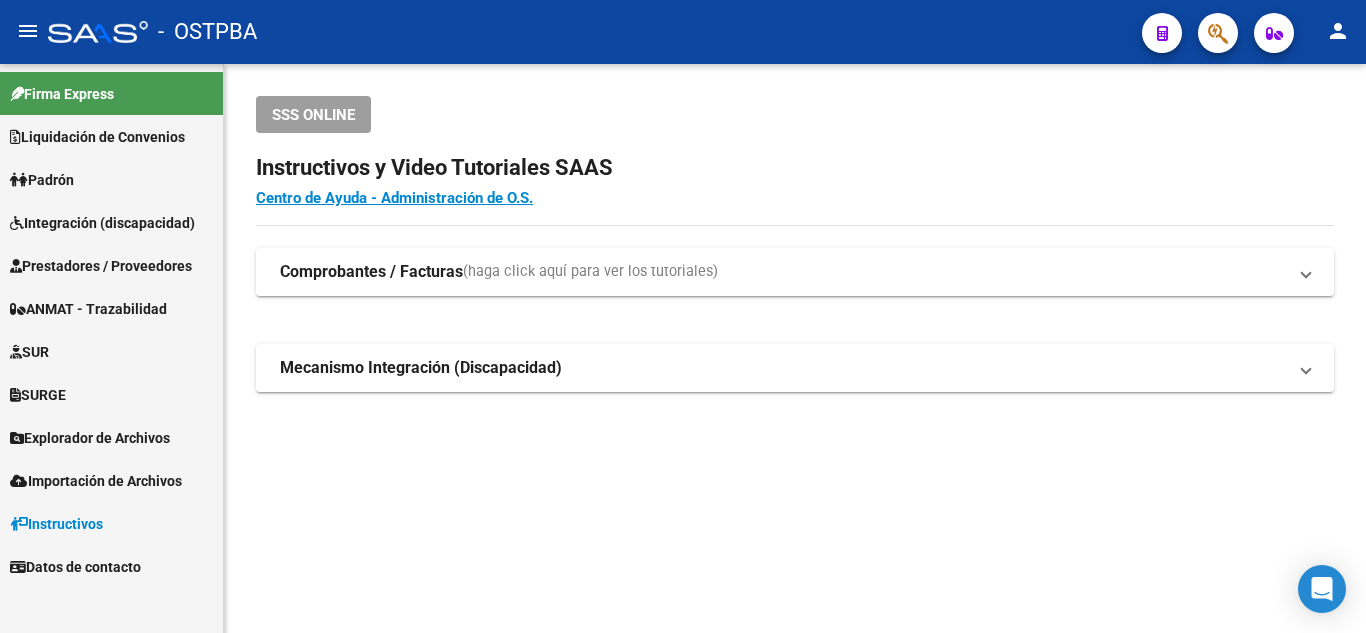 scroll, scrollTop: 0, scrollLeft: 0, axis: both 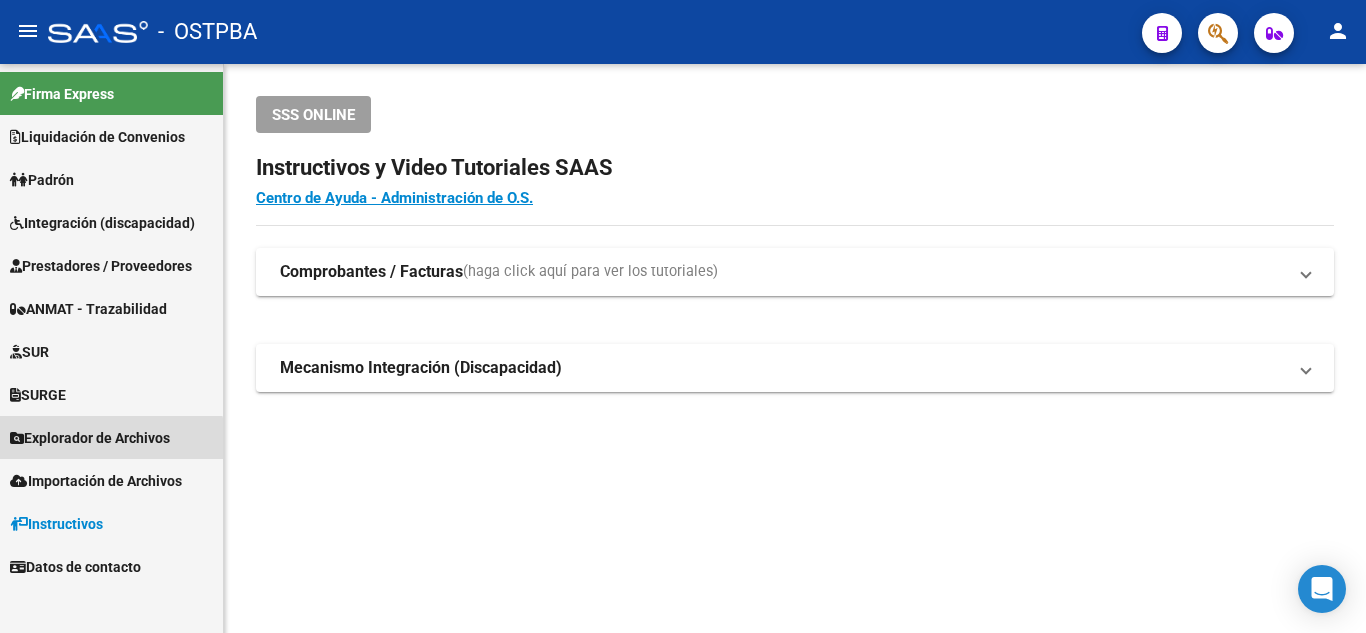 click on "Explorador de Archivos" at bounding box center [111, 437] 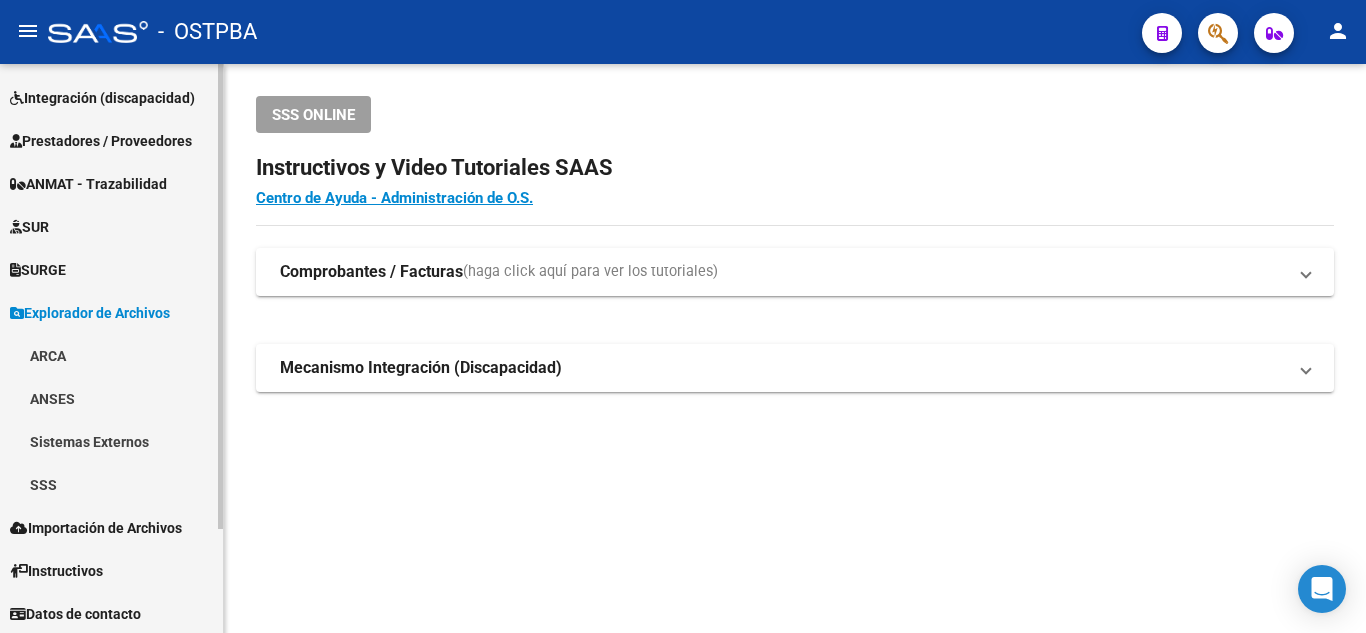 scroll, scrollTop: 127, scrollLeft: 0, axis: vertical 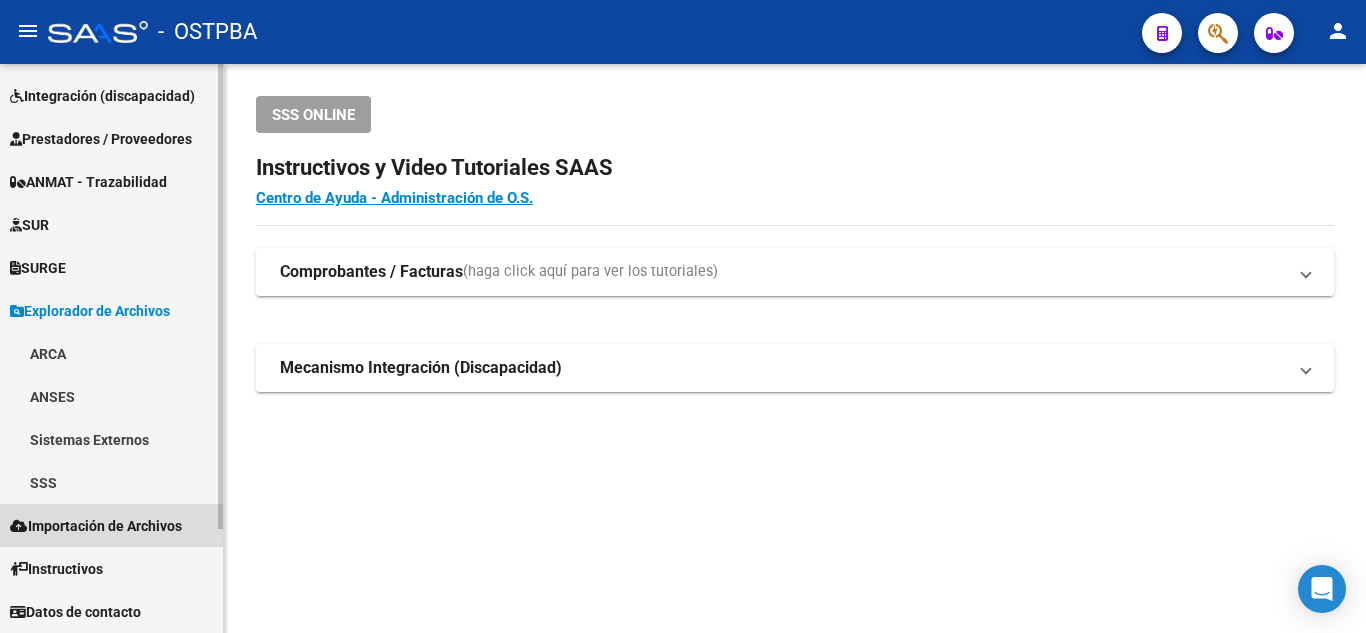 click on "Importación de Archivos" at bounding box center [111, 525] 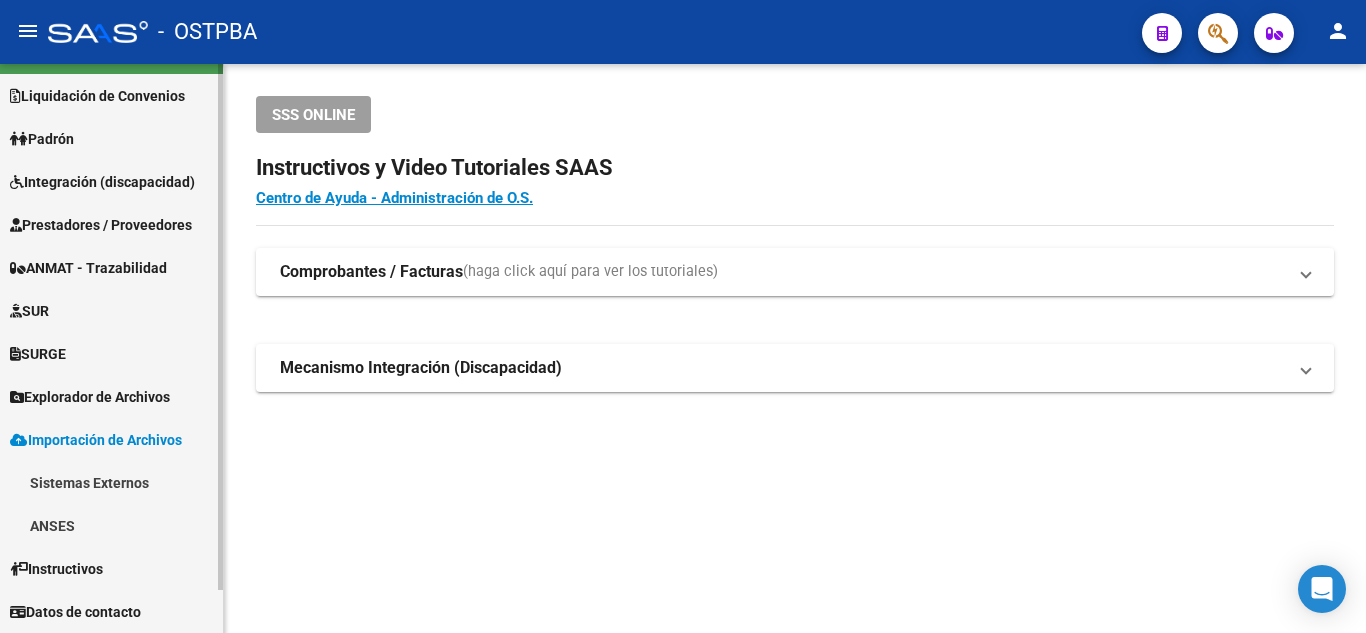 scroll, scrollTop: 41, scrollLeft: 0, axis: vertical 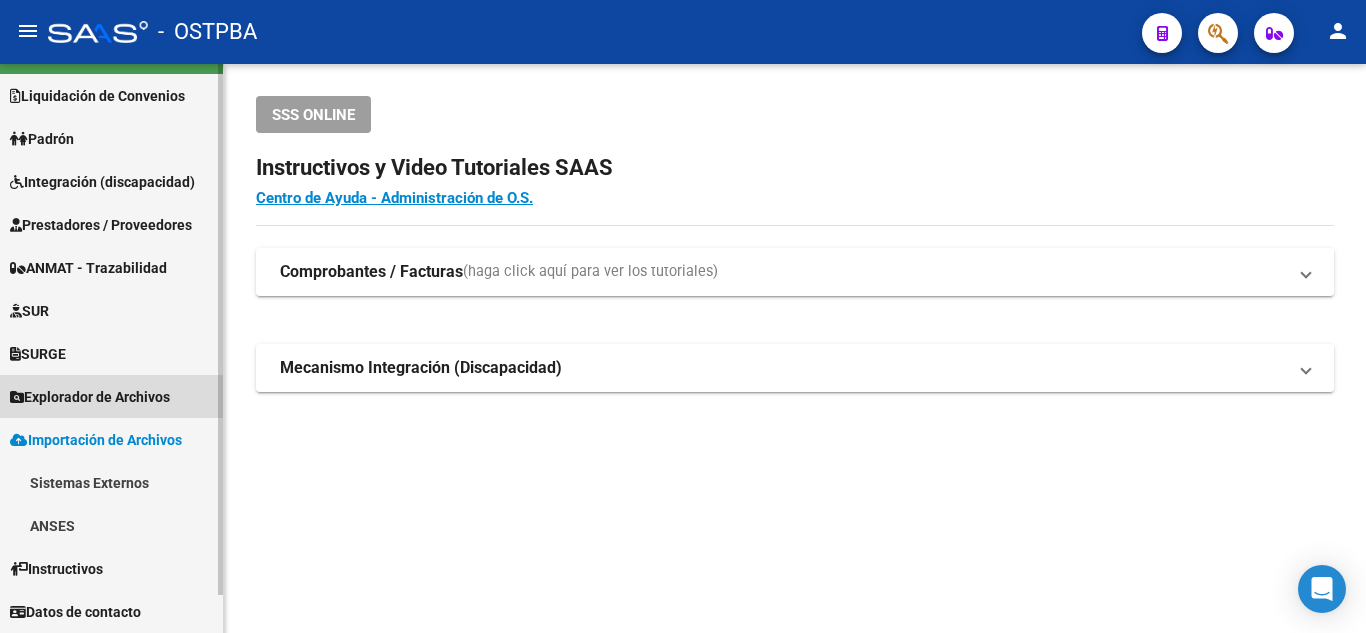click on "Explorador de Archivos" at bounding box center [111, 396] 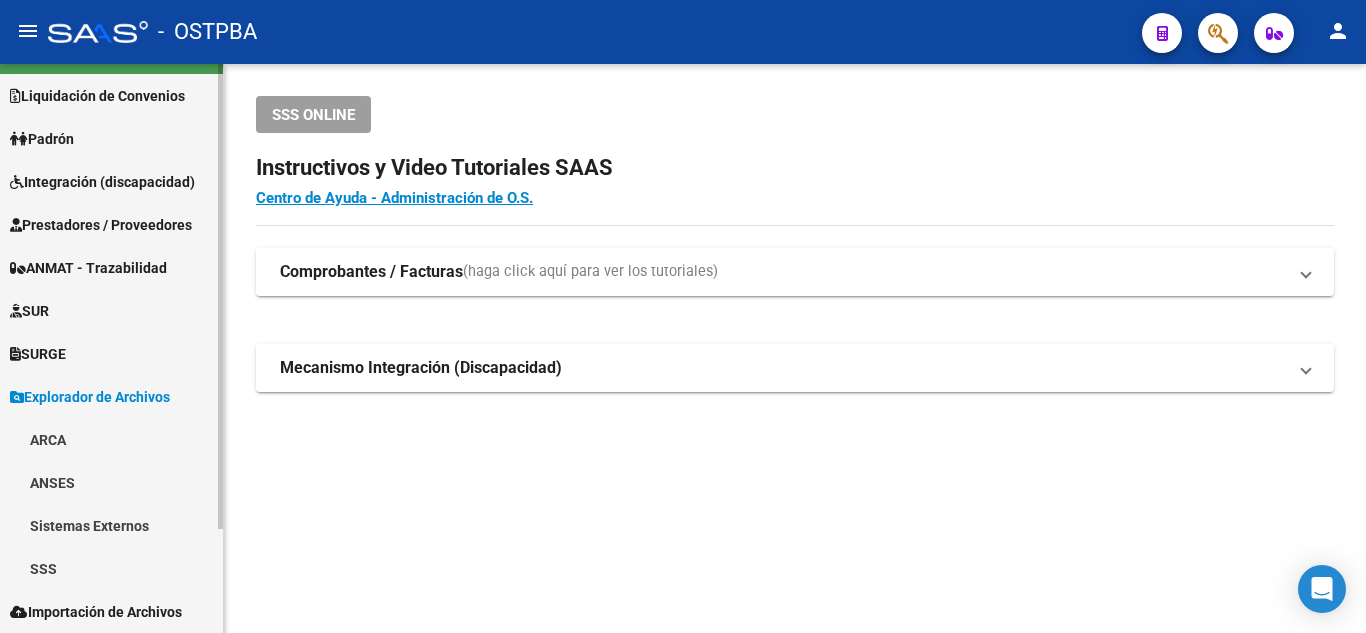 click on "SSS" at bounding box center (111, 568) 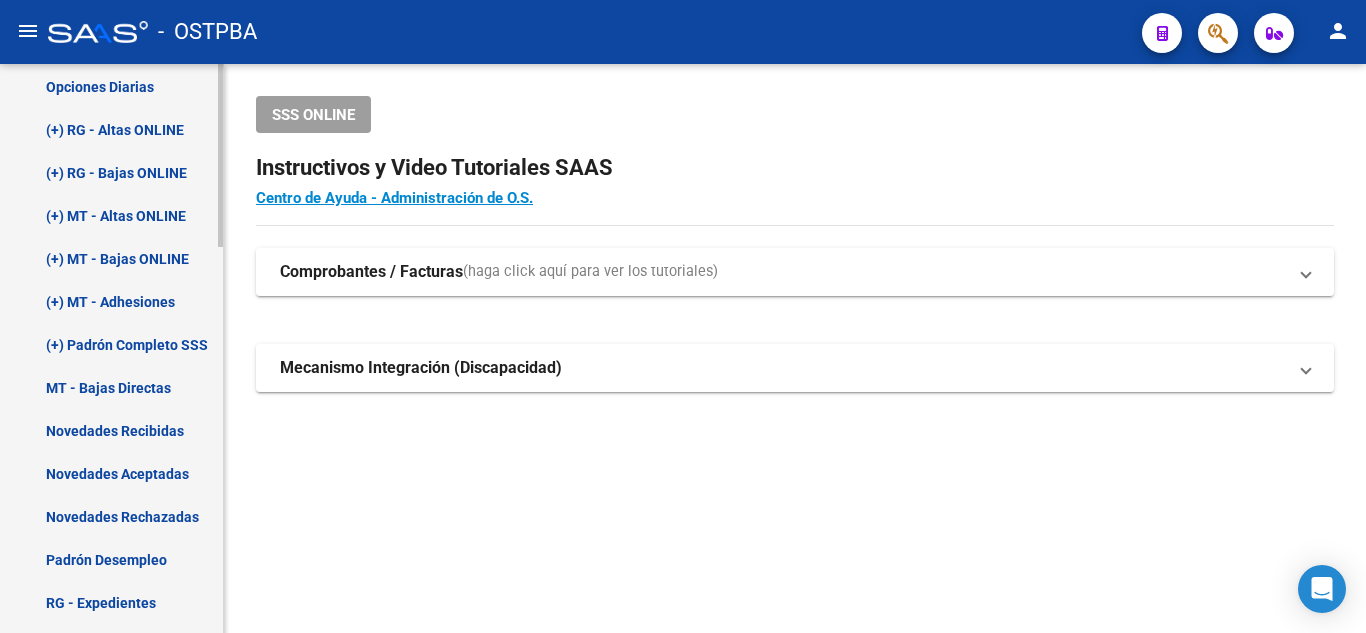 scroll, scrollTop: 641, scrollLeft: 0, axis: vertical 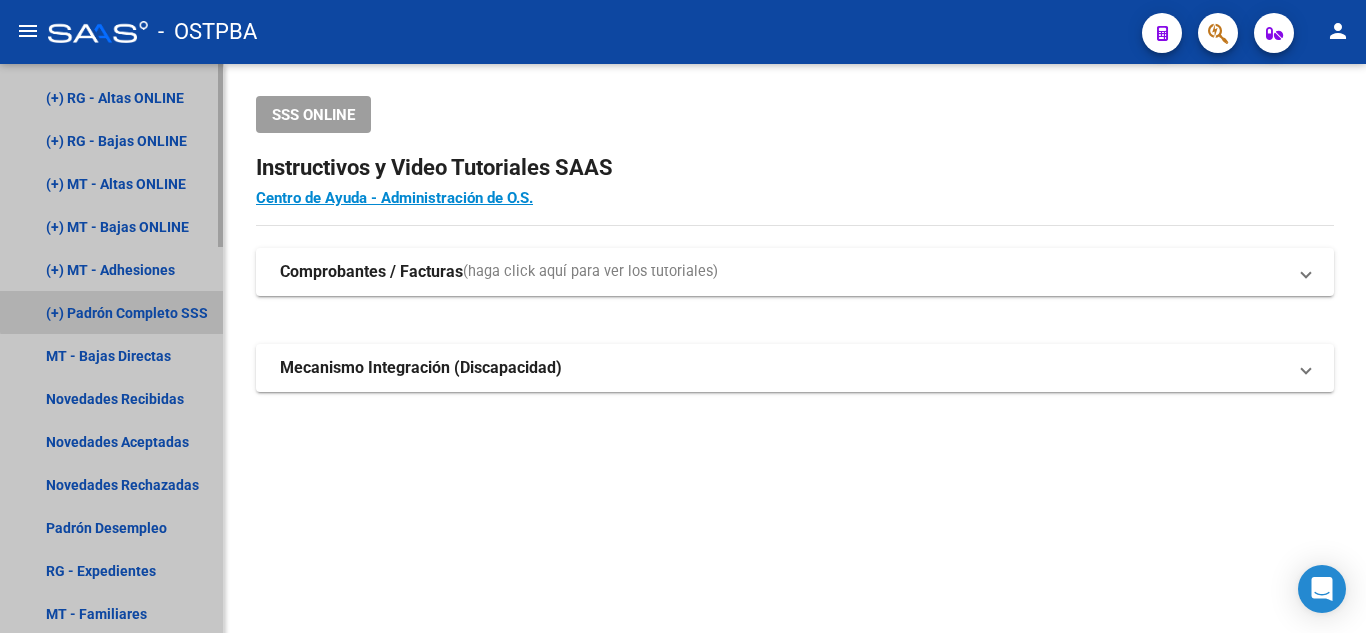 click on "(+) Padrón Completo SSS" at bounding box center [111, 312] 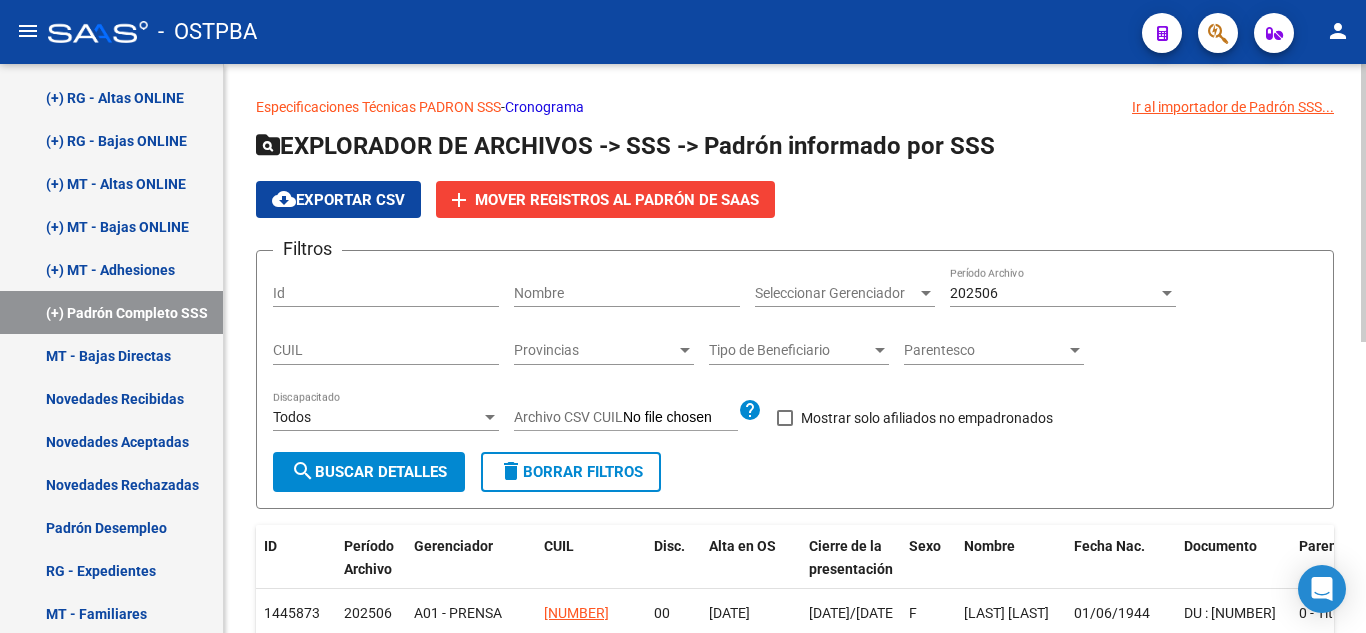 click on "202506" at bounding box center (1054, 293) 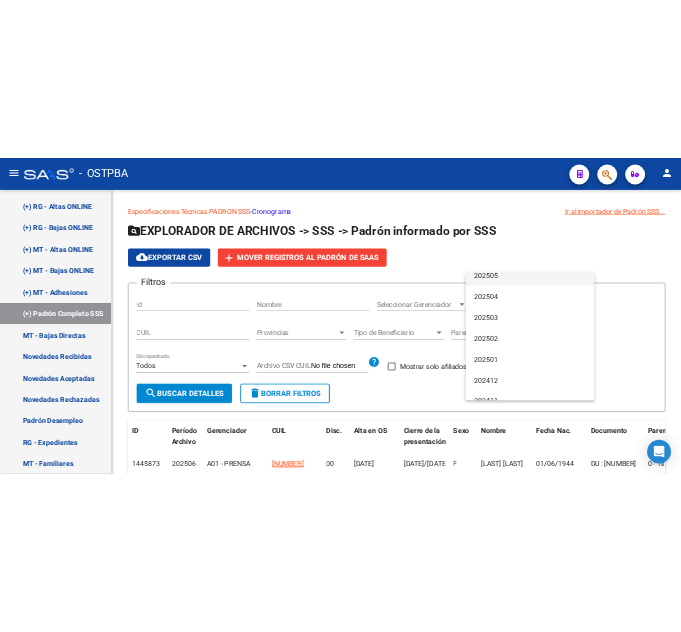 scroll, scrollTop: 200, scrollLeft: 0, axis: vertical 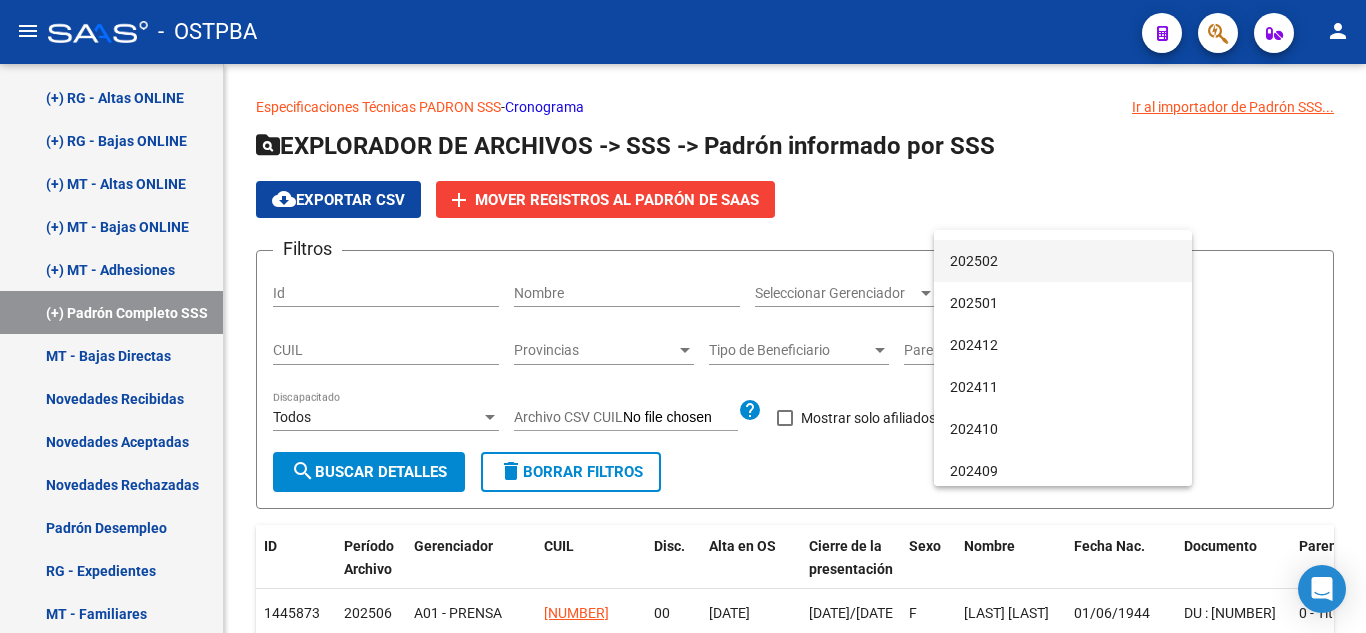 click on "202502" at bounding box center [1063, 261] 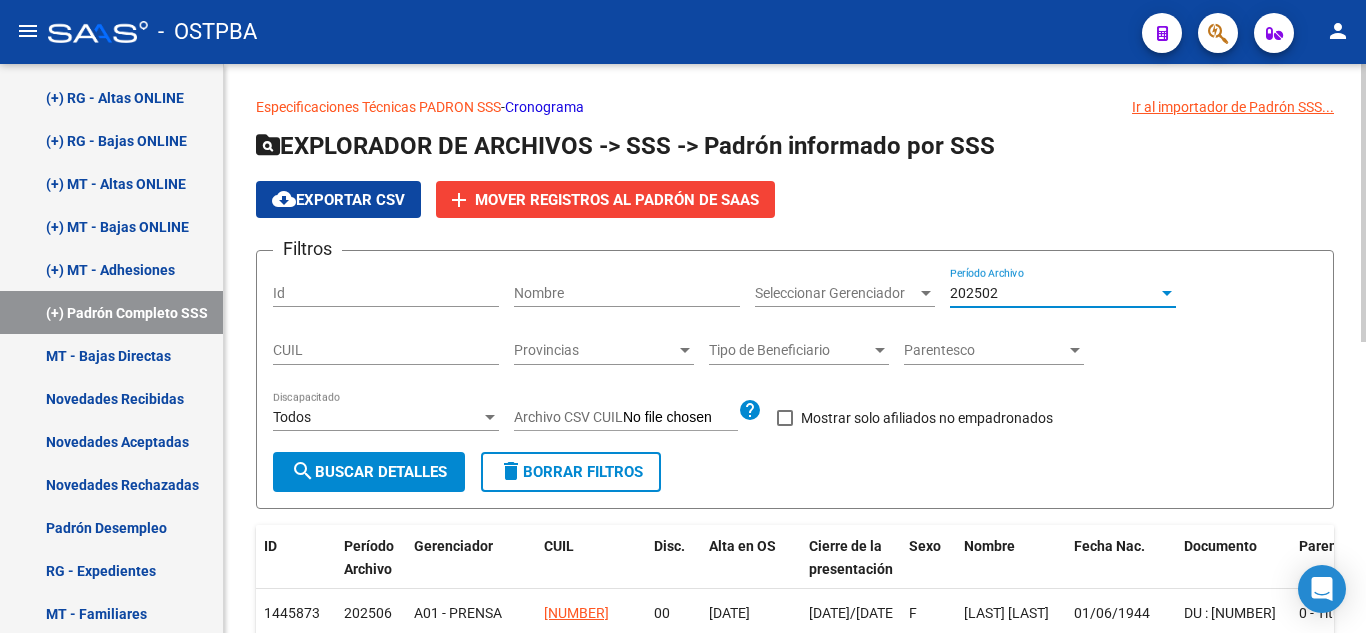 click on "search  Buscar Detalles" 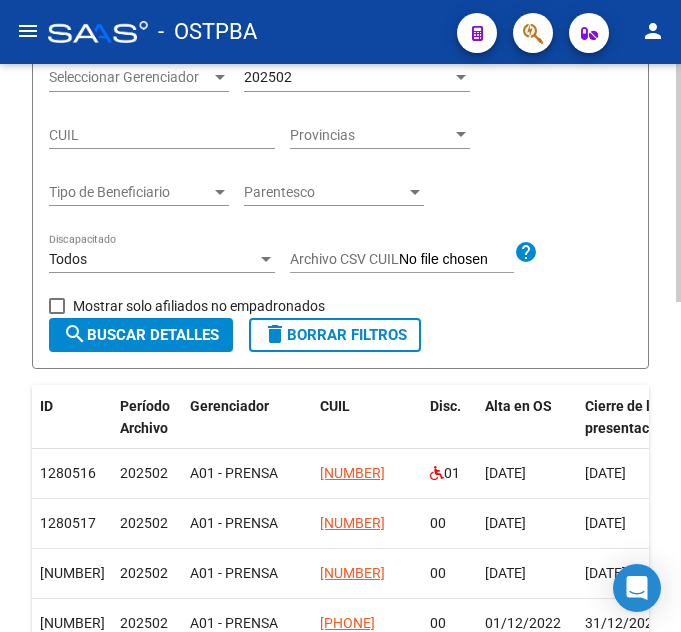 scroll, scrollTop: 86, scrollLeft: 0, axis: vertical 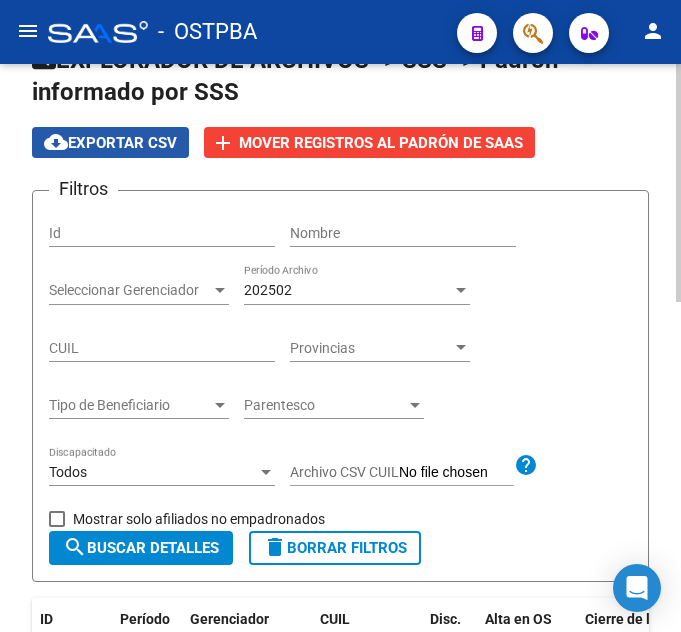 click on "cloud_download  Exportar CSV" 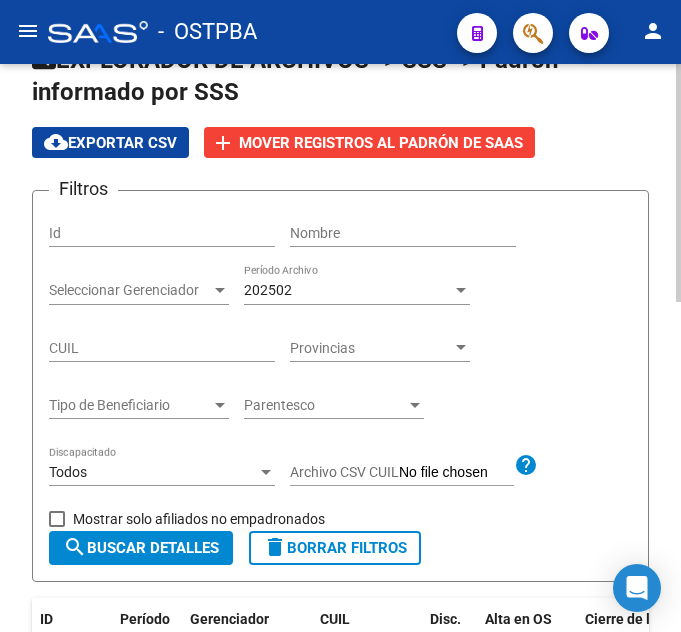 click on "cloud_download  Exportar CSV" 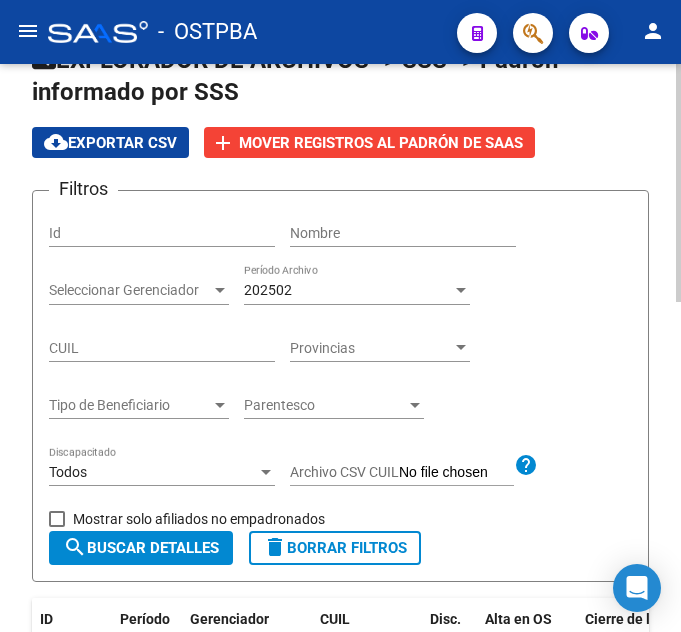 click on "Seleccionar Gerenciador Seleccionar Gerenciador" 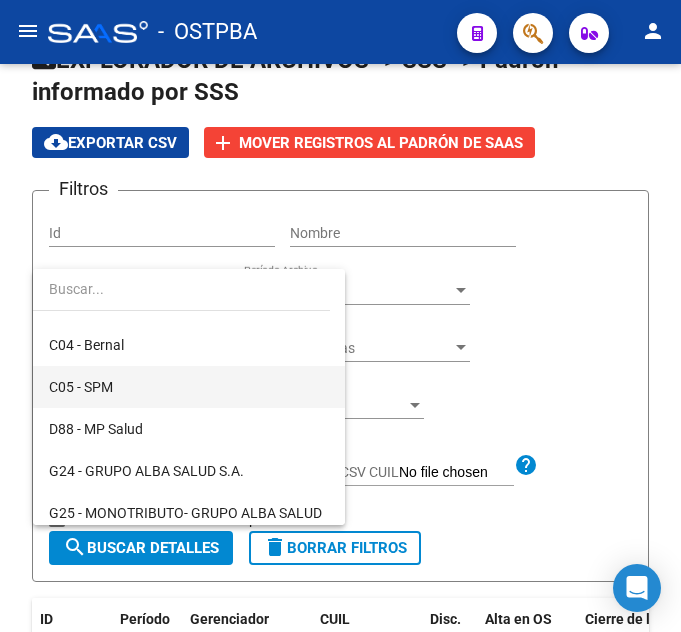 scroll, scrollTop: 200, scrollLeft: 0, axis: vertical 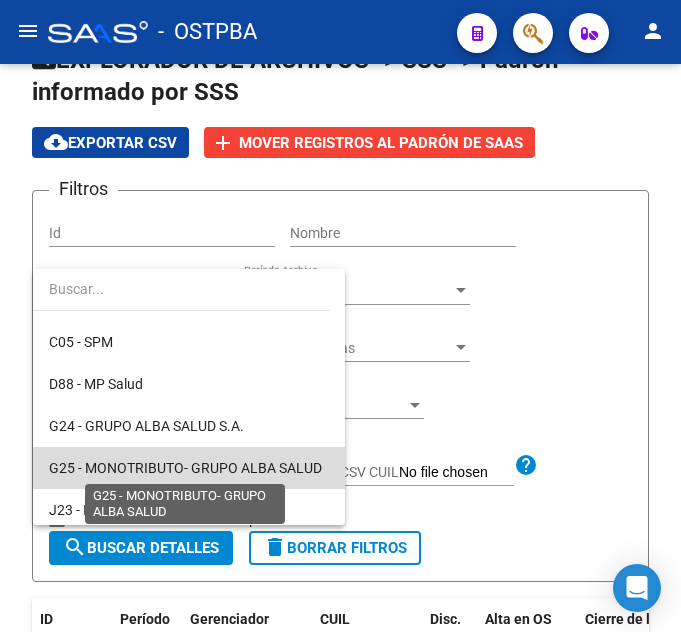 click on "G25 - MONOTRIBUTO- GRUPO ALBA SALUD" at bounding box center [185, 468] 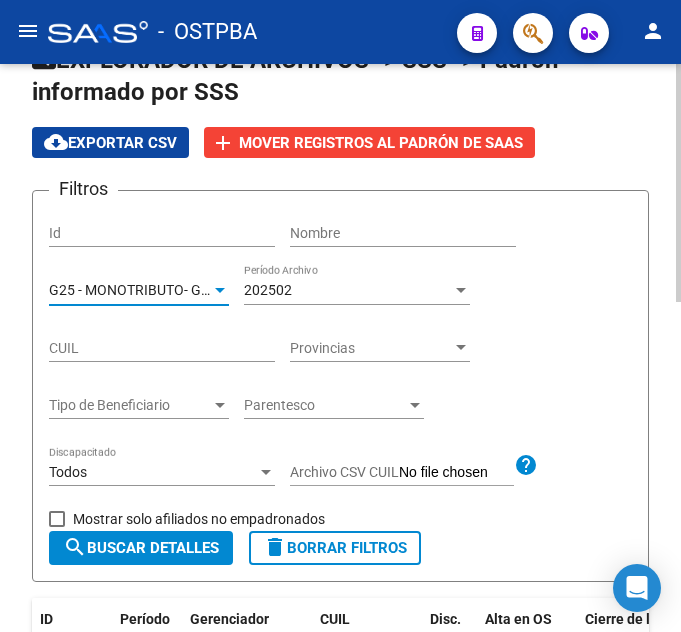 click on "search  Buscar Detalles" 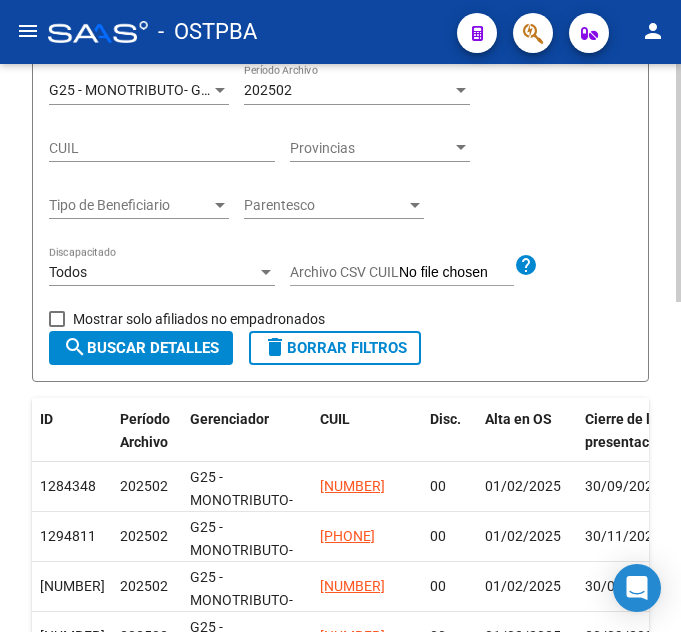 scroll, scrollTop: 186, scrollLeft: 0, axis: vertical 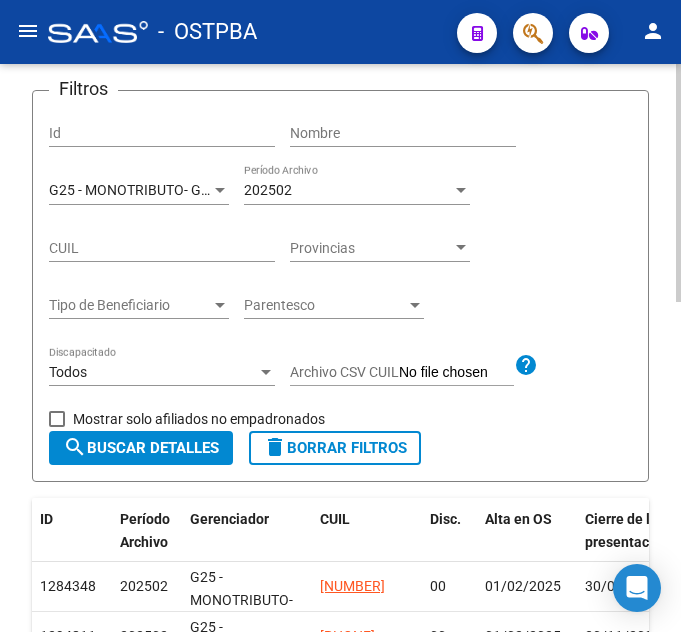 click on "Tipo de Beneficiario" at bounding box center (130, 305) 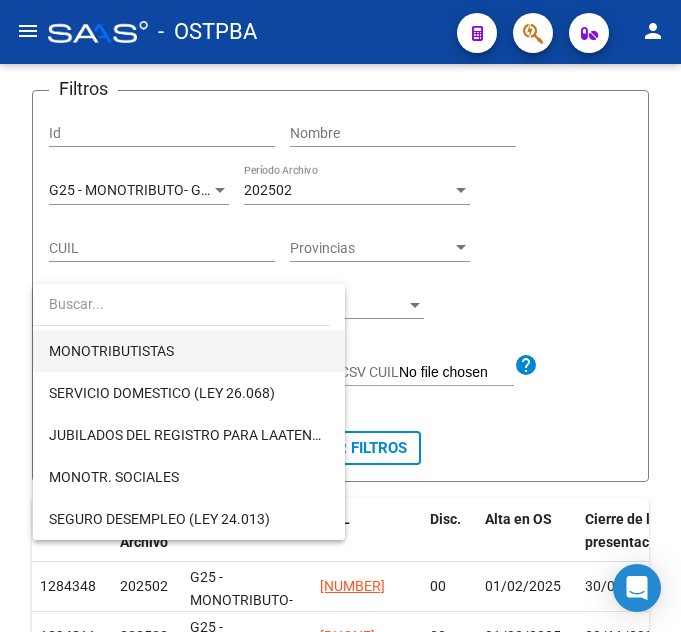 scroll, scrollTop: 200, scrollLeft: 0, axis: vertical 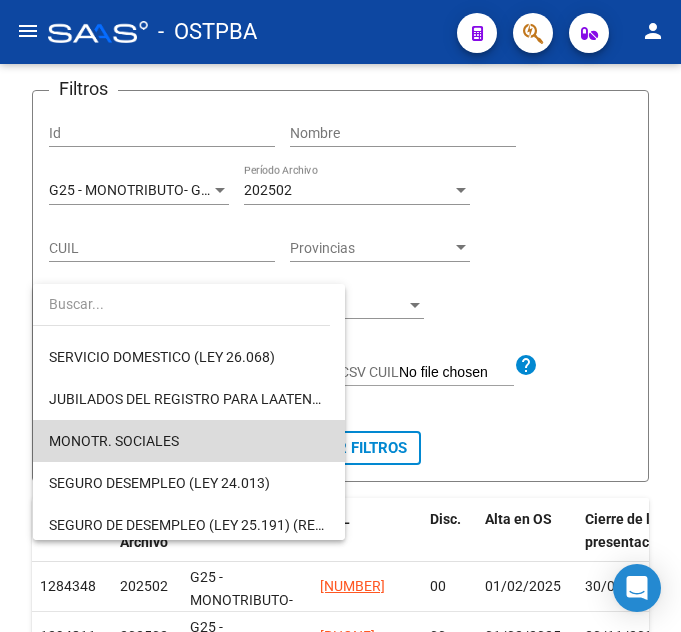click on "MONOTR. SOCIALES" at bounding box center (189, 441) 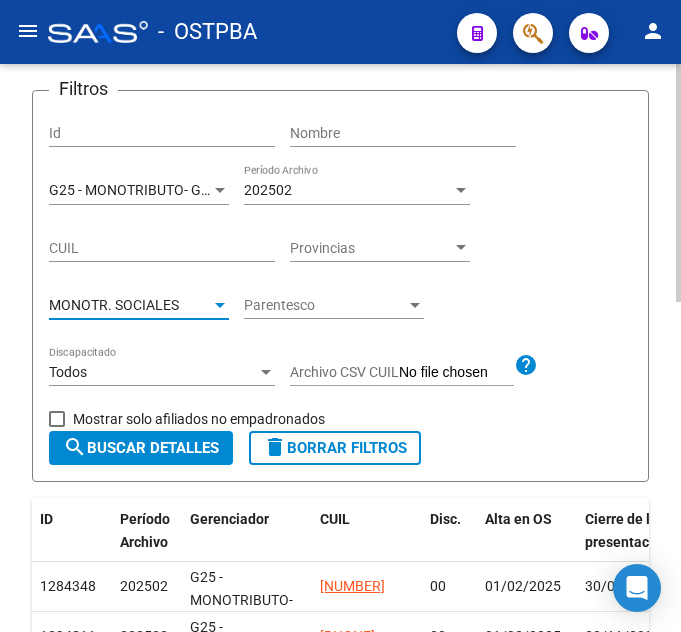 click on "search  Buscar Detalles" 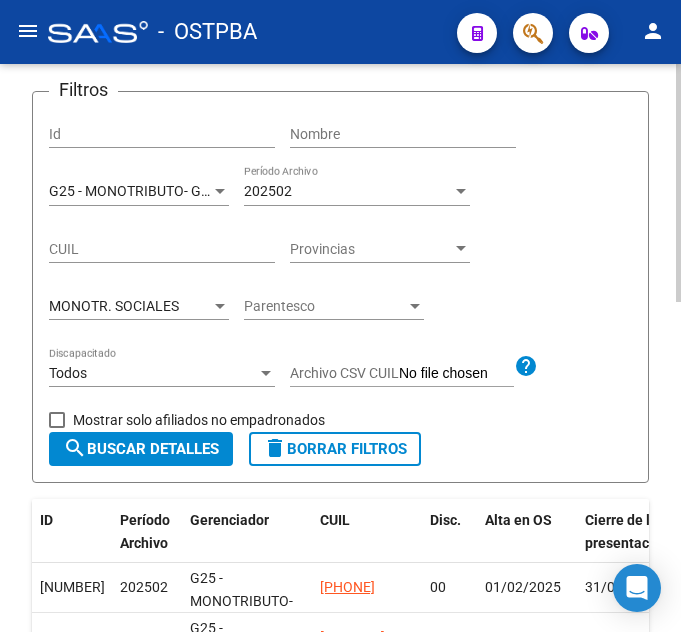 scroll, scrollTop: 86, scrollLeft: 0, axis: vertical 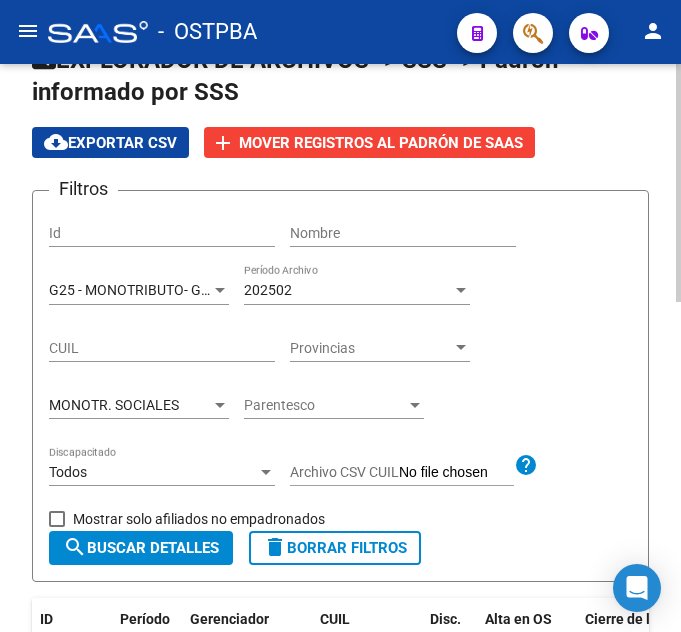 click on "Parentesco Parentesco" 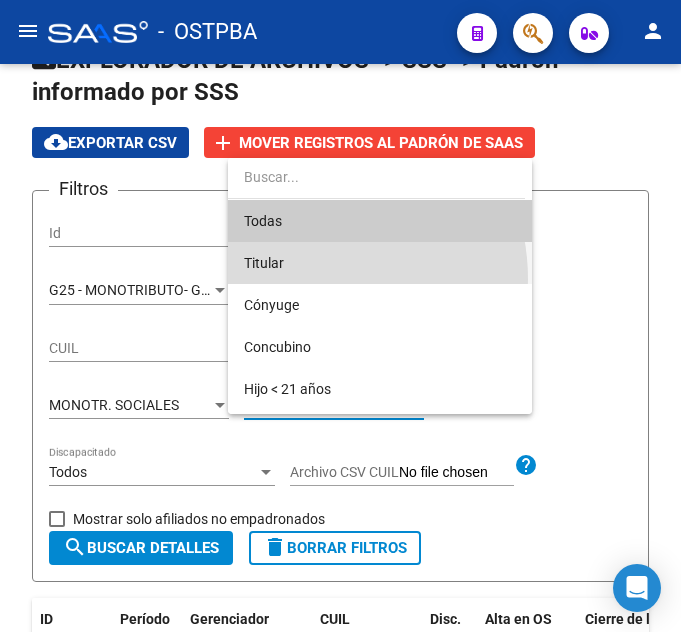 click on "Titular" at bounding box center [380, 263] 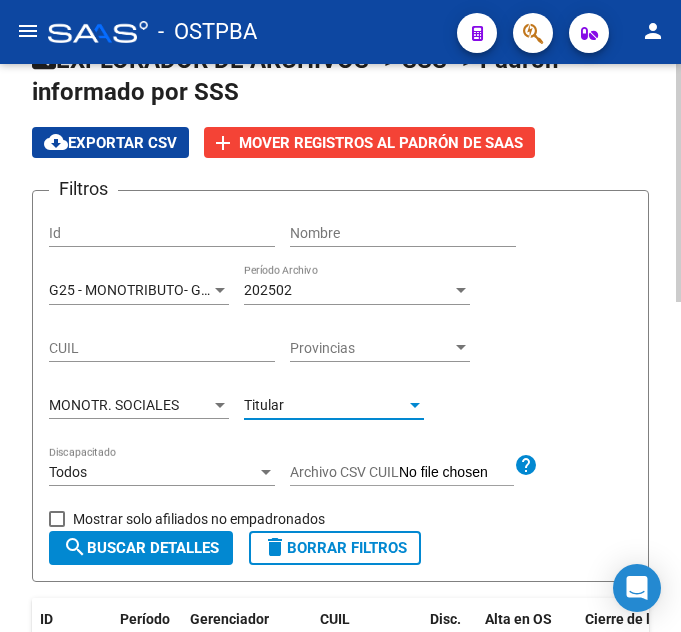 click on "search  Buscar Detalles" 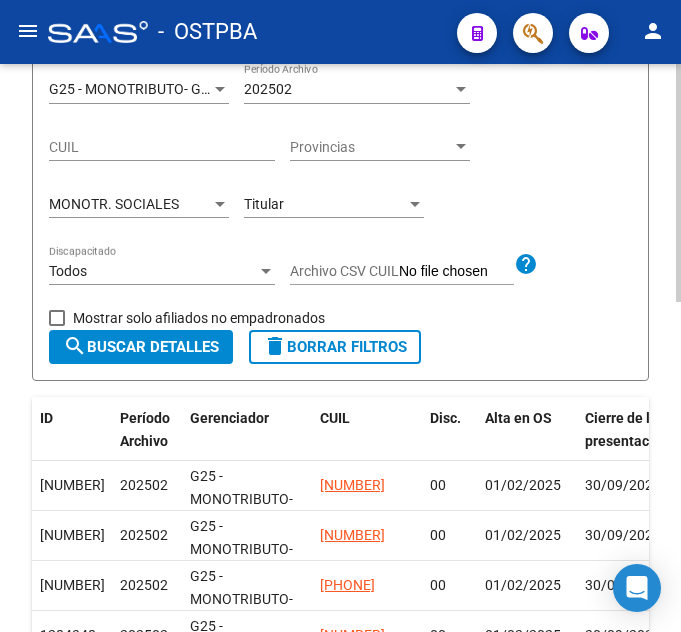 scroll, scrollTop: 286, scrollLeft: 0, axis: vertical 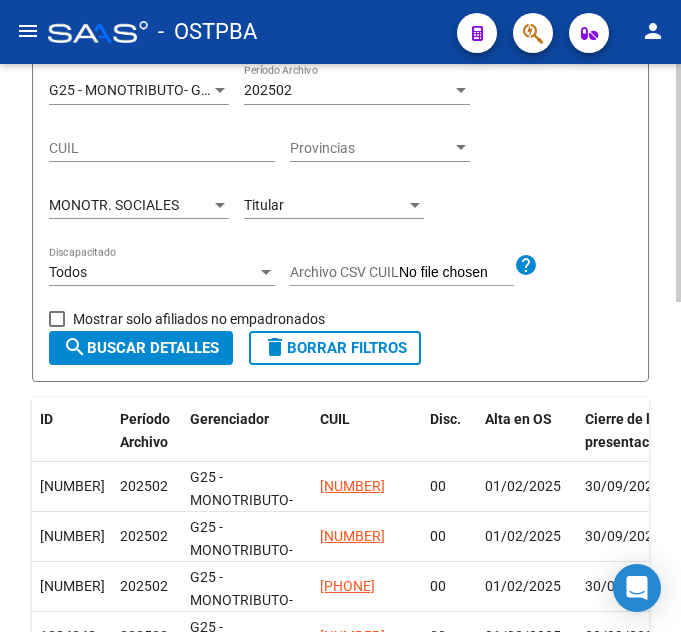 click on "Titular" at bounding box center (325, 205) 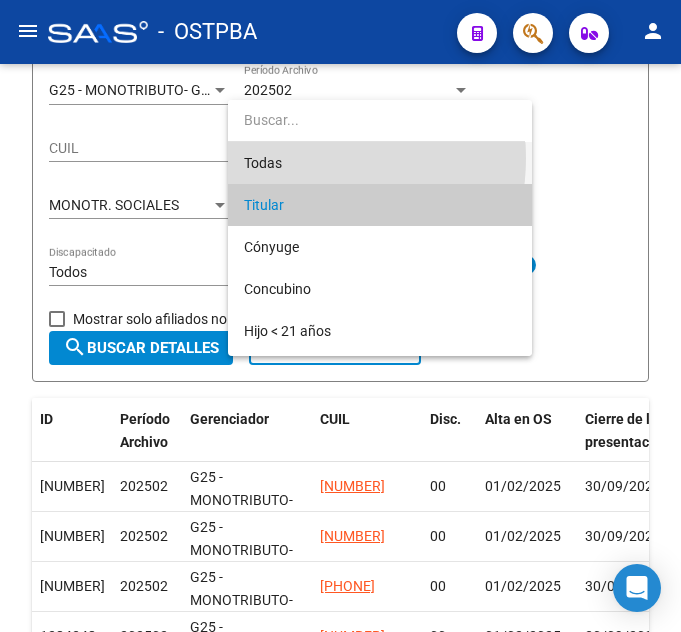 click on "Todas" at bounding box center (380, 163) 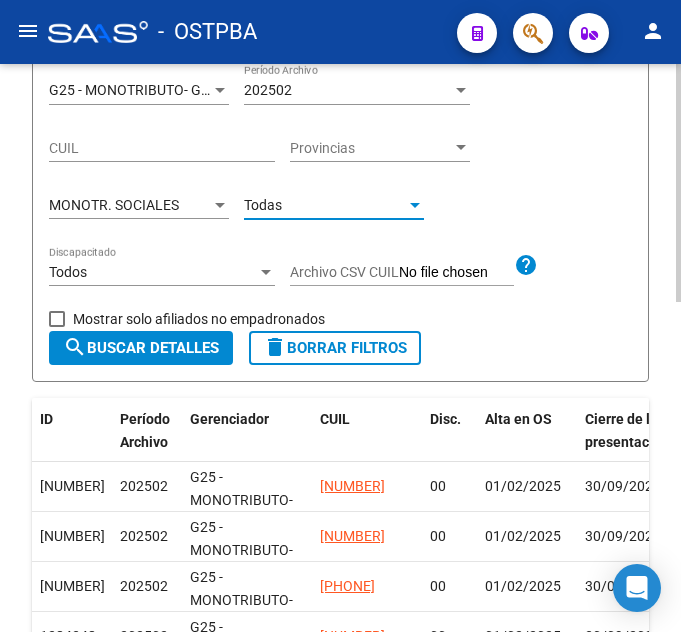 click on "search  Buscar Detalles" 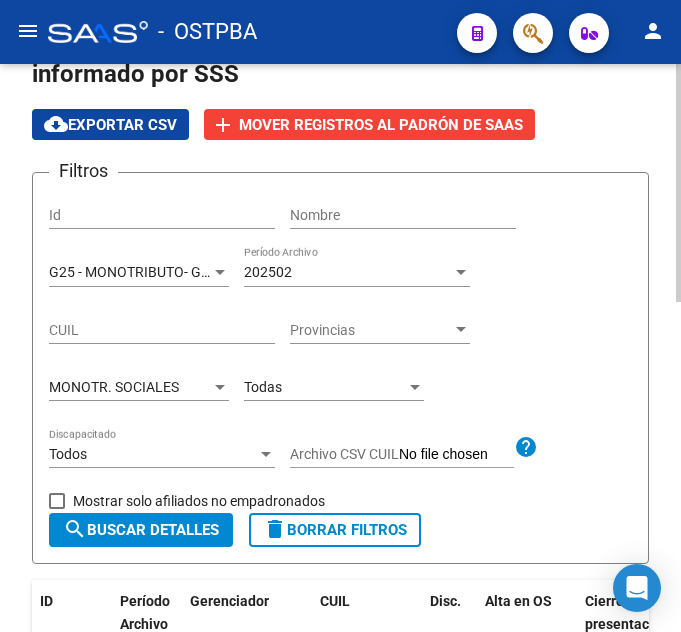 scroll, scrollTop: 86, scrollLeft: 0, axis: vertical 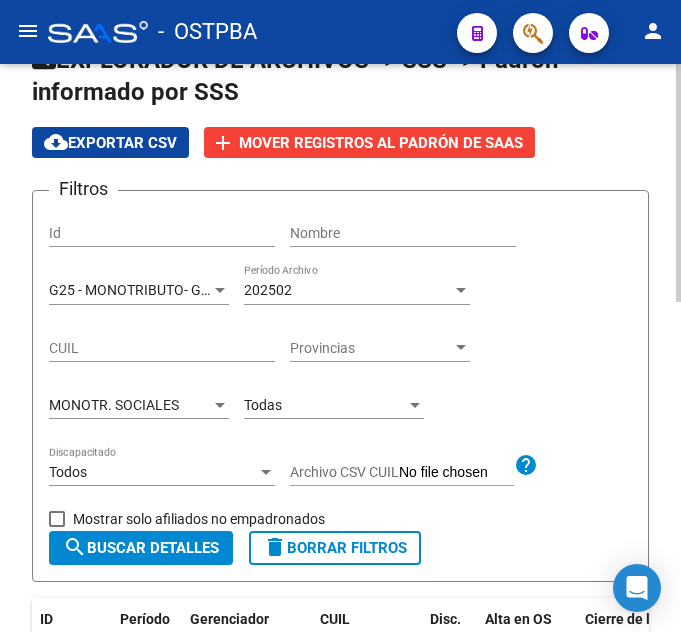 click on "Todas" at bounding box center (263, 405) 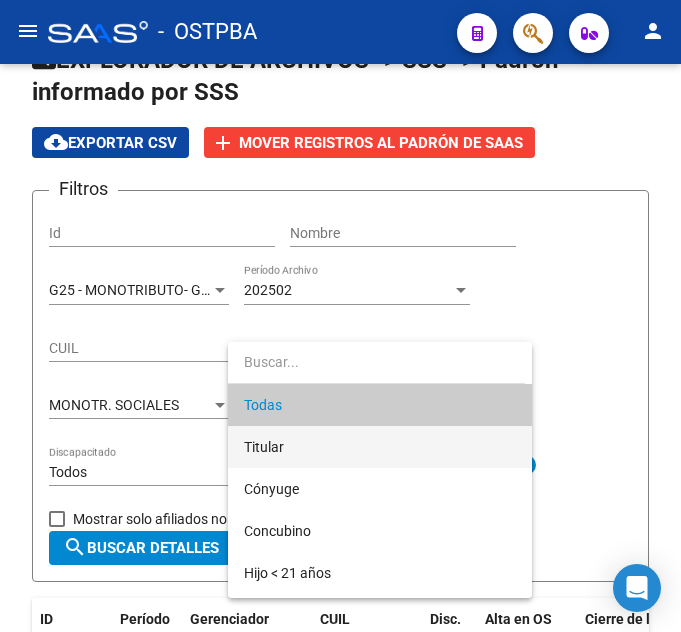 drag, startPoint x: 280, startPoint y: 451, endPoint x: 317, endPoint y: 398, distance: 64.63745 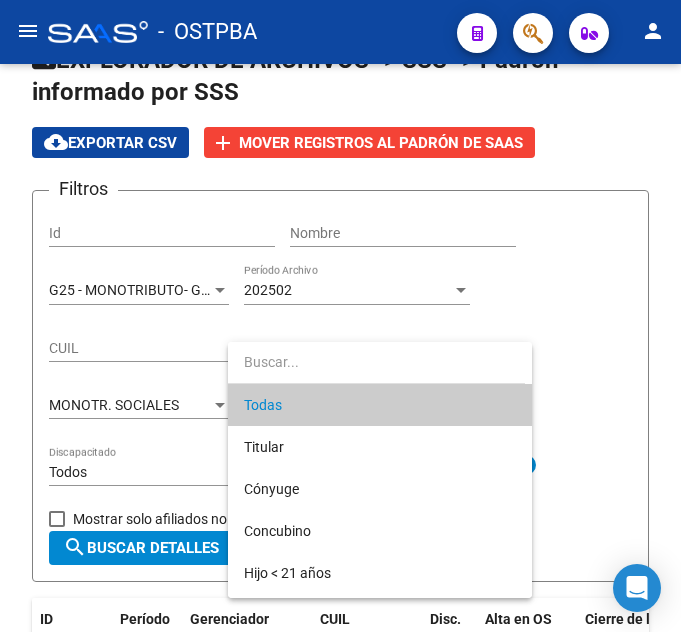 click on "Todas" at bounding box center (380, 405) 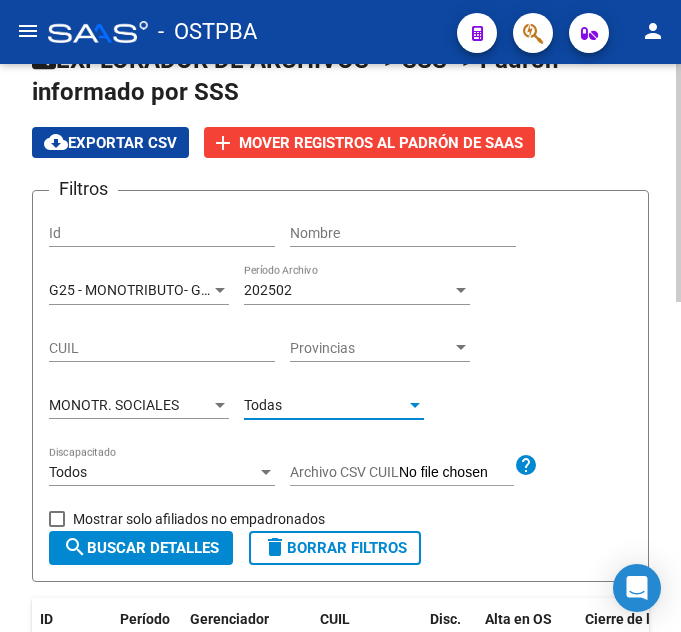 click on "MONOTR. SOCIALES Tipo de Beneficiario" 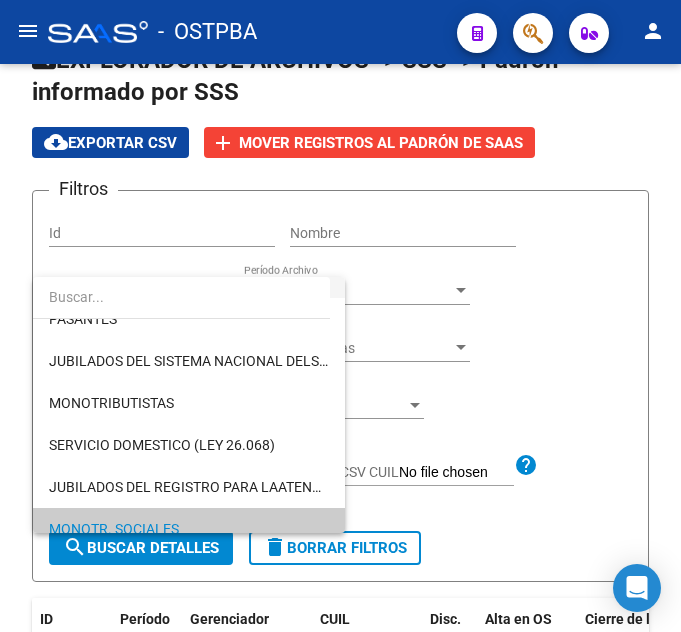 scroll, scrollTop: 0, scrollLeft: 0, axis: both 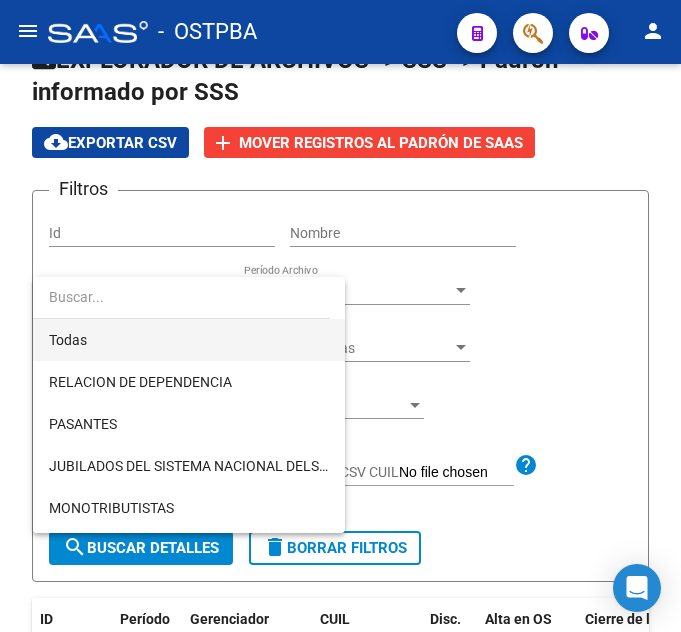 click on "Todas" at bounding box center [189, 340] 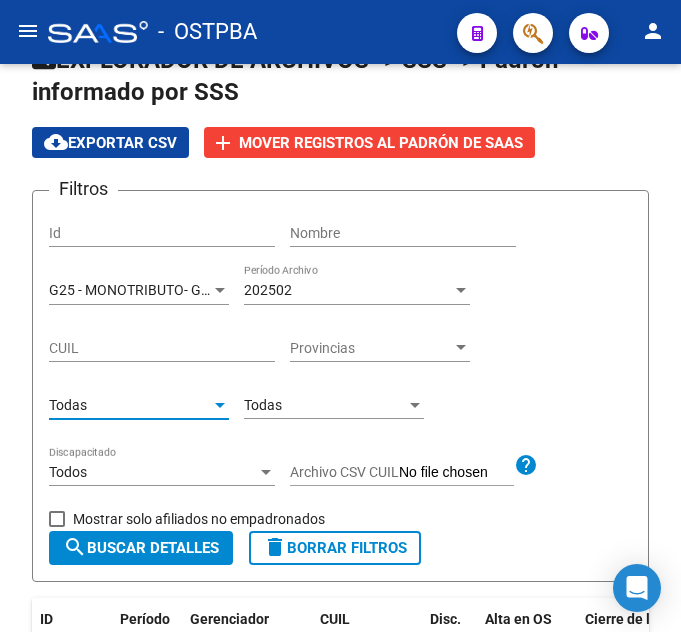 scroll, scrollTop: 286, scrollLeft: 0, axis: vertical 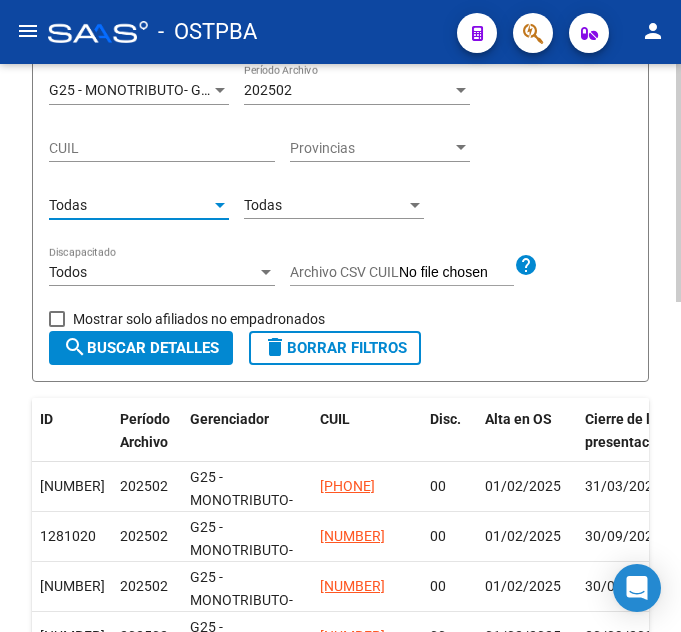 click on "search  Buscar Detalles" 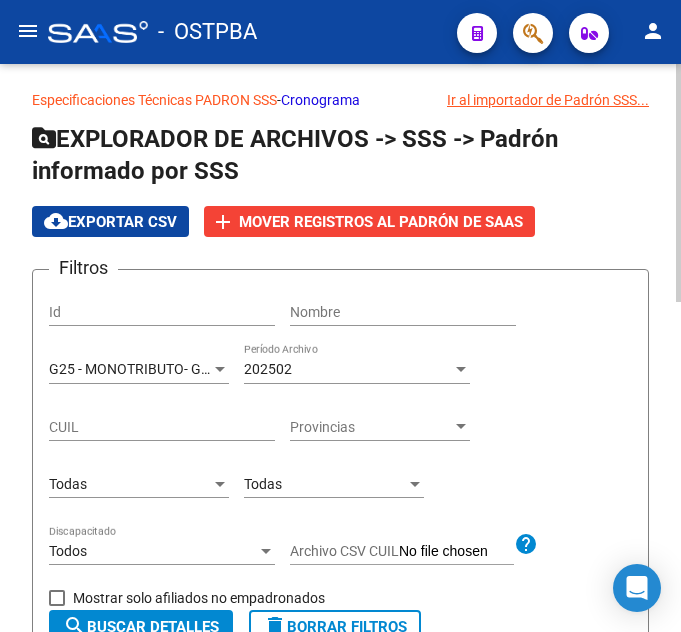 scroll, scrollTop: 0, scrollLeft: 0, axis: both 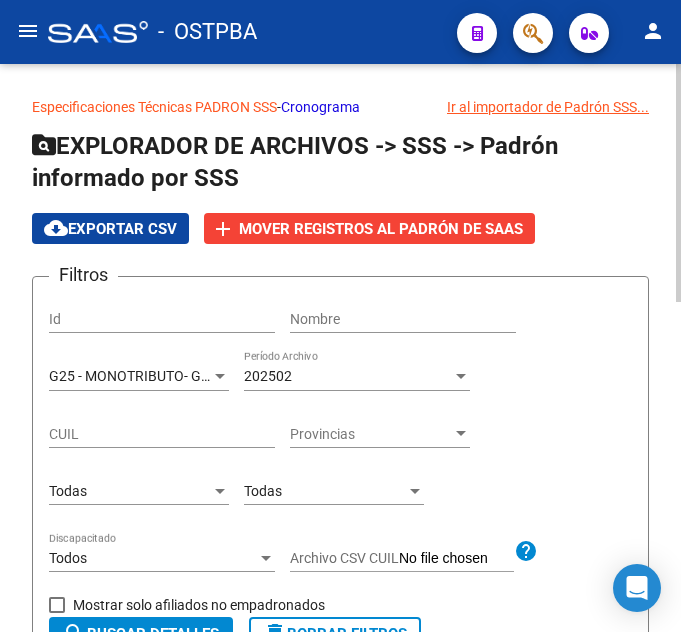 click on "G25 - MONOTRIBUTO- GRUPO ALBA SALUD" at bounding box center (185, 376) 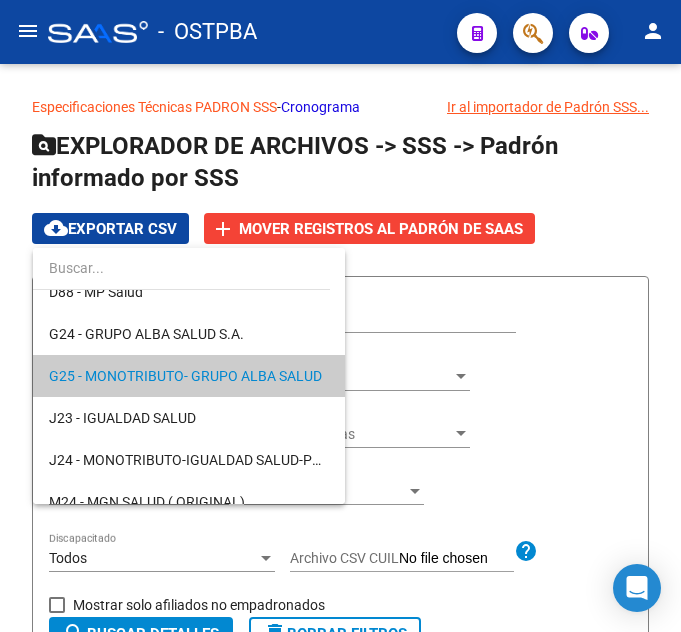 scroll, scrollTop: 371, scrollLeft: 0, axis: vertical 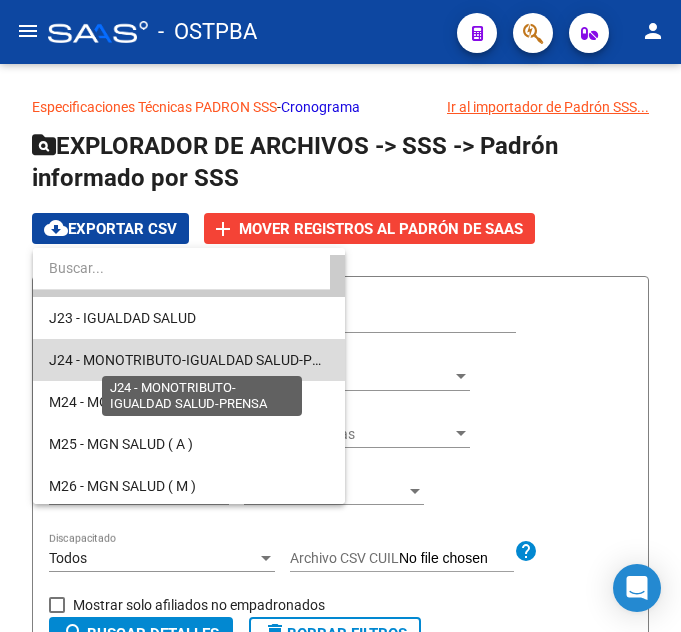 click on "J24 - MONOTRIBUTO-IGUALDAD SALUD-PRENSA" at bounding box center [202, 360] 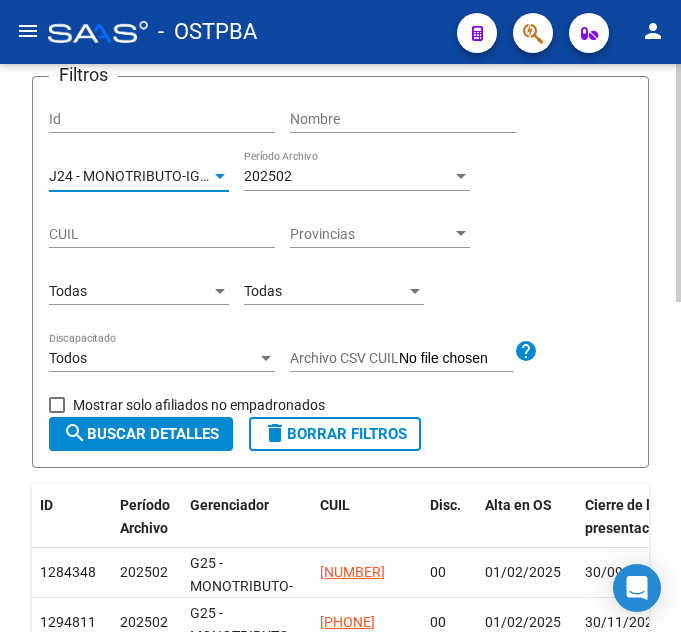 click on "search  Buscar Detalles" 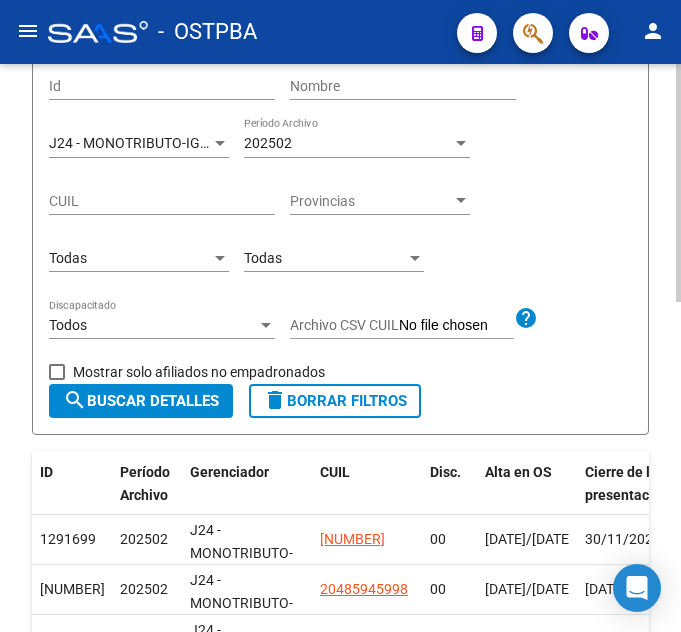 scroll, scrollTop: 186, scrollLeft: 0, axis: vertical 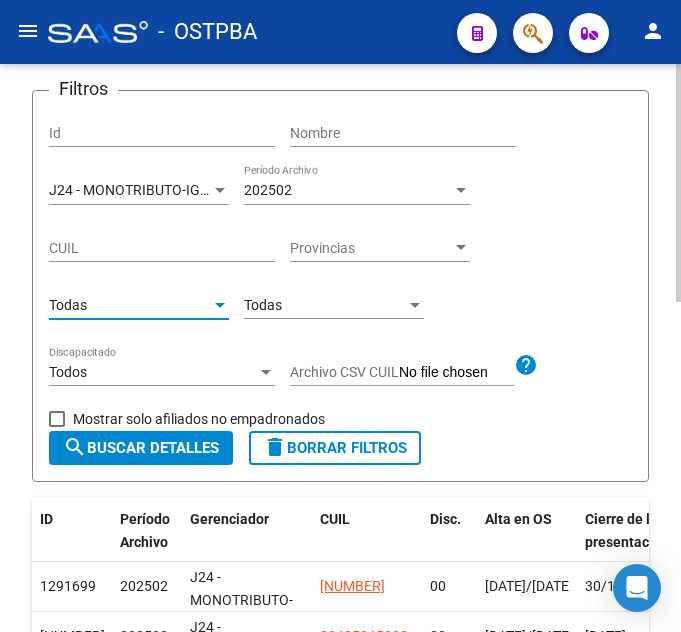 click on "Todas" at bounding box center [130, 305] 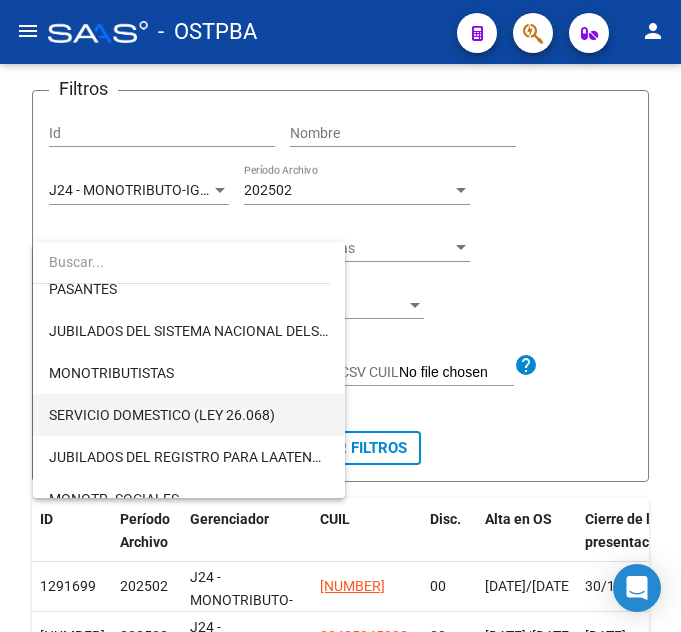 scroll, scrollTop: 200, scrollLeft: 0, axis: vertical 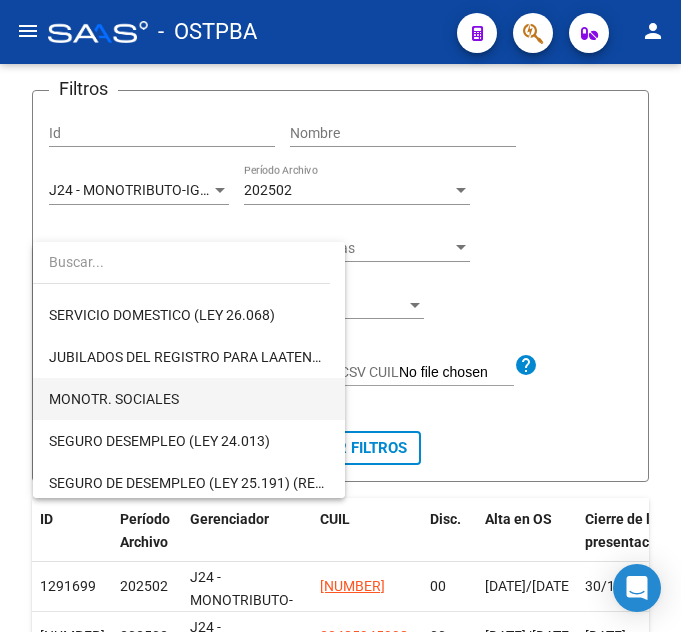 click on "MONOTR. SOCIALES" at bounding box center [189, 399] 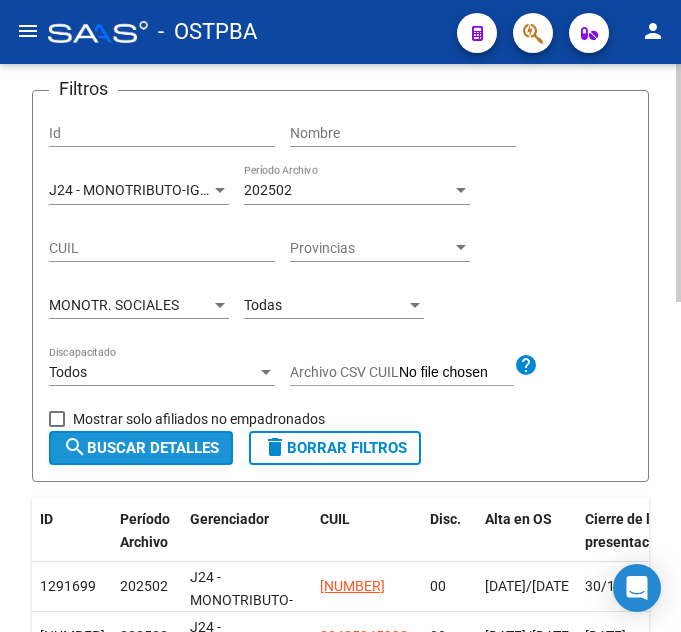 click on "search  Buscar Detalles" 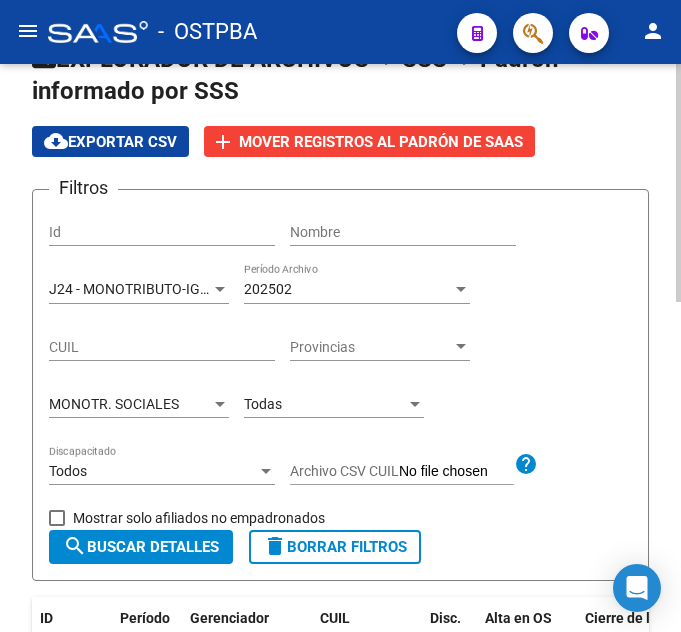 scroll, scrollTop: 86, scrollLeft: 0, axis: vertical 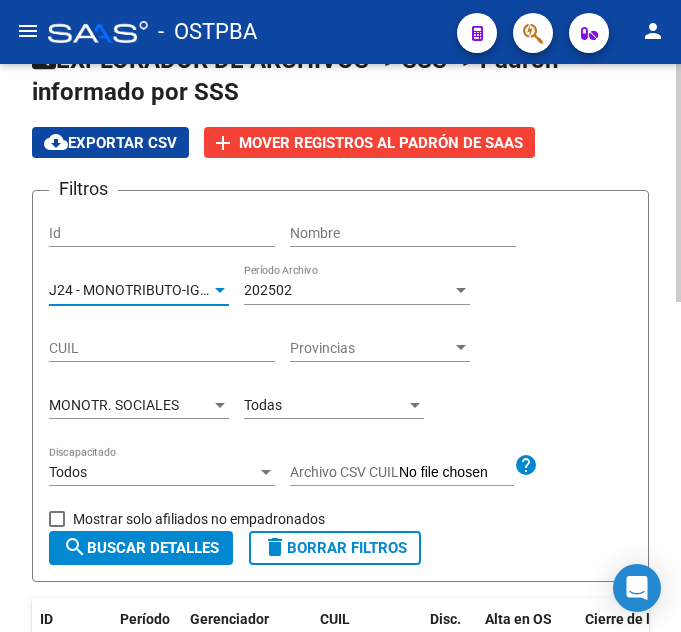 click on "J24 - MONOTRIBUTO-IGUALDAD SALUD-PRENSA" at bounding box center [202, 290] 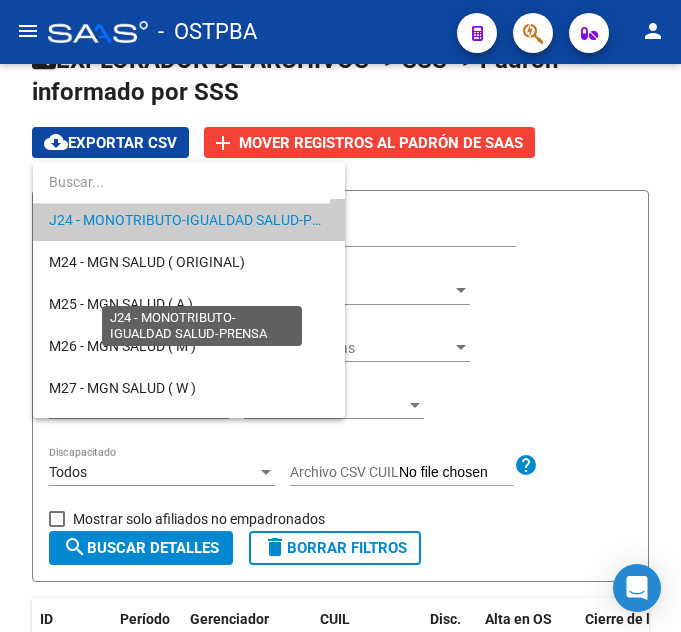 scroll, scrollTop: 455, scrollLeft: 0, axis: vertical 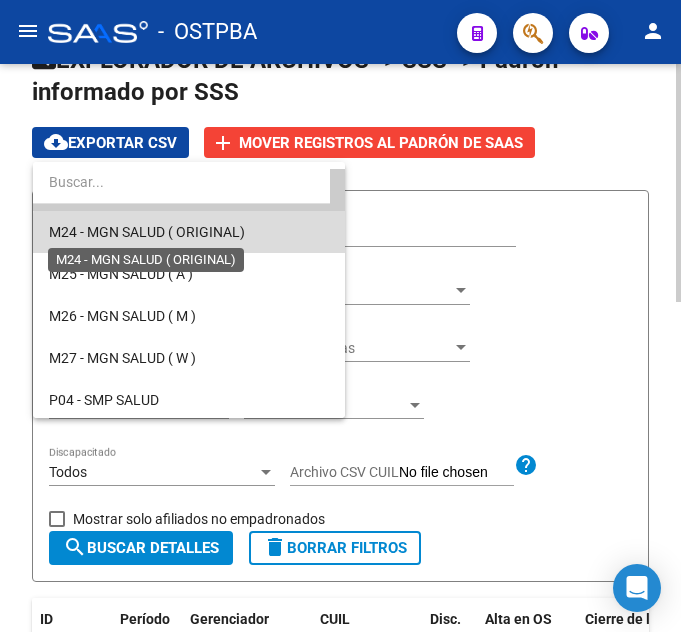 drag, startPoint x: 224, startPoint y: 234, endPoint x: 235, endPoint y: 299, distance: 65.9242 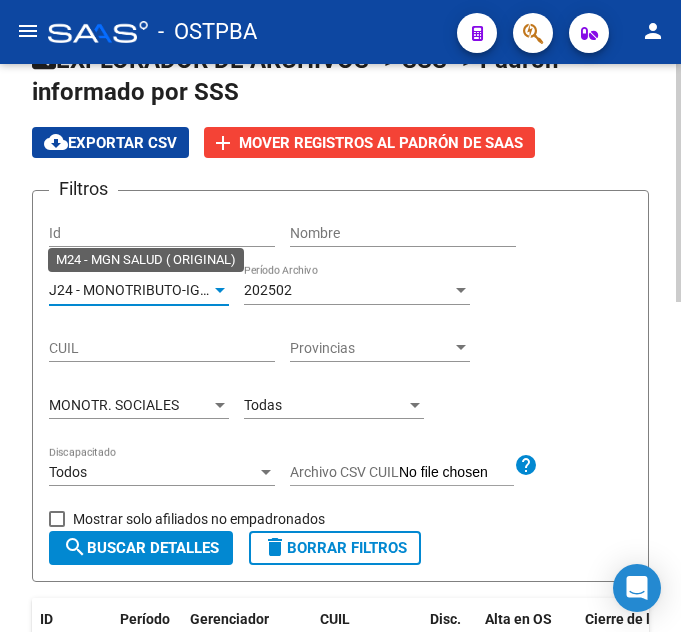 scroll, scrollTop: 462, scrollLeft: 0, axis: vertical 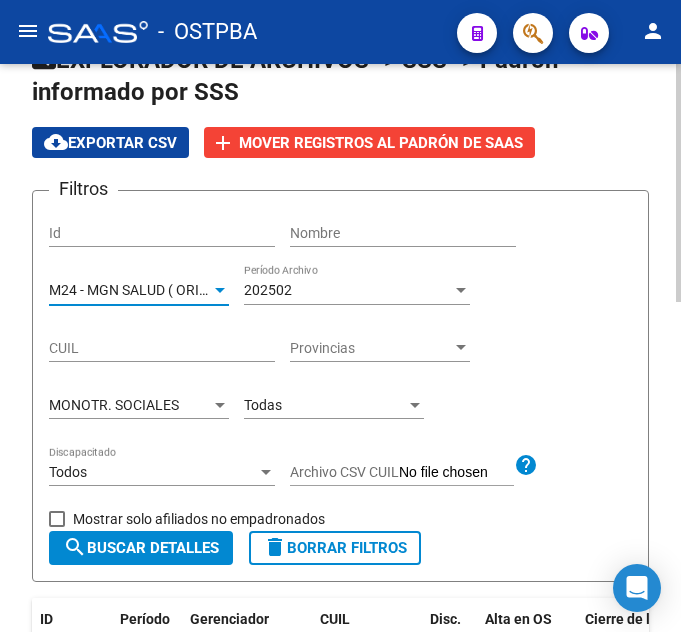 click on "search  Buscar Detalles" 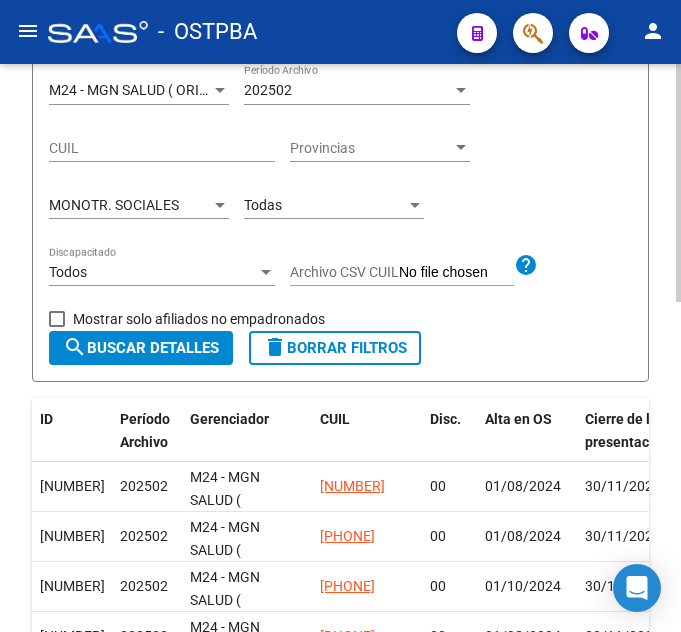 scroll, scrollTop: 186, scrollLeft: 0, axis: vertical 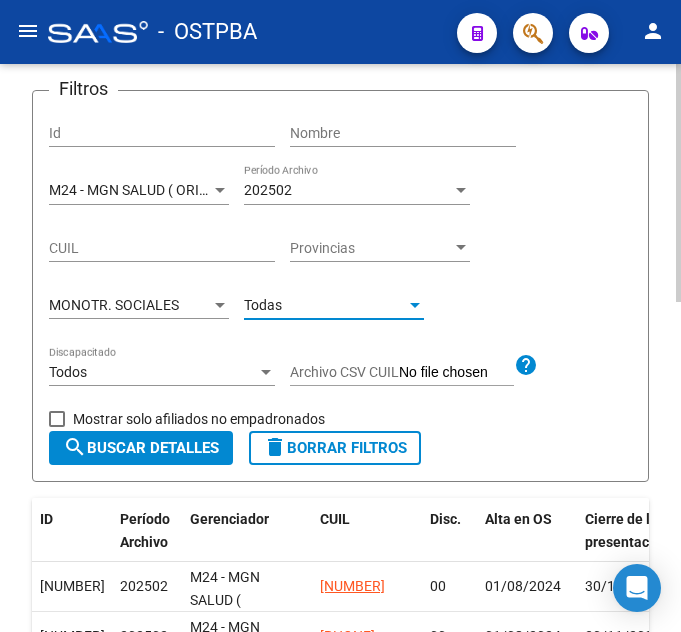 click on "Todas" at bounding box center [325, 305] 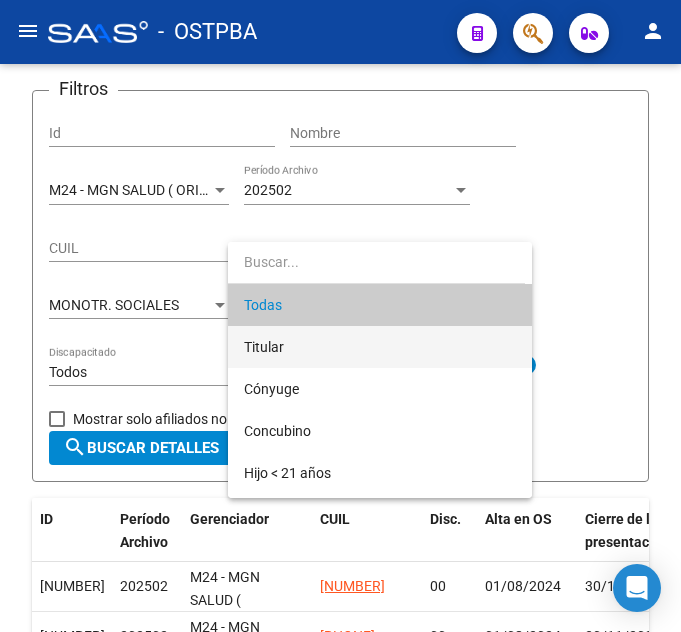 click on "Titular" at bounding box center (380, 347) 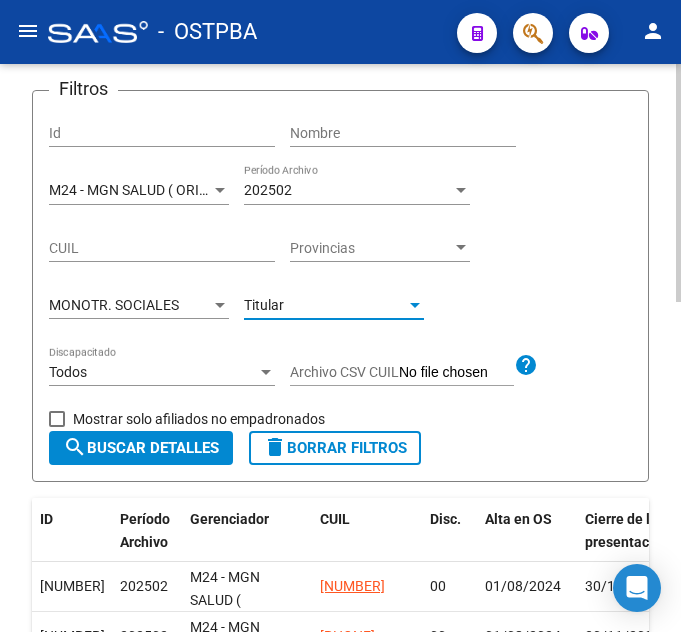 click on "search  Buscar Detalles" 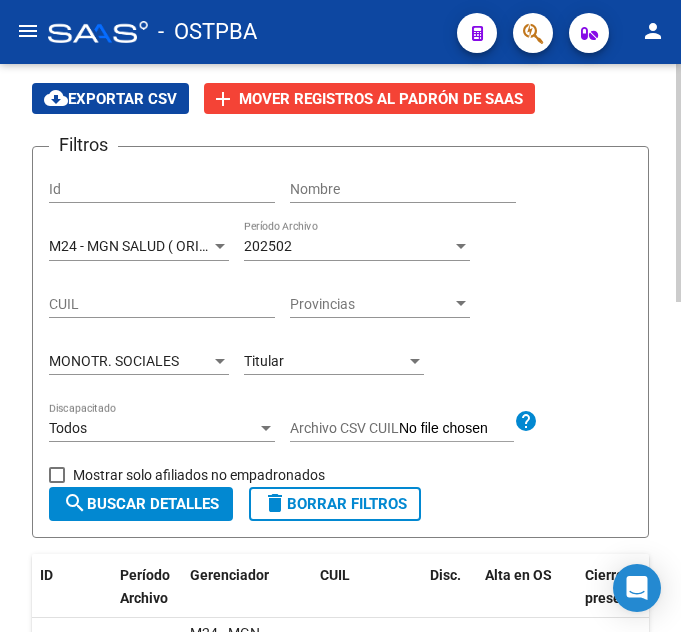 scroll, scrollTop: 86, scrollLeft: 0, axis: vertical 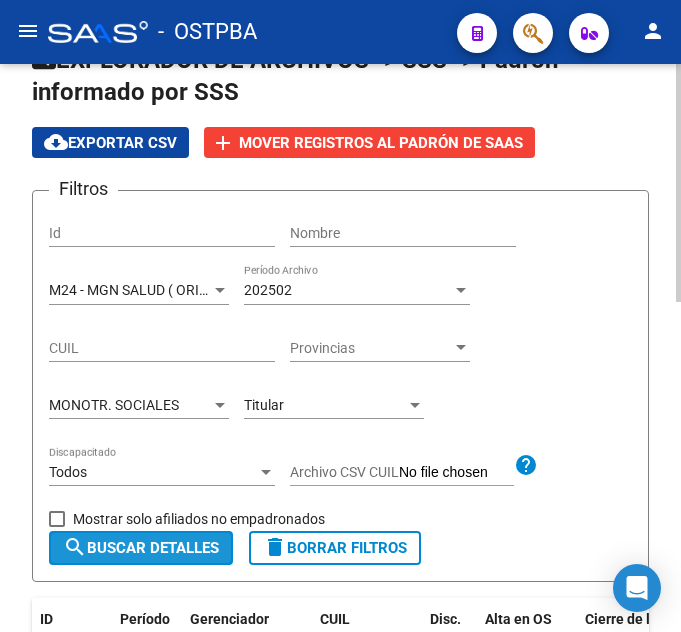 click on "search  Buscar Detalles" 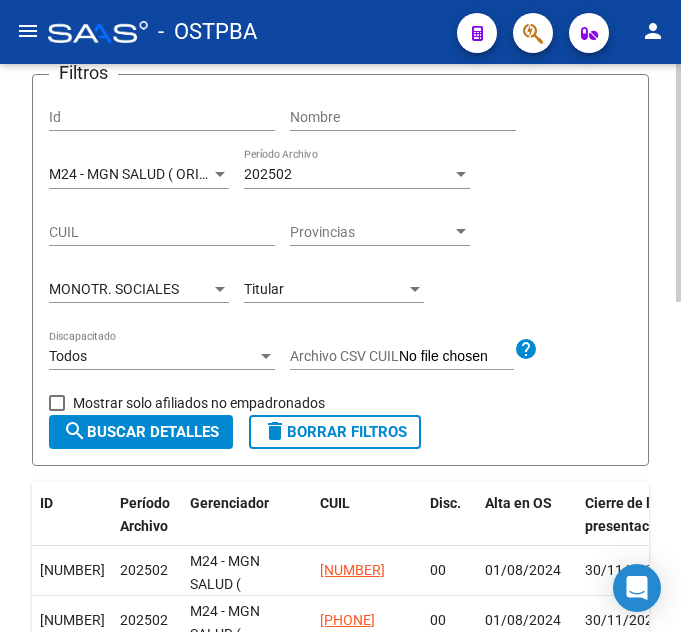 scroll, scrollTop: 186, scrollLeft: 0, axis: vertical 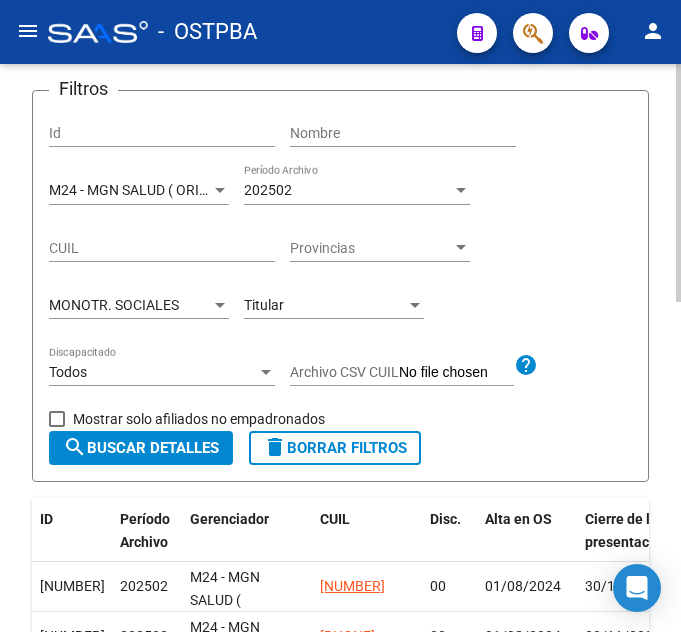 click on "Titular" at bounding box center (325, 305) 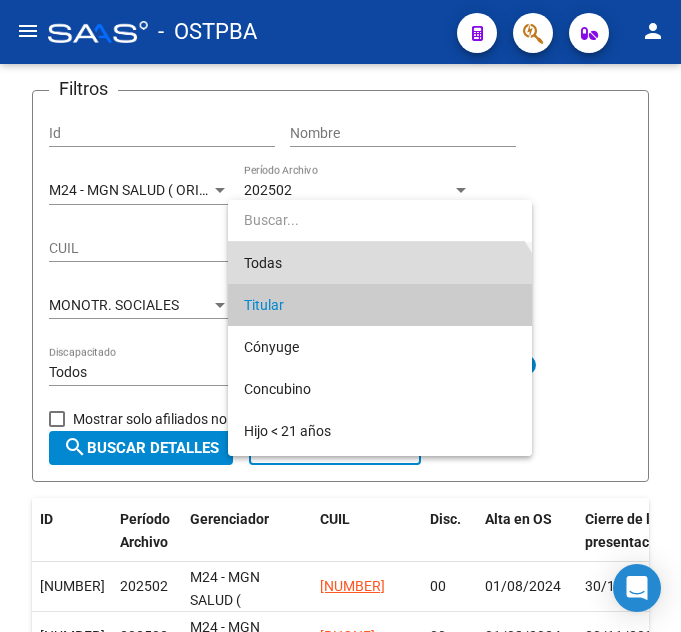 click on "Todas" at bounding box center (380, 263) 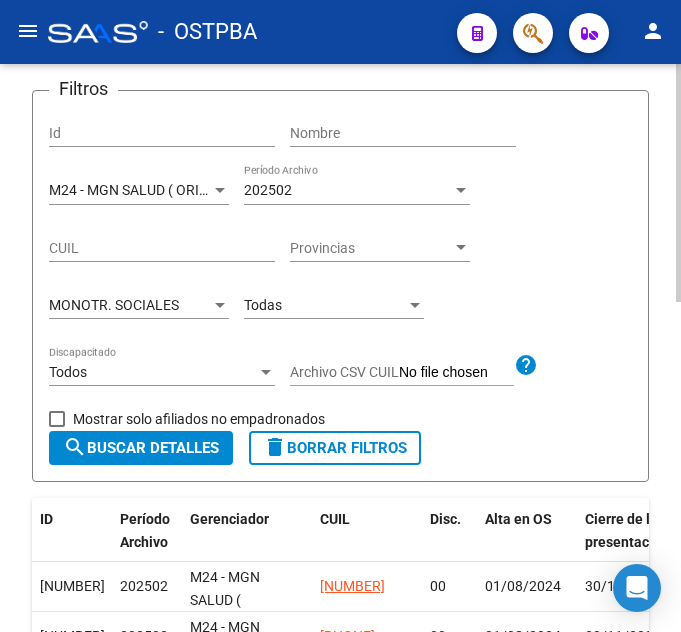 click on "MONOTR. SOCIALES Tipo de Beneficiario" 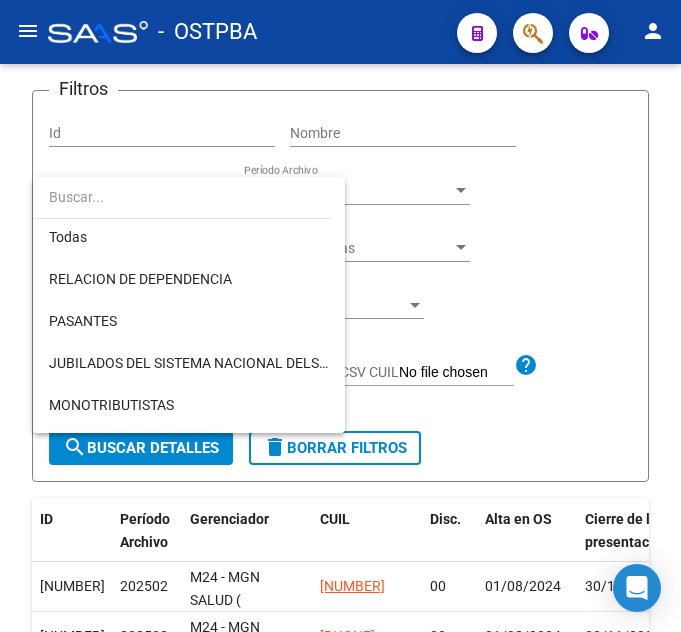 scroll, scrollTop: 0, scrollLeft: 0, axis: both 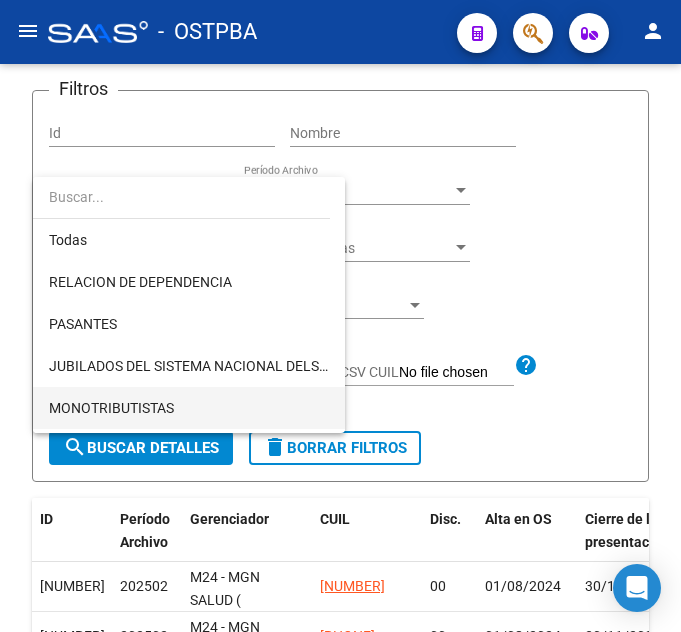 click on "MONOTRIBUTISTAS" at bounding box center [189, 408] 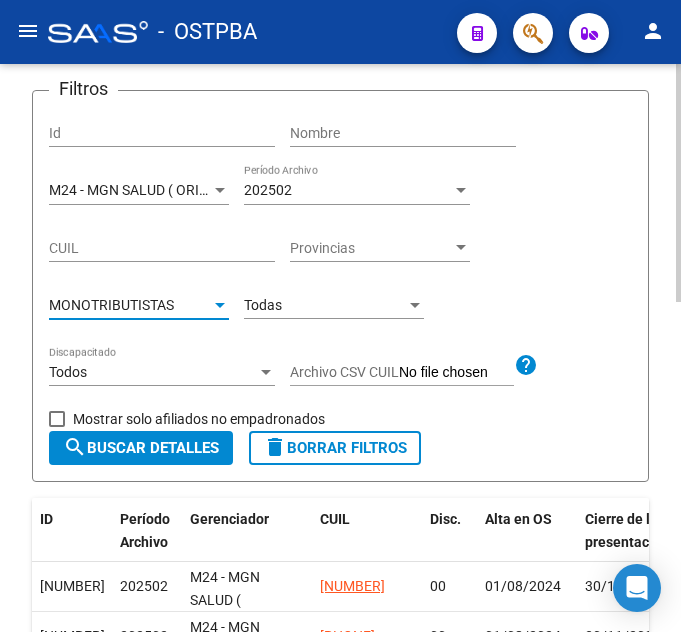 click on "search  Buscar Detalles" 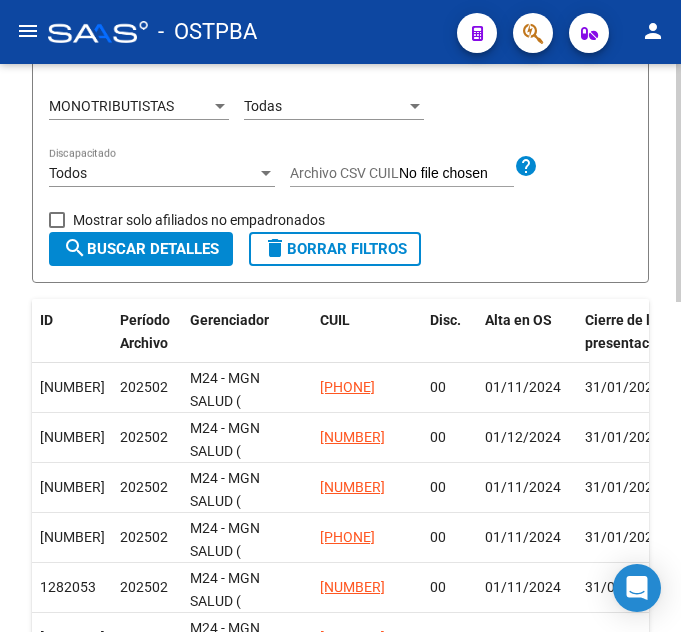 scroll, scrollTop: 86, scrollLeft: 0, axis: vertical 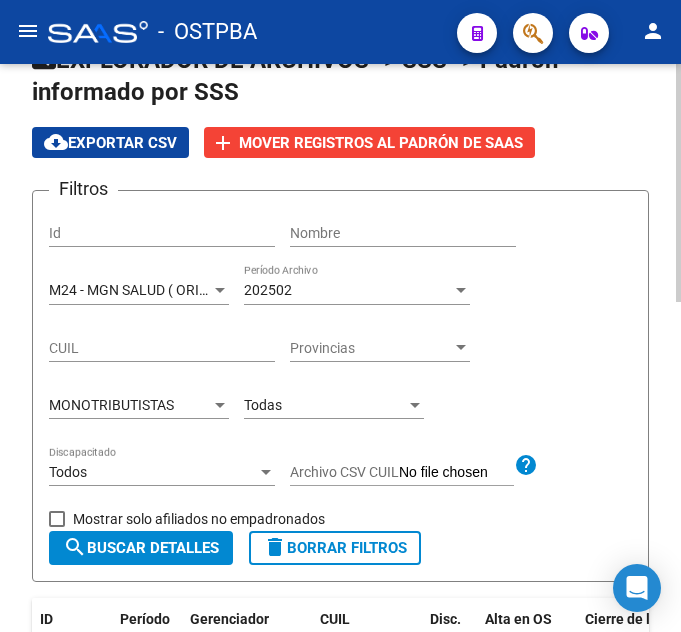 drag, startPoint x: 318, startPoint y: 372, endPoint x: 314, endPoint y: 382, distance: 10.770329 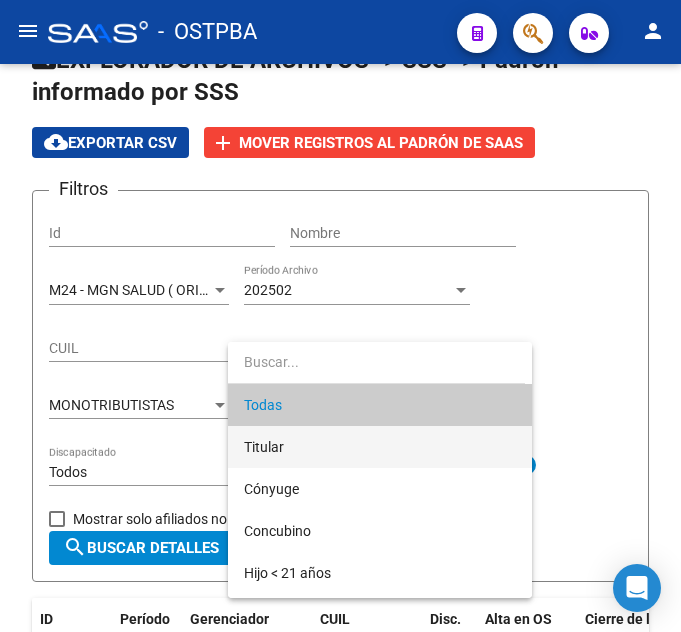 click on "Titular" at bounding box center (380, 447) 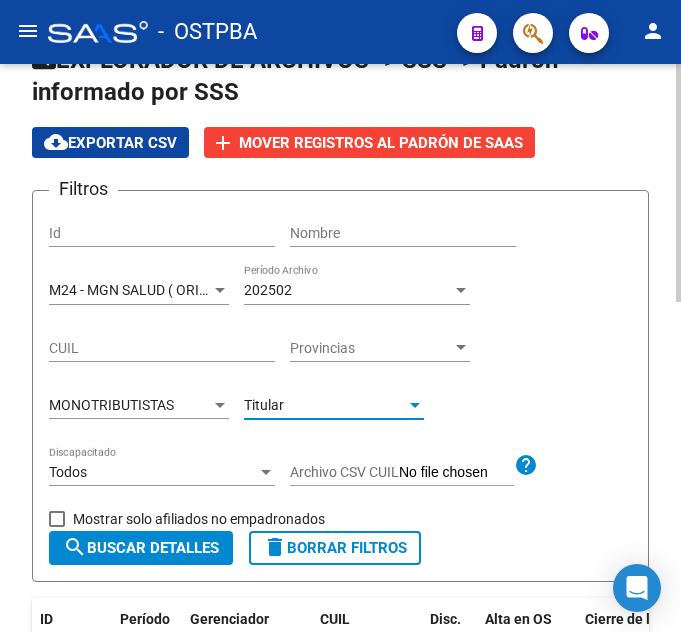 click on "search  Buscar Detalles" 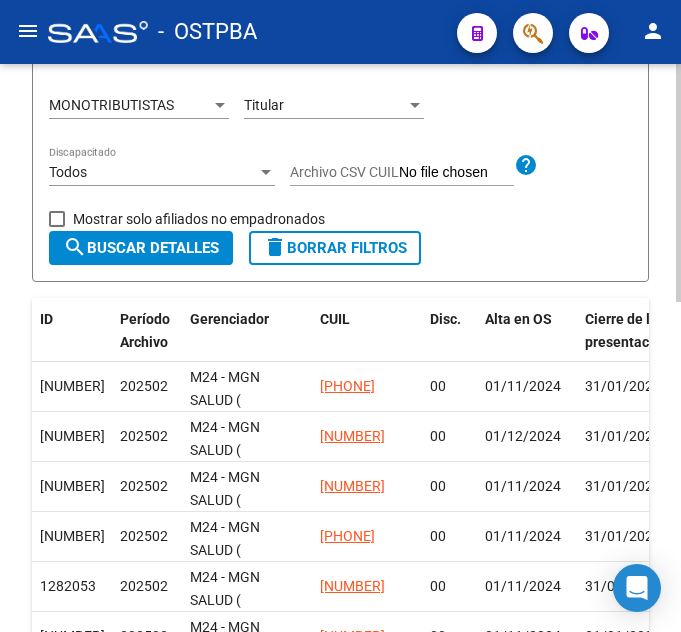 scroll, scrollTop: 186, scrollLeft: 0, axis: vertical 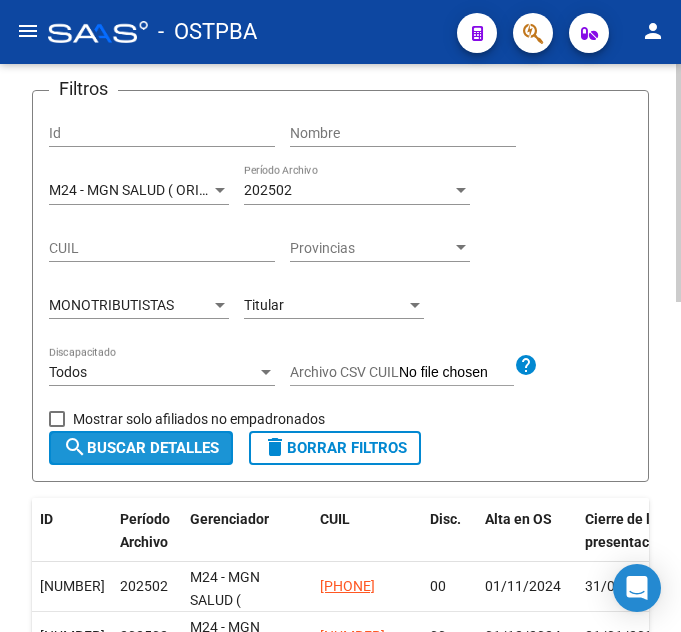 click on "search" 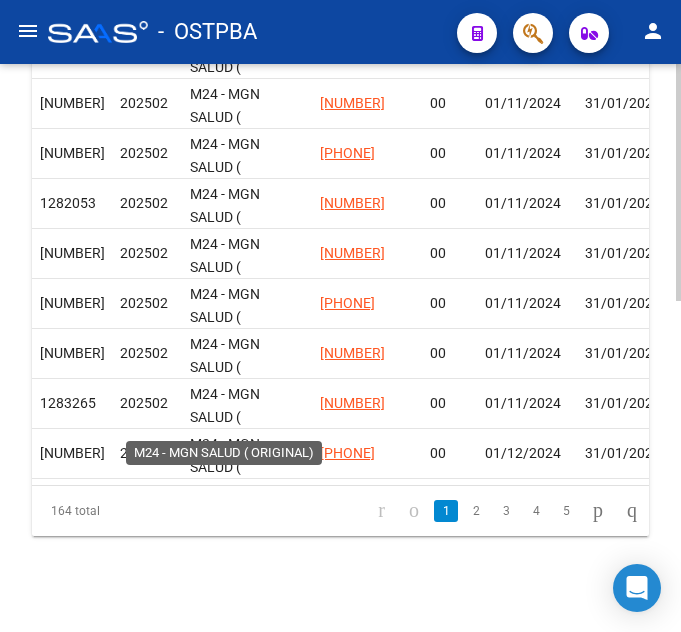 scroll, scrollTop: 791, scrollLeft: 0, axis: vertical 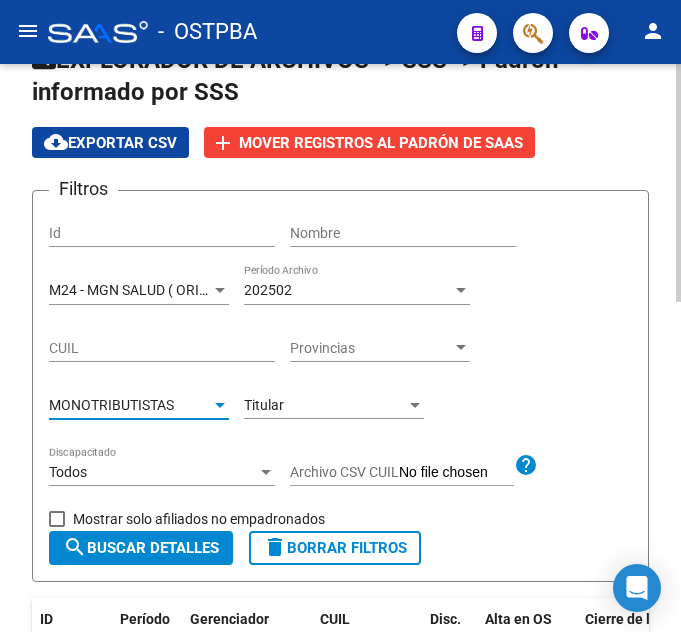 click on "MONOTRIBUTISTAS" at bounding box center [111, 405] 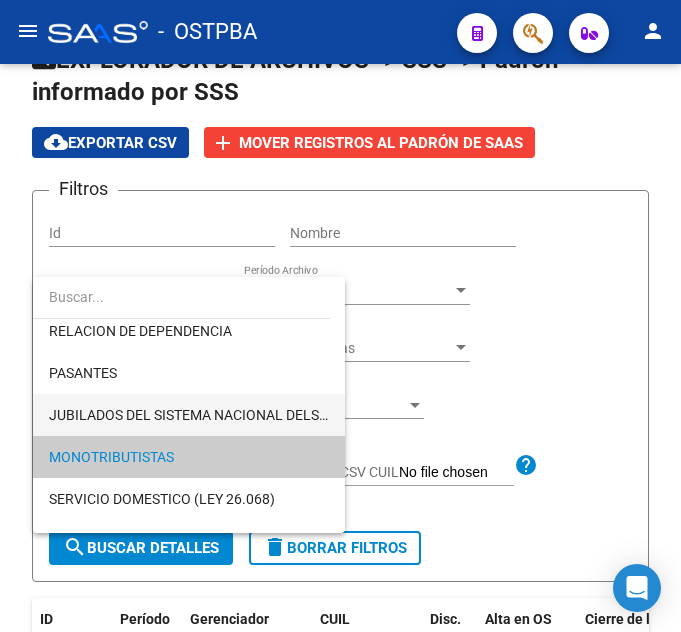 scroll, scrollTop: 0, scrollLeft: 0, axis: both 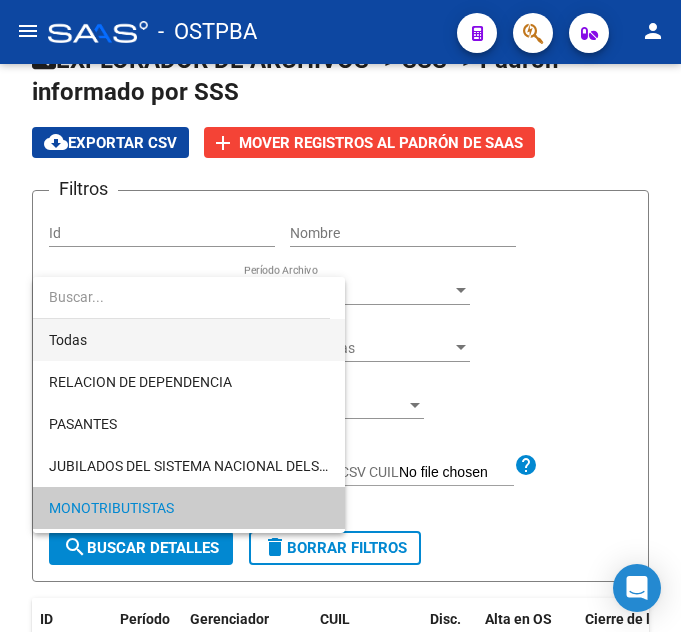 click on "Todas" at bounding box center (189, 340) 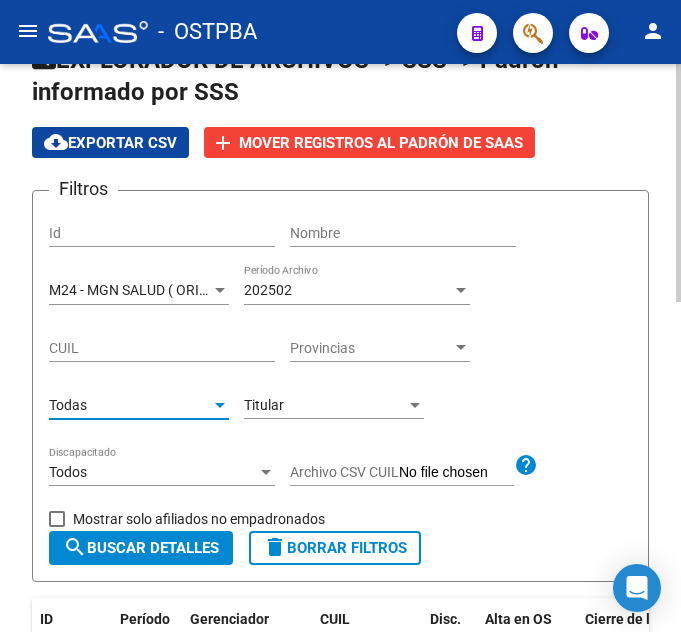 click on "search  Buscar Detalles" 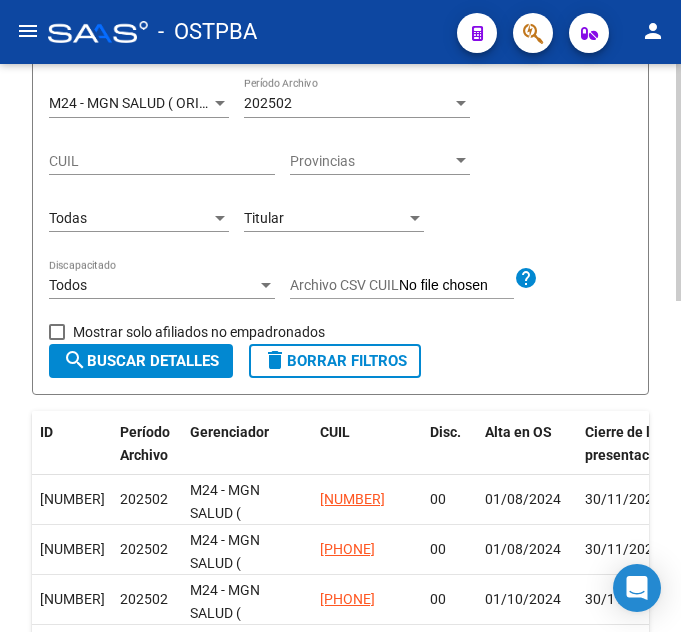 scroll, scrollTop: 586, scrollLeft: 0, axis: vertical 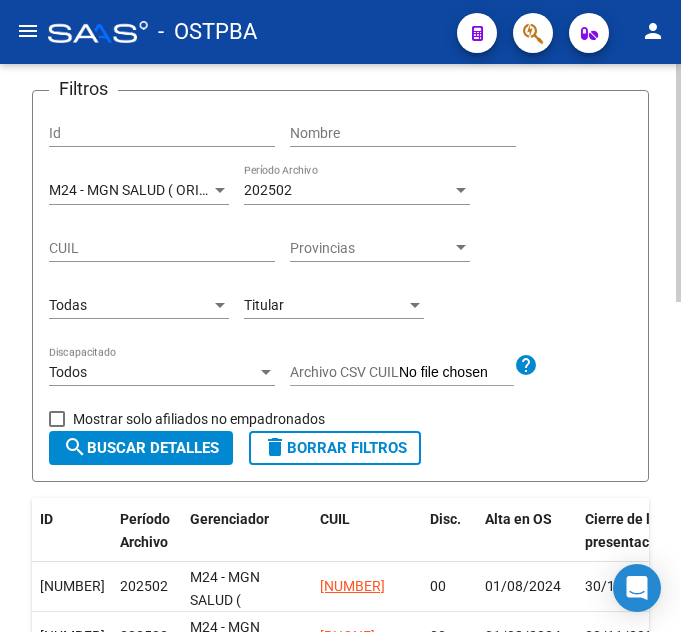 click on "M24 - MGN SALUD ( ORIGINAL) Seleccionar Gerenciador" 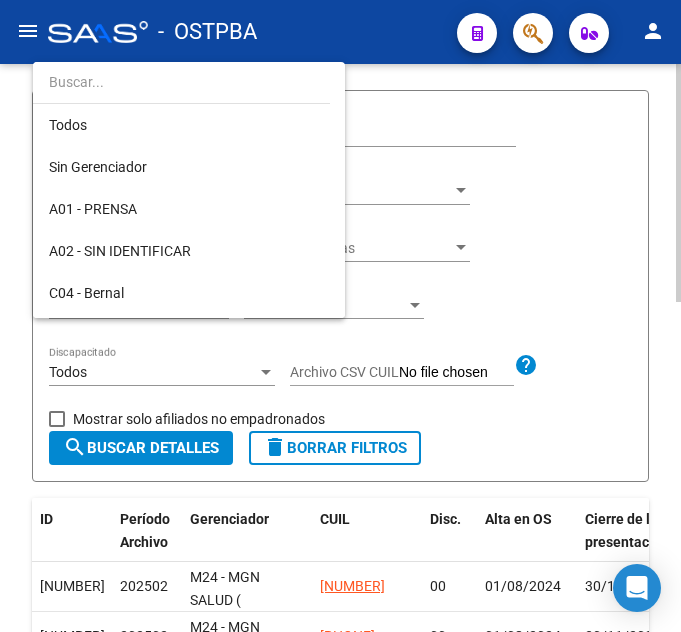 scroll, scrollTop: 397, scrollLeft: 0, axis: vertical 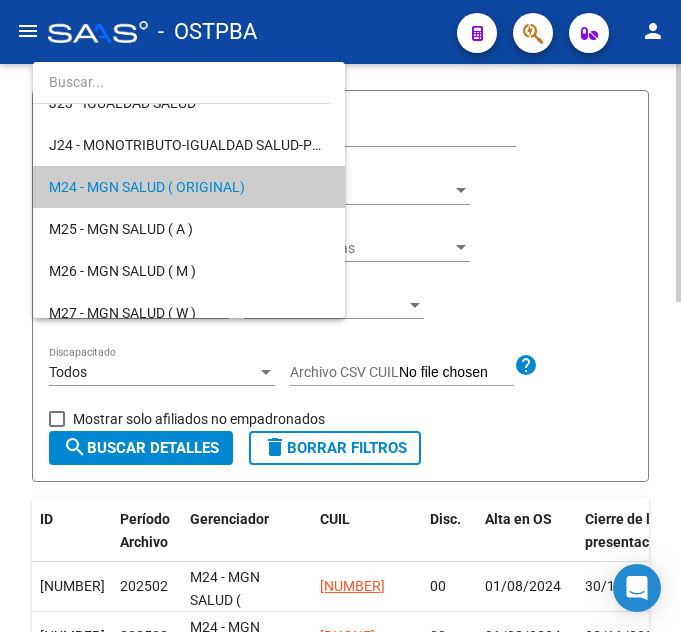 drag, startPoint x: 638, startPoint y: 289, endPoint x: 605, endPoint y: 286, distance: 33.13608 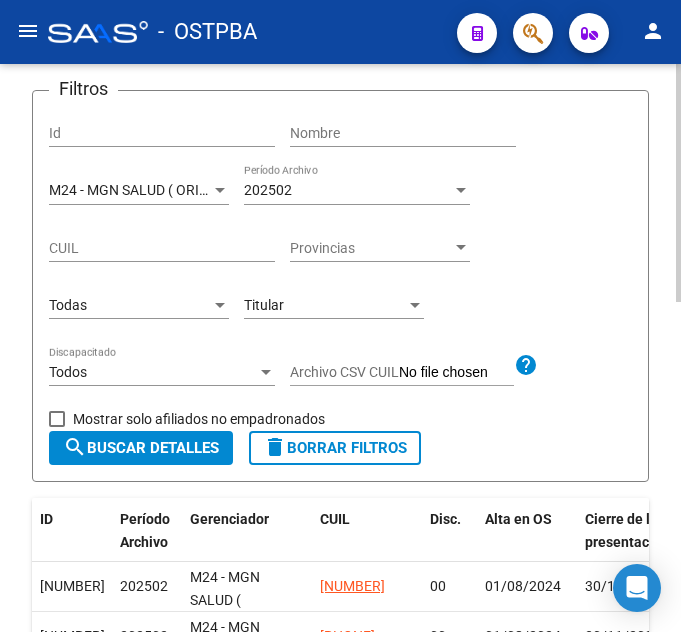 click on "Todas" at bounding box center [130, 305] 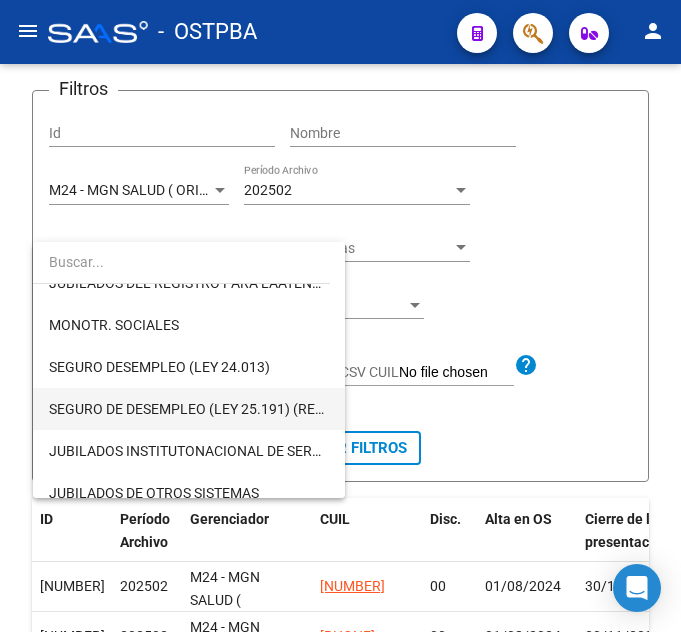 scroll, scrollTop: 174, scrollLeft: 0, axis: vertical 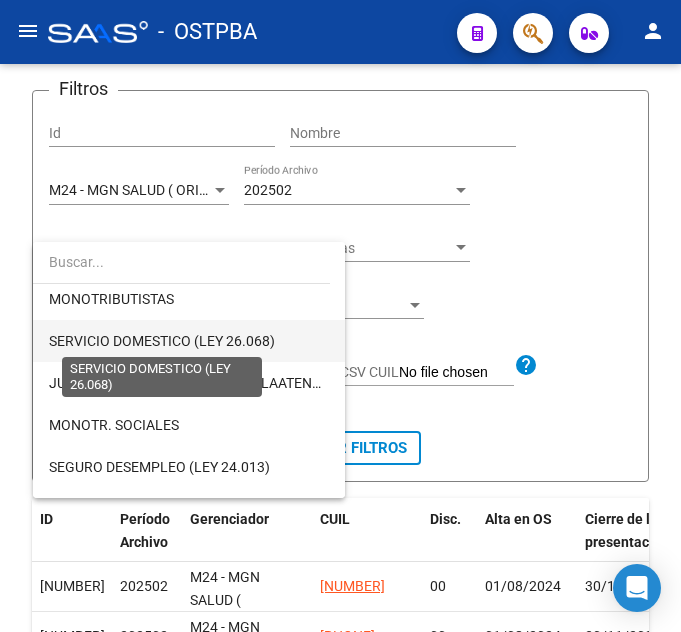 click on "SERVICIO DOMESTICO (LEY 26.068)" at bounding box center [162, 341] 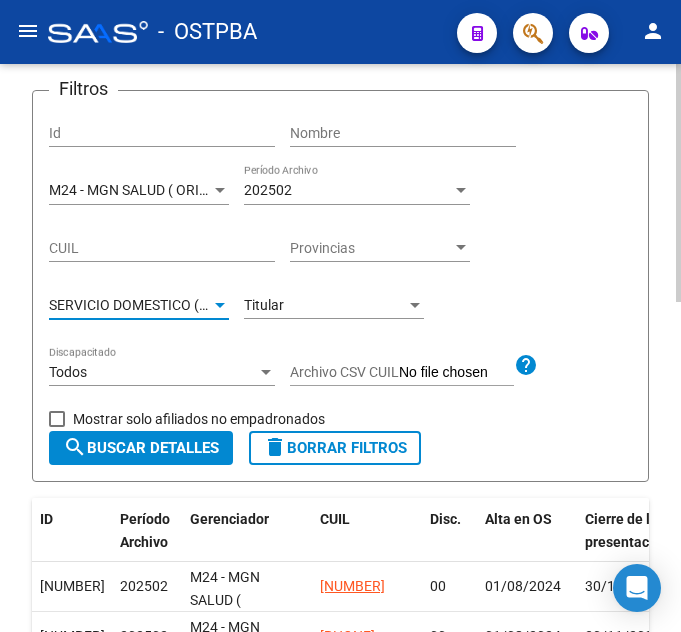 click on "search  Buscar Detalles" 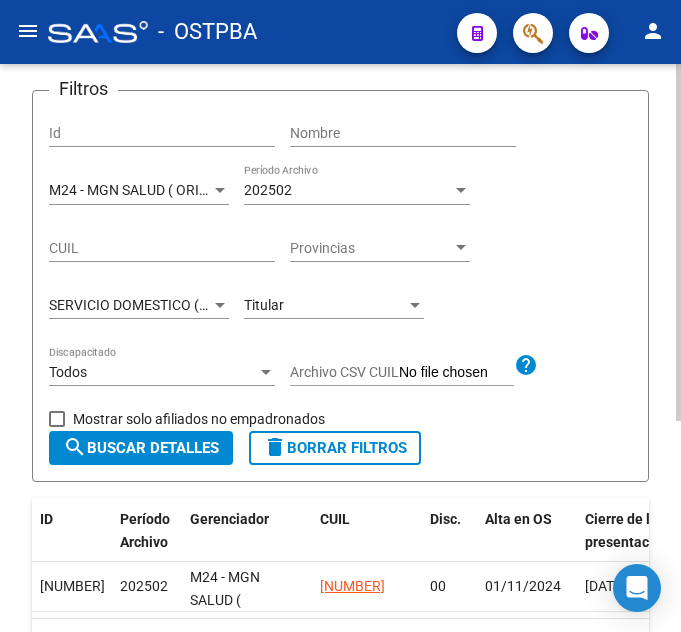 click on "M24 - MGN SALUD ( ORIGINAL)" at bounding box center (147, 190) 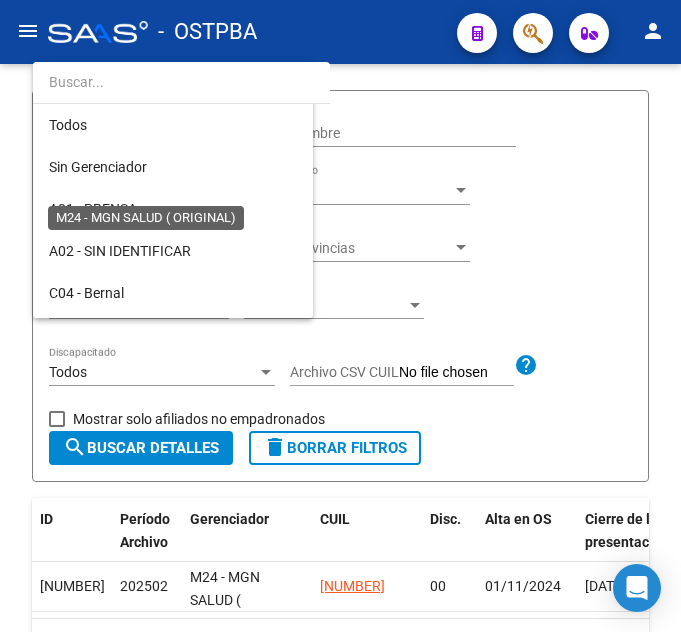 scroll, scrollTop: 397, scrollLeft: 0, axis: vertical 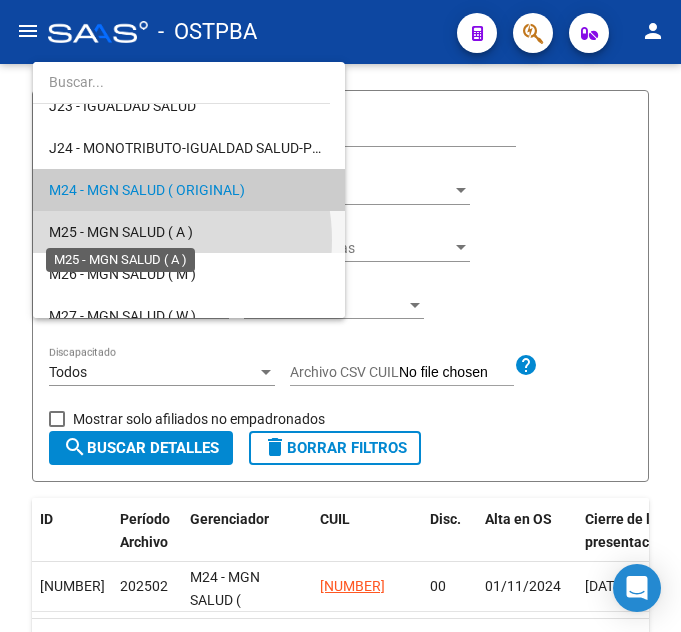 click on "M25 - MGN SALUD ( A )" at bounding box center [121, 232] 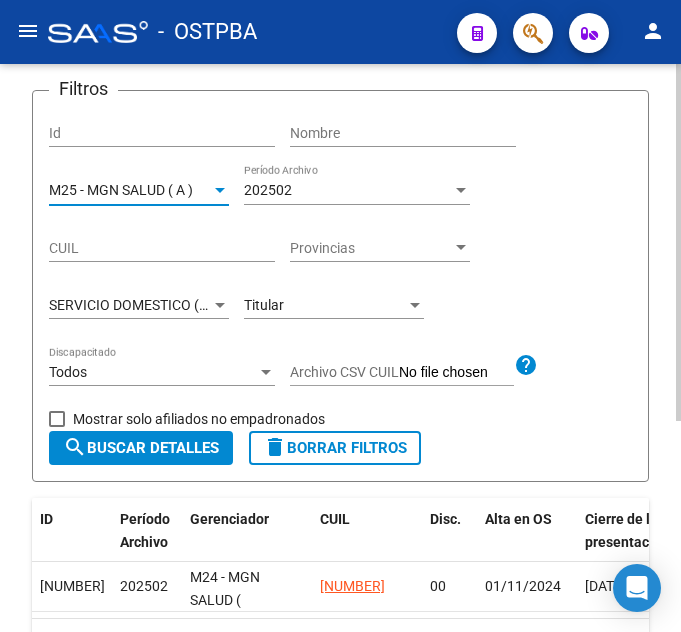 click on "Mostrar solo afiliados no empadronados" at bounding box center (199, 419) 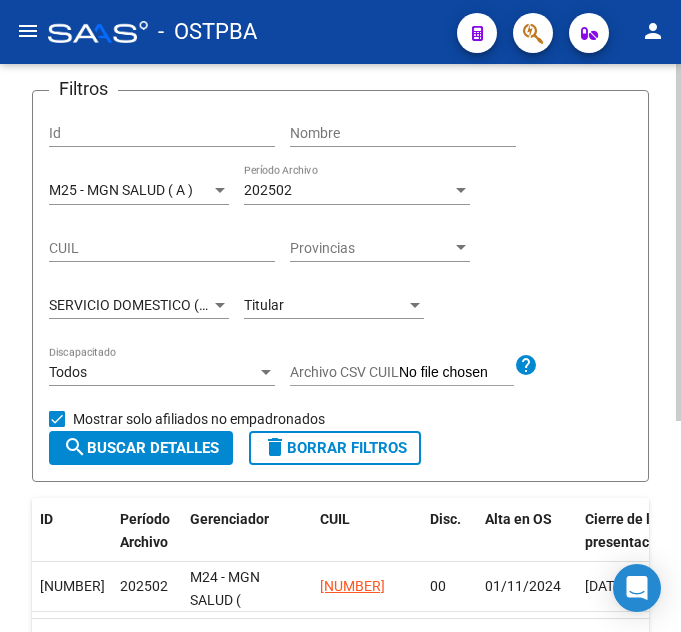 click on "search  Buscar Detalles" 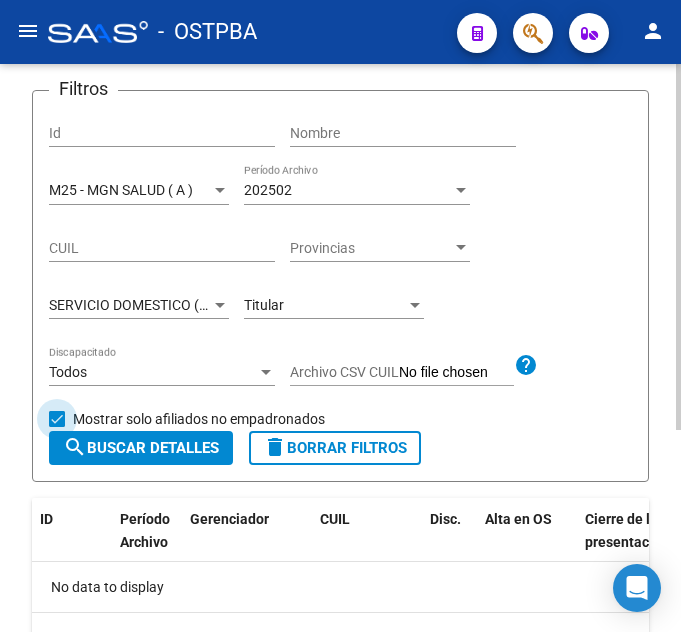 click at bounding box center (57, 419) 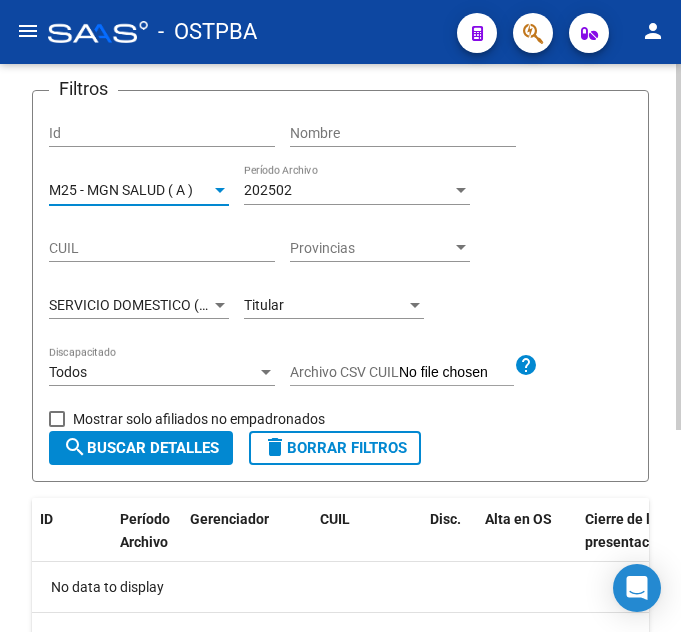 click on "M25 - MGN SALUD ( A )" at bounding box center [121, 190] 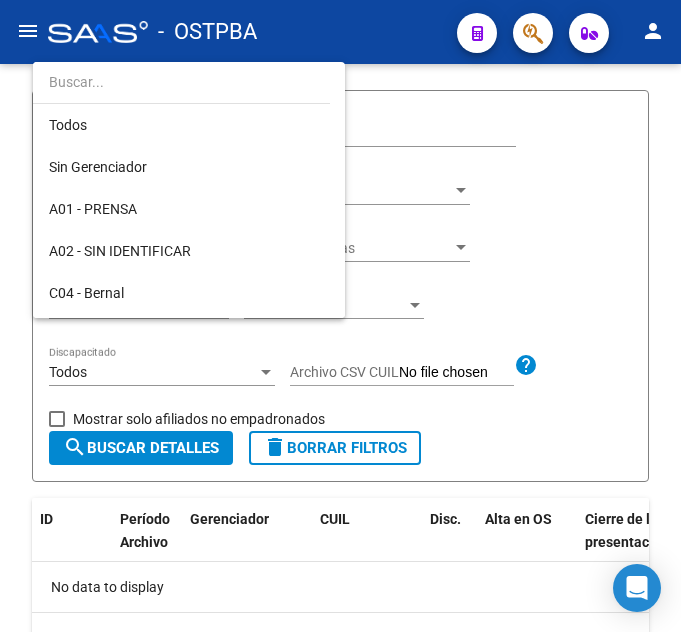 scroll, scrollTop: 439, scrollLeft: 0, axis: vertical 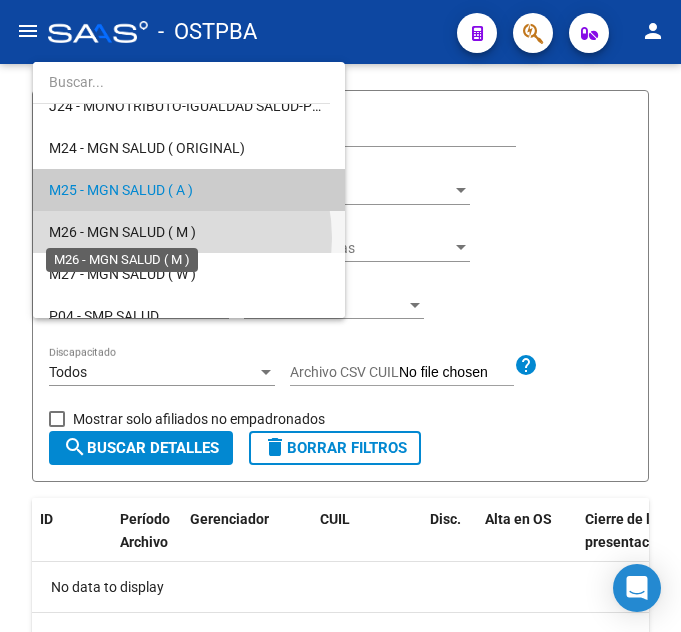 click on "M26 - MGN SALUD ( M )" at bounding box center (122, 232) 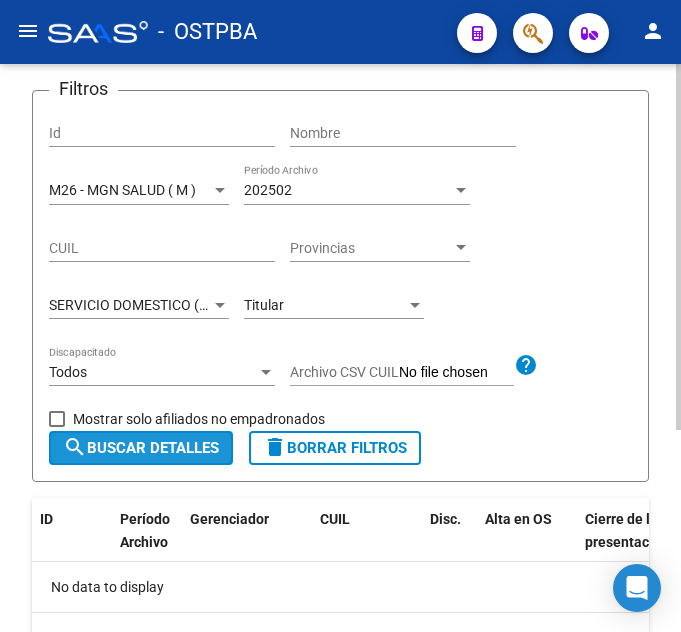 click on "search  Buscar Detalles" 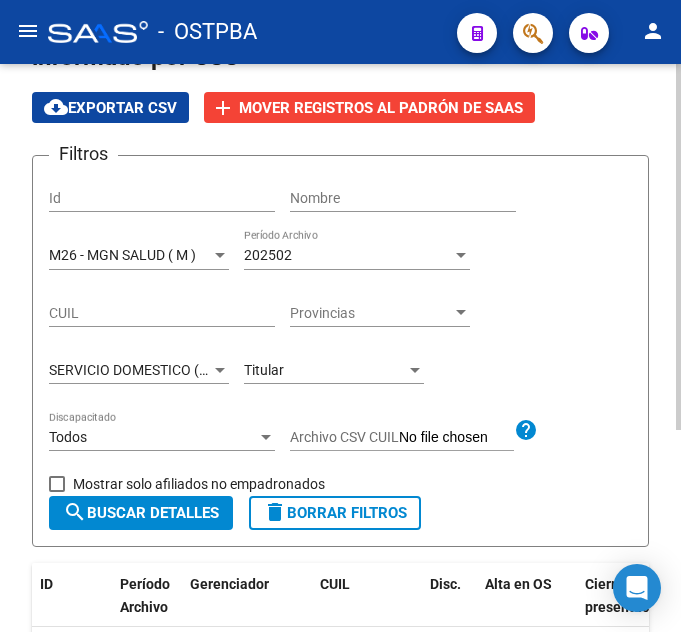 scroll, scrollTop: 114, scrollLeft: 0, axis: vertical 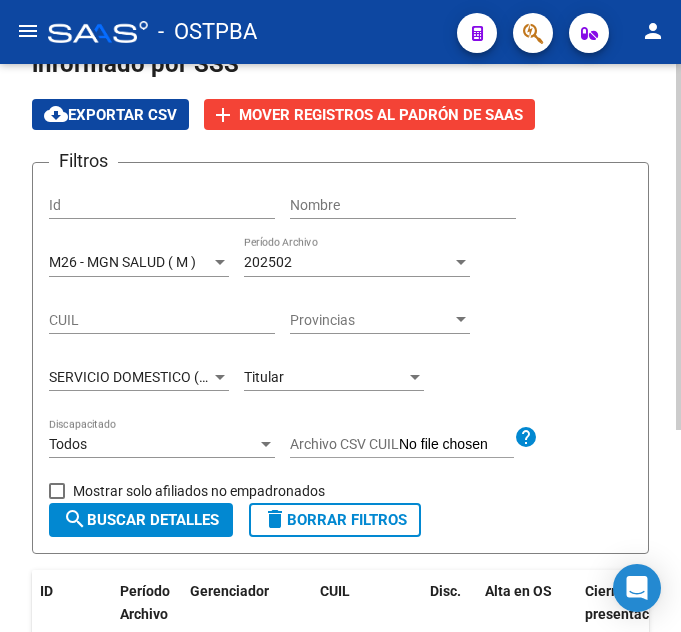 click on "M26 - MGN SALUD ( M )" at bounding box center (122, 262) 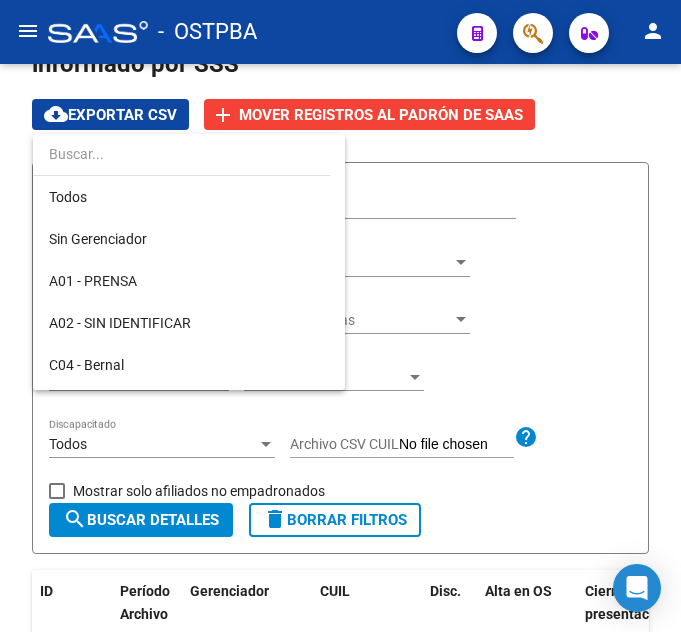 scroll, scrollTop: 481, scrollLeft: 0, axis: vertical 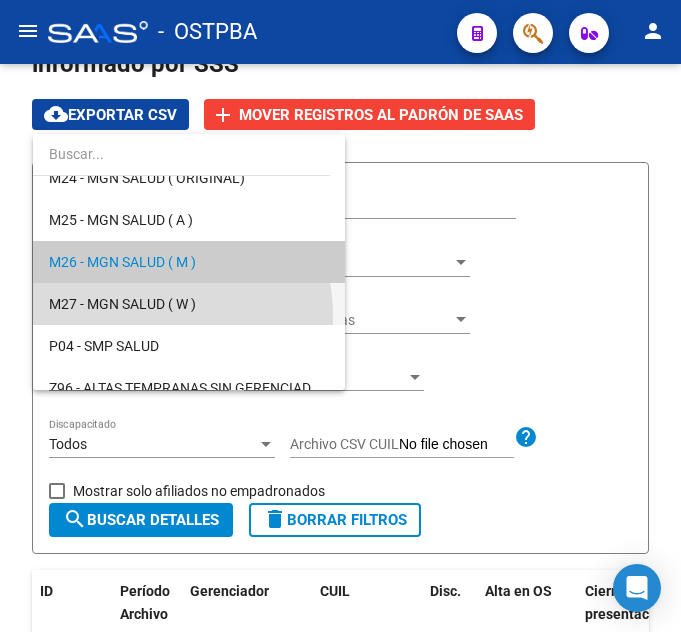 click on "M27 - MGN SALUD ( W )" at bounding box center [189, 304] 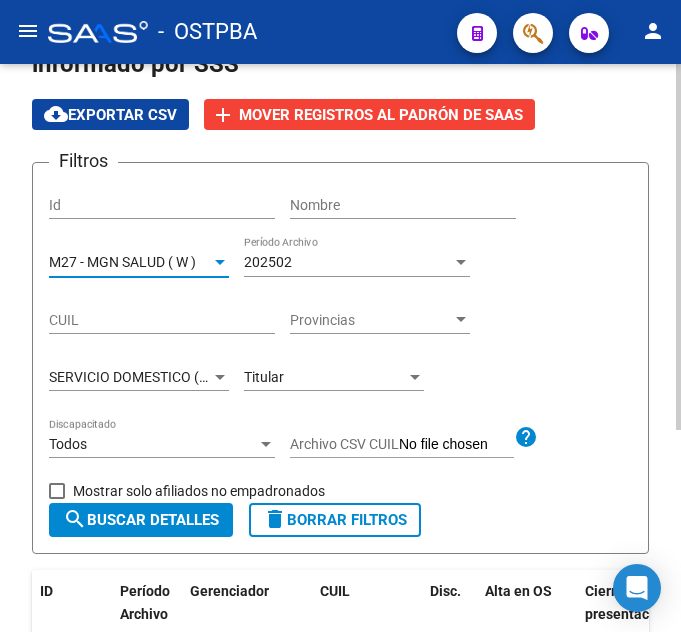 click on "search  Buscar Detalles" 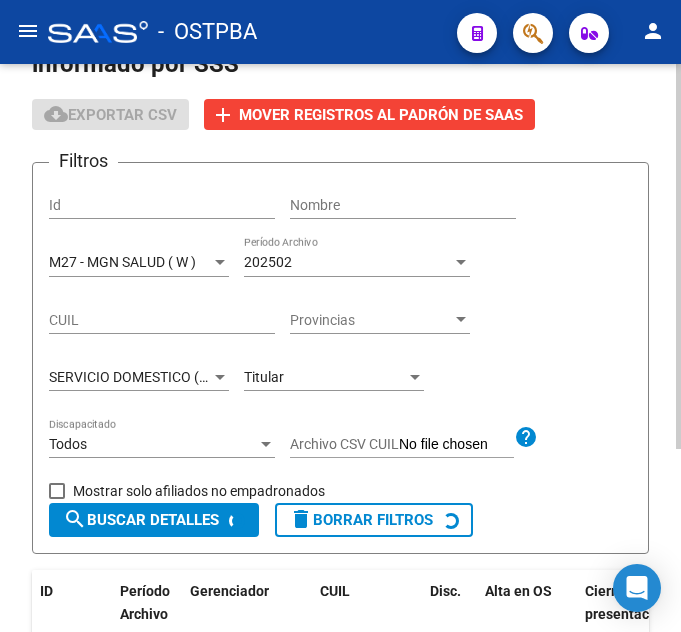 scroll, scrollTop: 269, scrollLeft: 0, axis: vertical 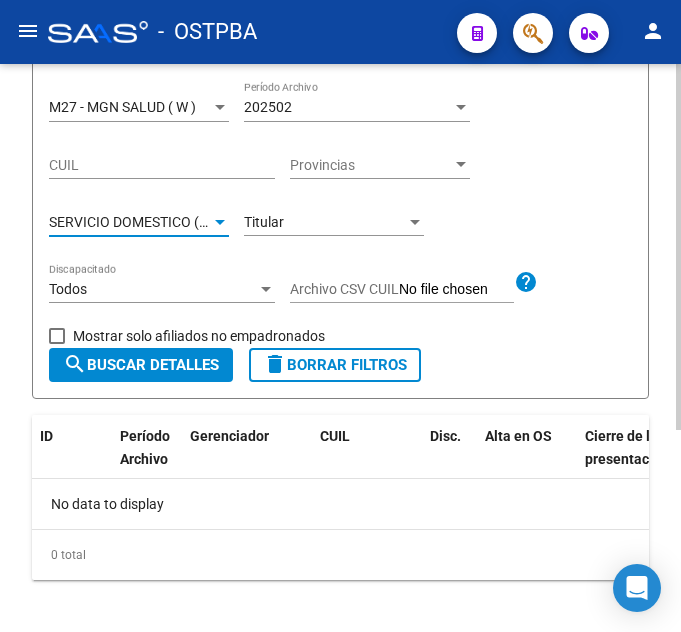 click on "SERVICIO DOMESTICO (LEY 26.068)" at bounding box center (162, 222) 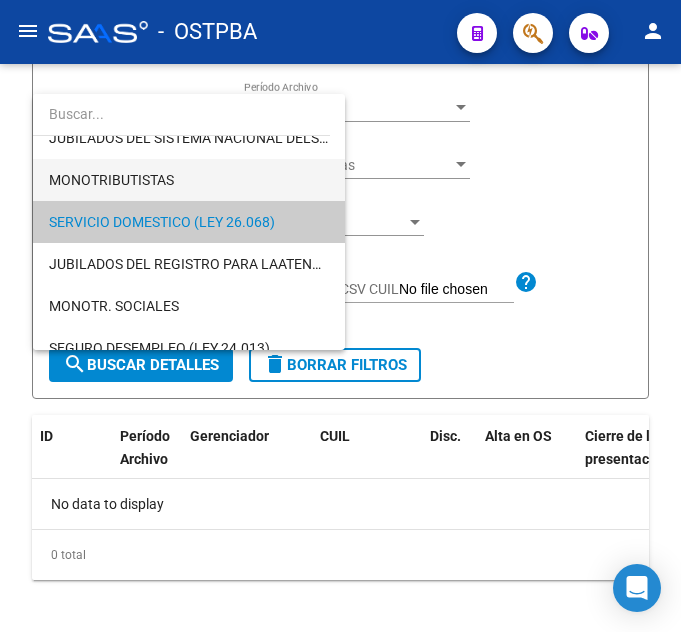 scroll, scrollTop: 0, scrollLeft: 0, axis: both 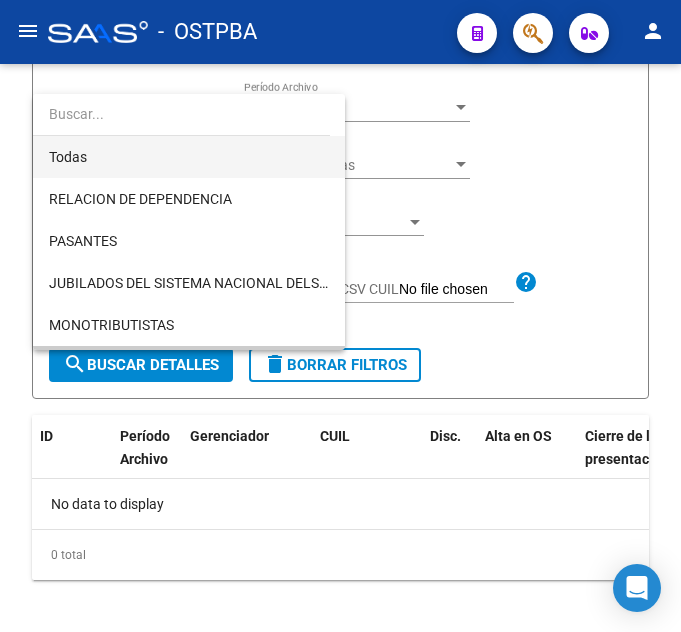 click on "Todas" at bounding box center (189, 157) 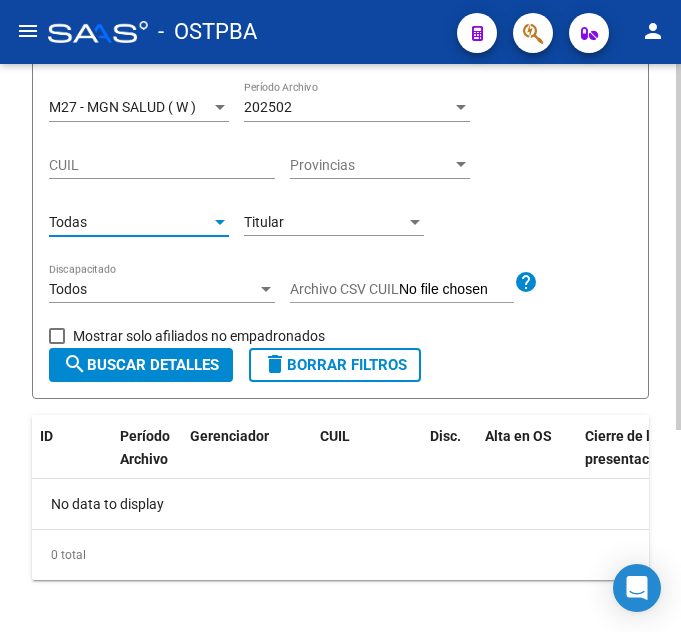 click on "M27 - MGN SALUD ( W )" at bounding box center (122, 107) 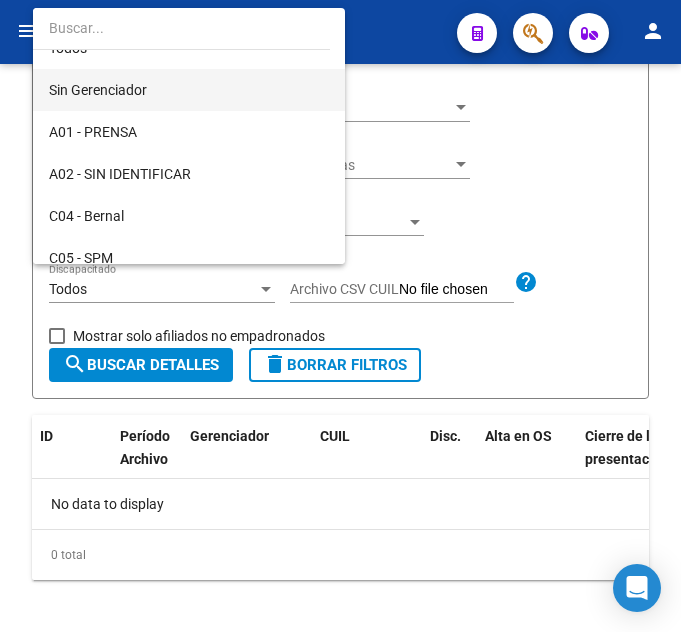 scroll, scrollTop: 0, scrollLeft: 0, axis: both 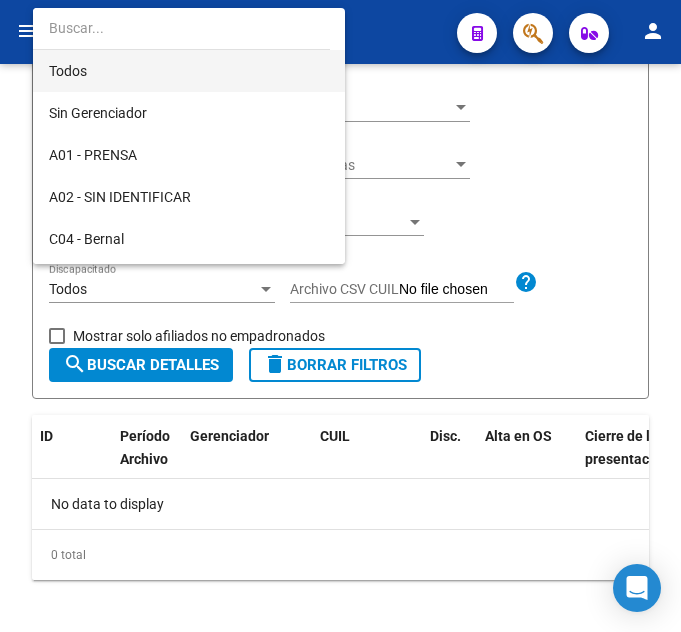 click on "Todos" at bounding box center [189, 71] 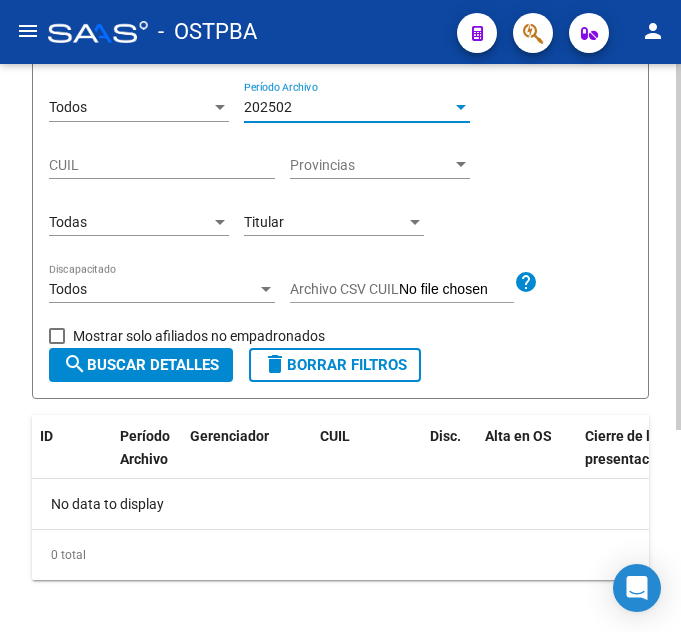 click on "202502" at bounding box center [348, 107] 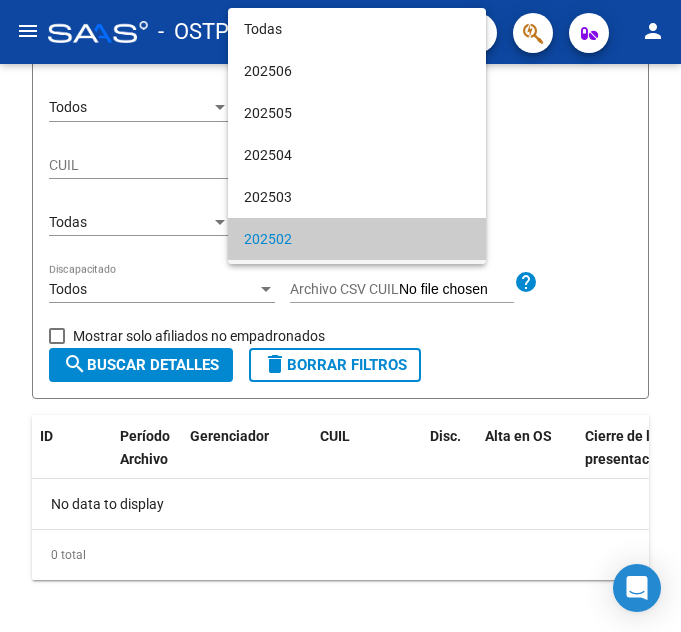 scroll, scrollTop: 132, scrollLeft: 0, axis: vertical 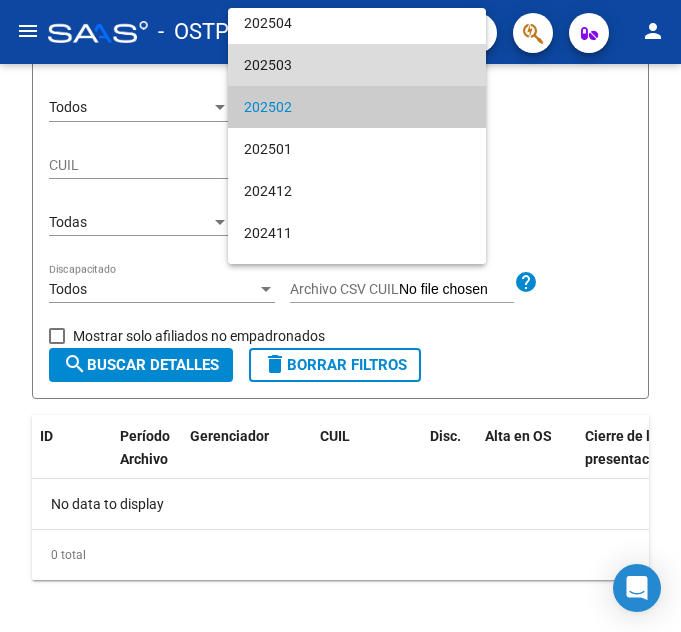 click on "202503" at bounding box center (357, 65) 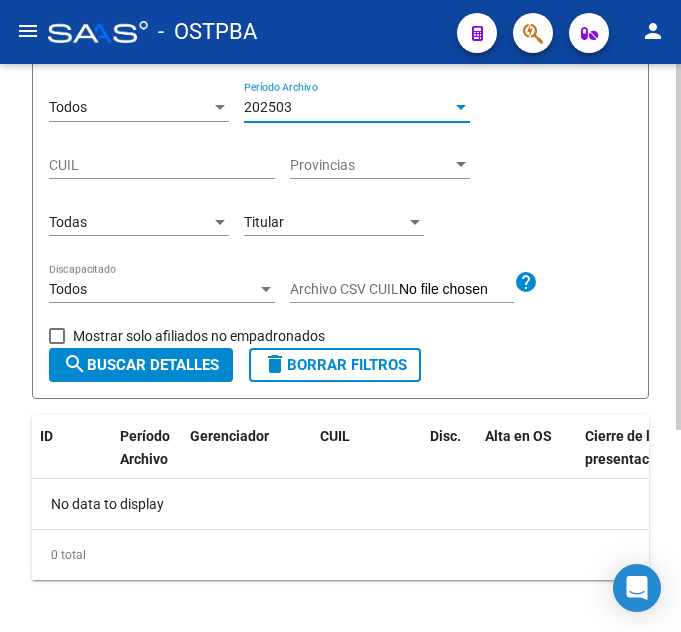 click on "search  Buscar Detalles" 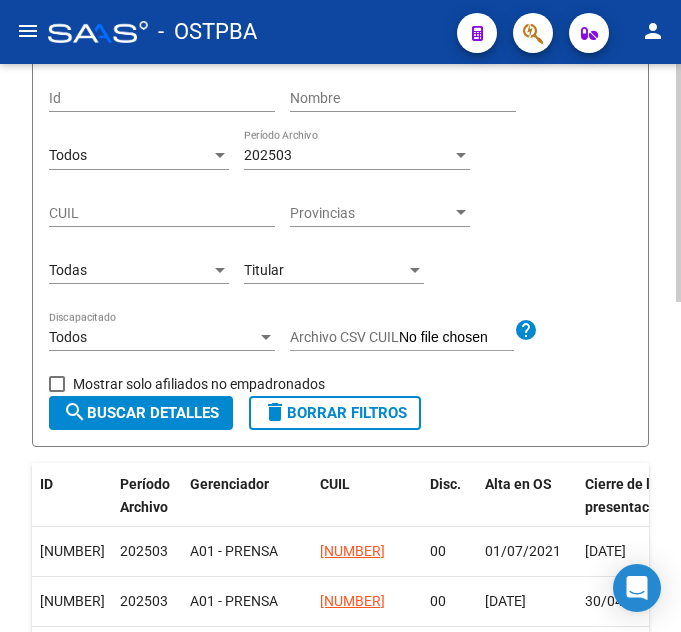 scroll, scrollTop: 186, scrollLeft: 0, axis: vertical 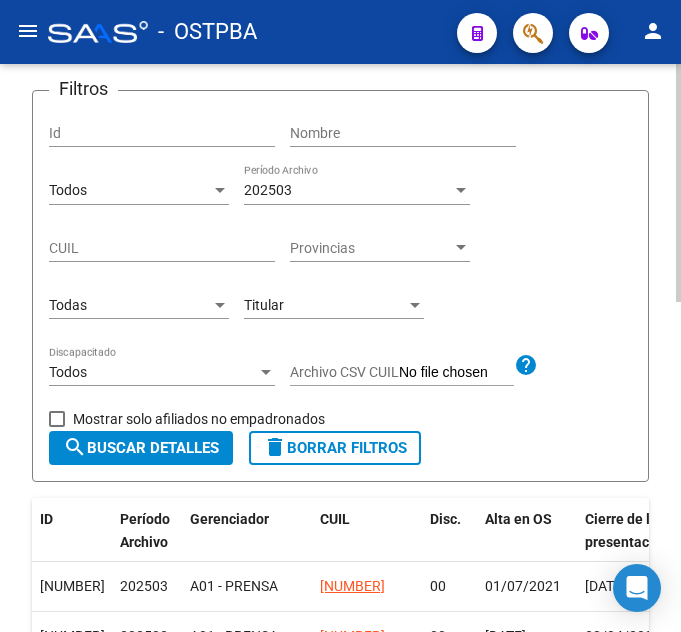click on "Todos" at bounding box center [130, 190] 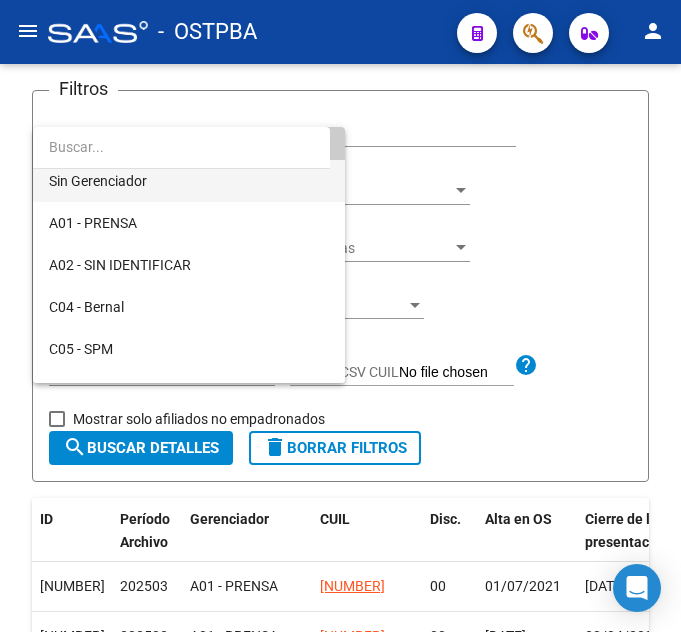 scroll, scrollTop: 200, scrollLeft: 0, axis: vertical 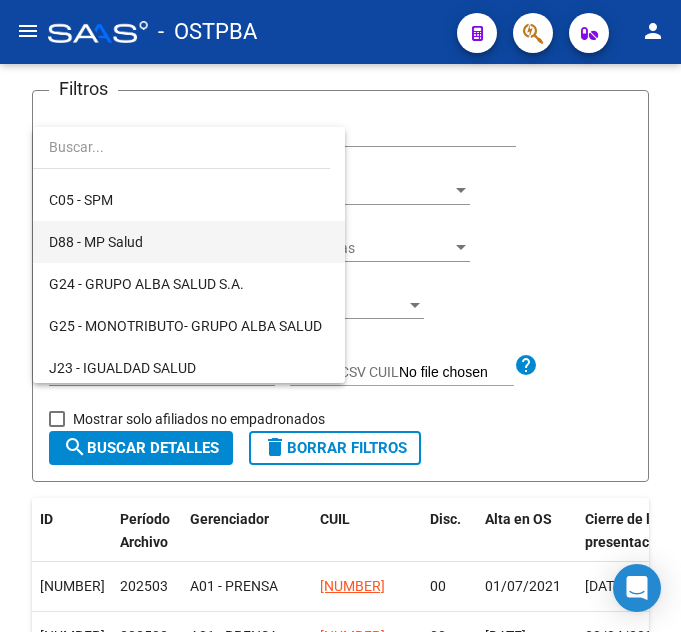 click on "D88 - MP Salud" at bounding box center (189, 242) 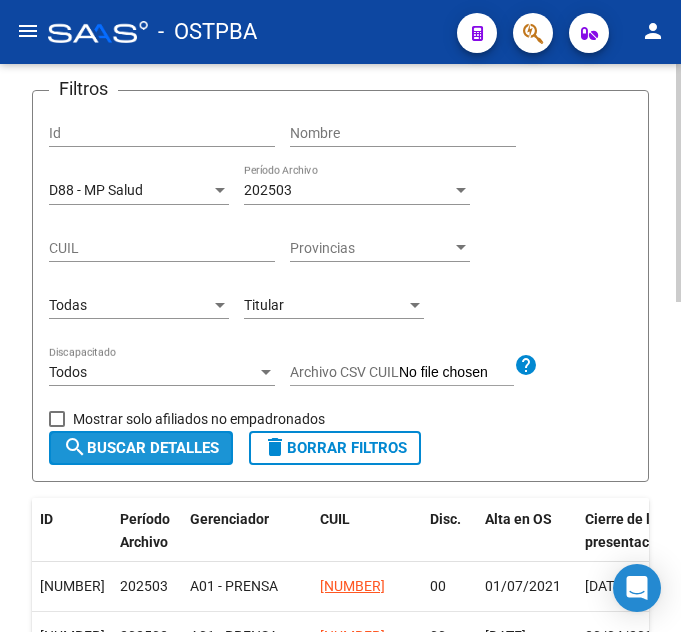 click on "search  Buscar Detalles" 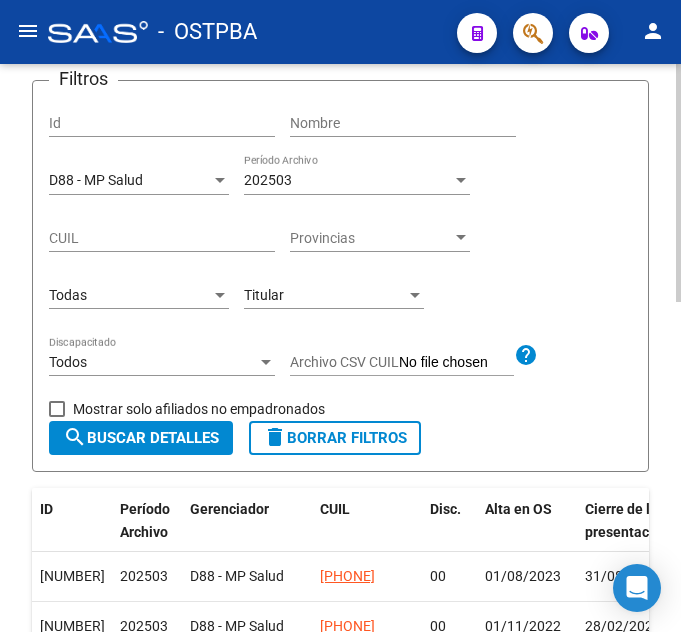 scroll, scrollTop: 186, scrollLeft: 0, axis: vertical 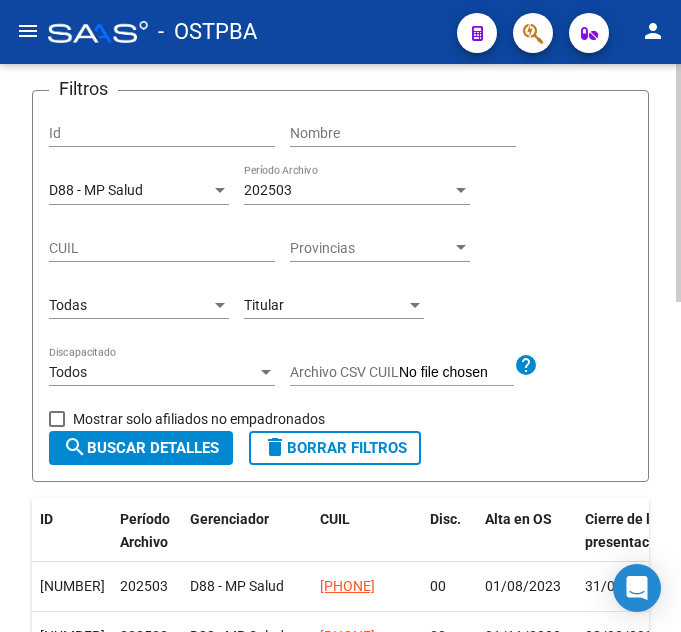 click on "Todas" at bounding box center [130, 305] 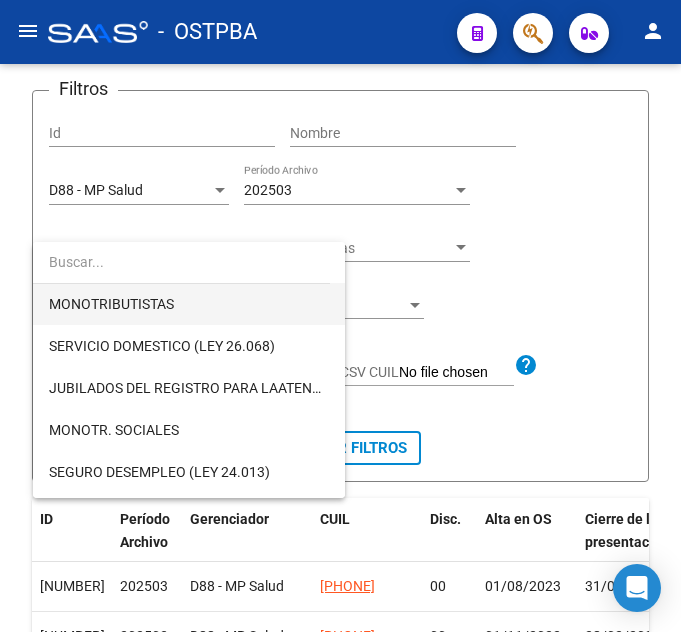 scroll, scrollTop: 200, scrollLeft: 0, axis: vertical 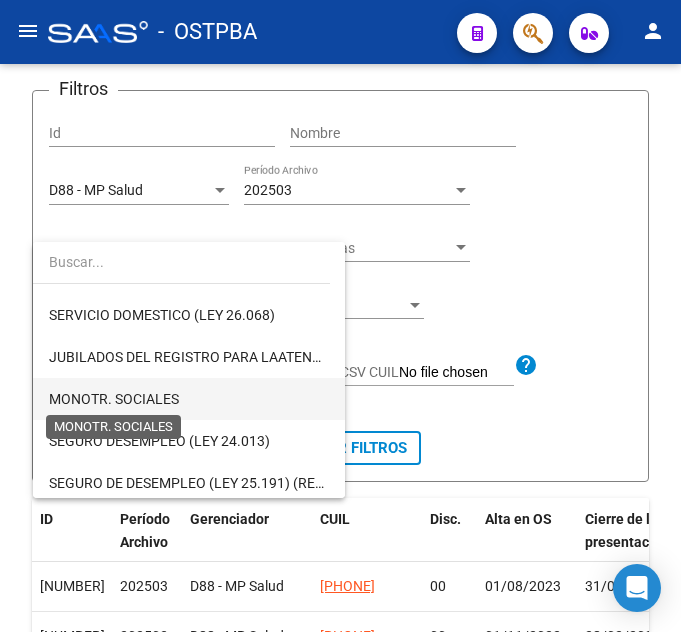 click on "MONOTR. SOCIALES" at bounding box center (114, 399) 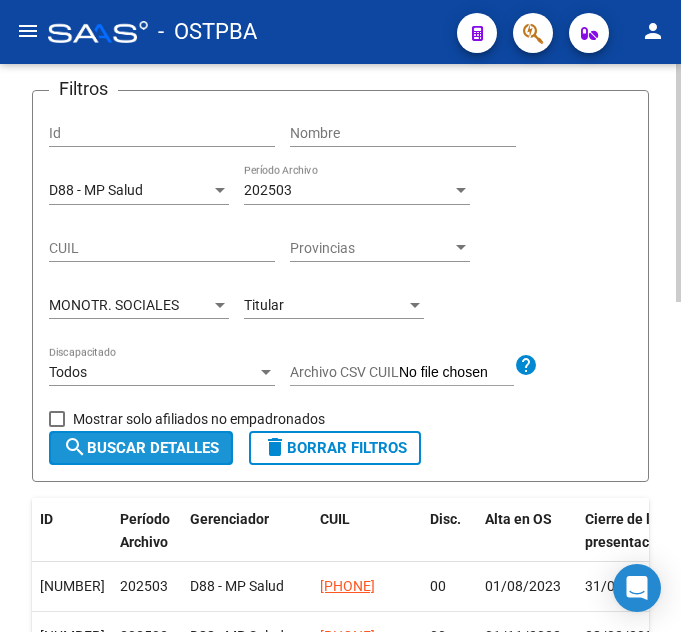 click on "search  Buscar Detalles" 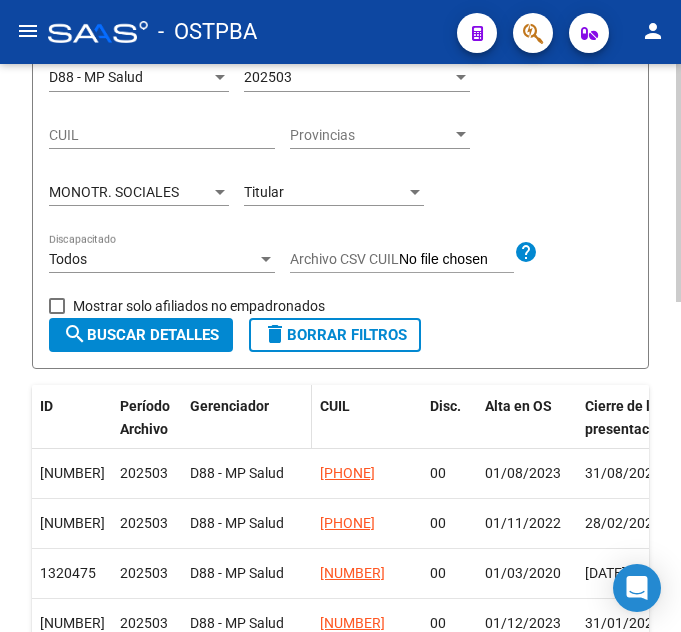 scroll, scrollTop: 281, scrollLeft: 0, axis: vertical 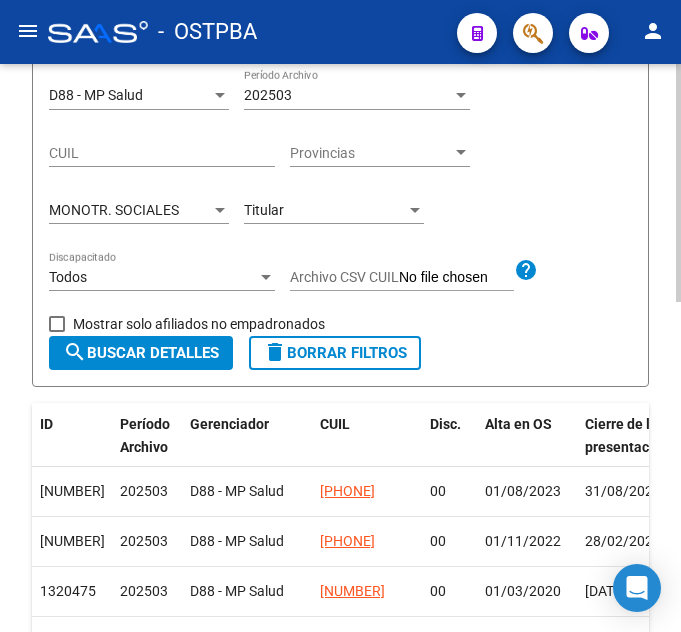 click on "MONOTR. SOCIALES Tipo de Beneficiario" 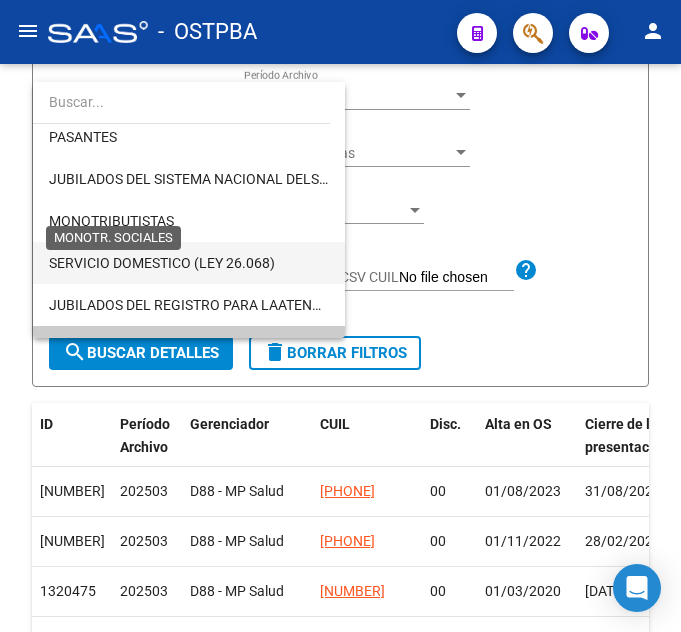 scroll, scrollTop: 0, scrollLeft: 0, axis: both 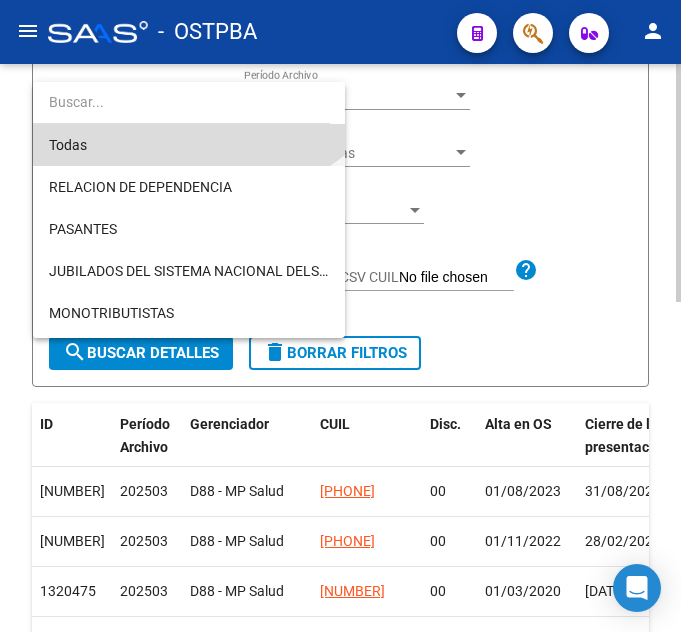 drag, startPoint x: 181, startPoint y: 143, endPoint x: 188, endPoint y: 172, distance: 29.832869 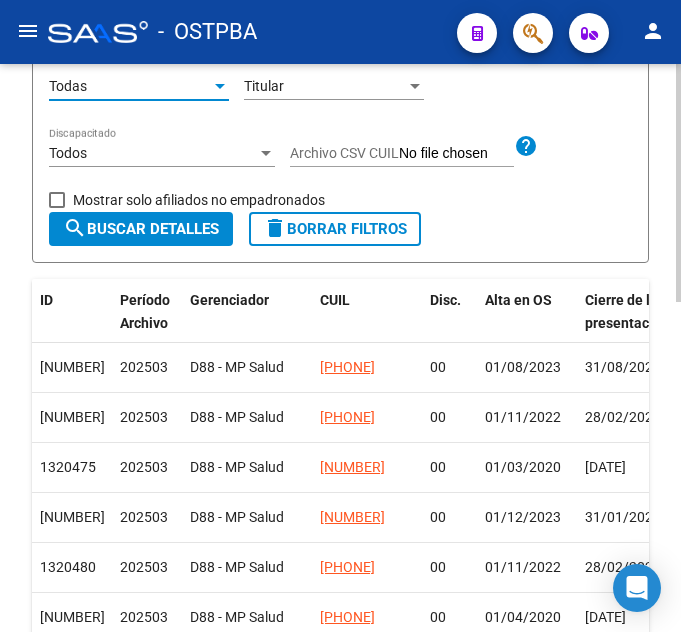 scroll, scrollTop: 386, scrollLeft: 0, axis: vertical 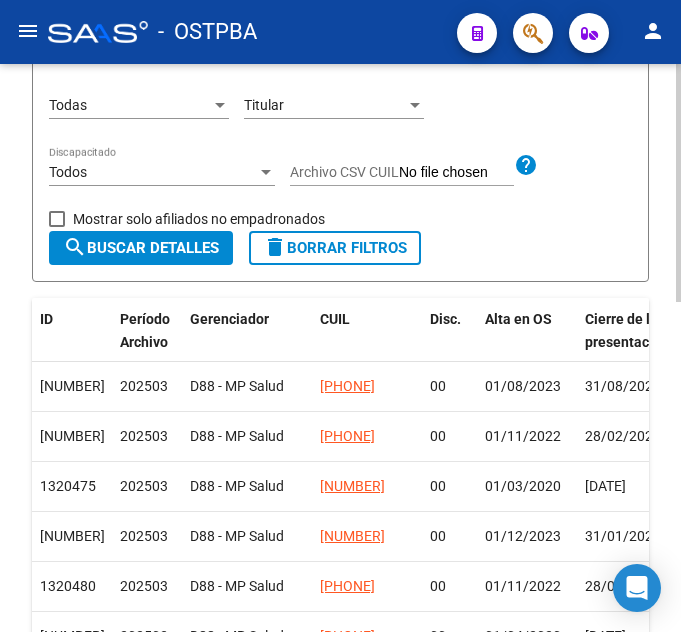 click on "Filtros Id Nombre D88 - MP Salud Seleccionar Gerenciador 202503 Período Archivo CUIL Provincias Provincias Todas Tipo de Beneficiario Titular Parentesco Todos Discapacitado Archivo CSV CUIL help   Mostrar solo afiliados no empadronados search  Buscar Detalles  delete  Borrar Filtros" 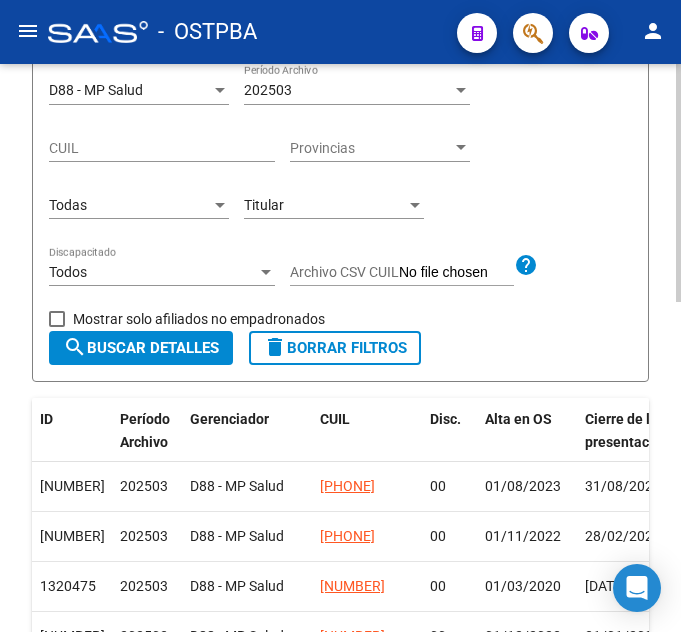 click on "Todas" at bounding box center (130, 205) 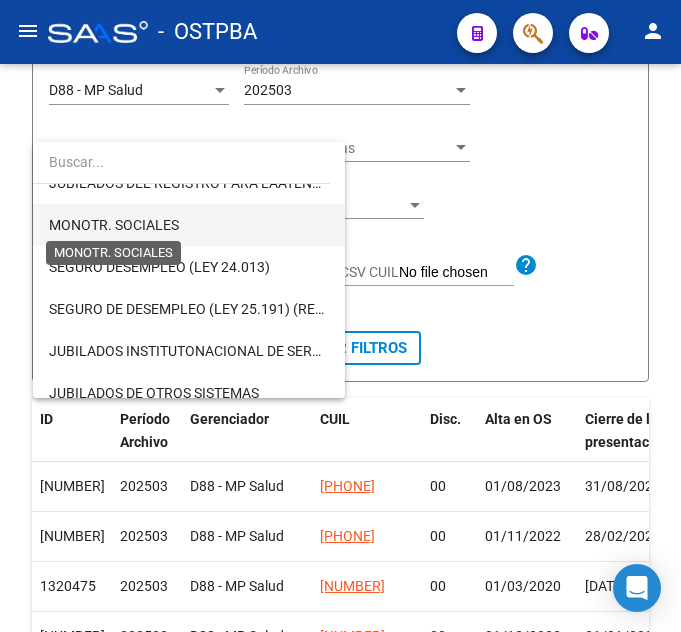 click on "MONOTR. SOCIALES" at bounding box center (114, 225) 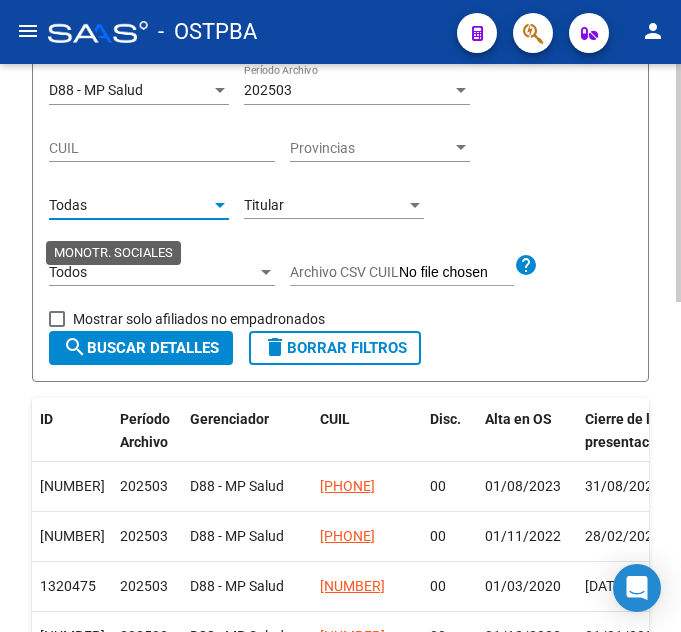 scroll, scrollTop: 294, scrollLeft: 0, axis: vertical 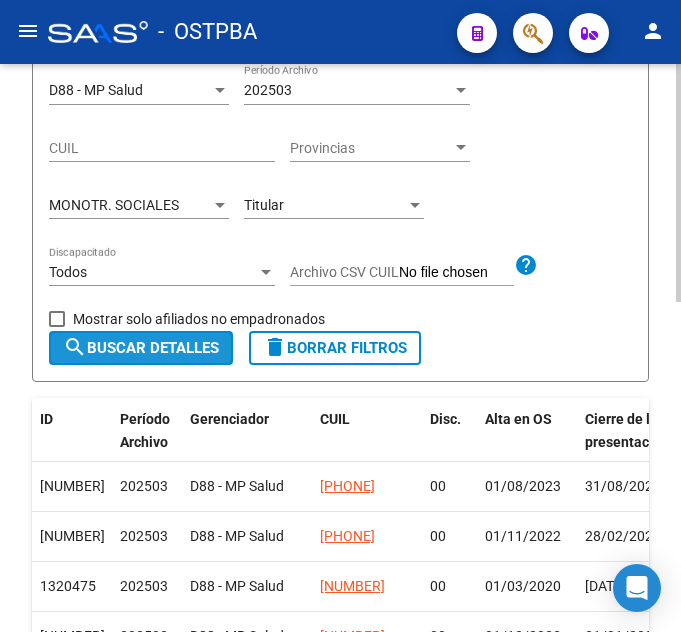 click on "search  Buscar Detalles" 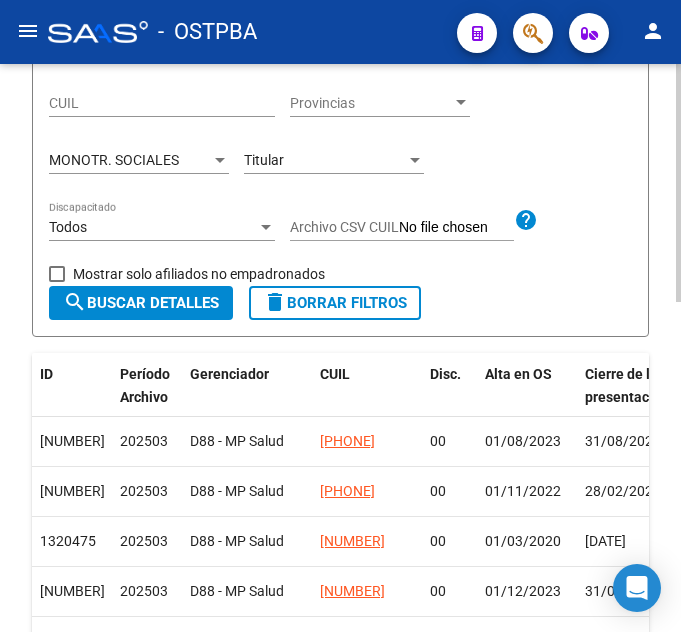 scroll, scrollTop: 286, scrollLeft: 0, axis: vertical 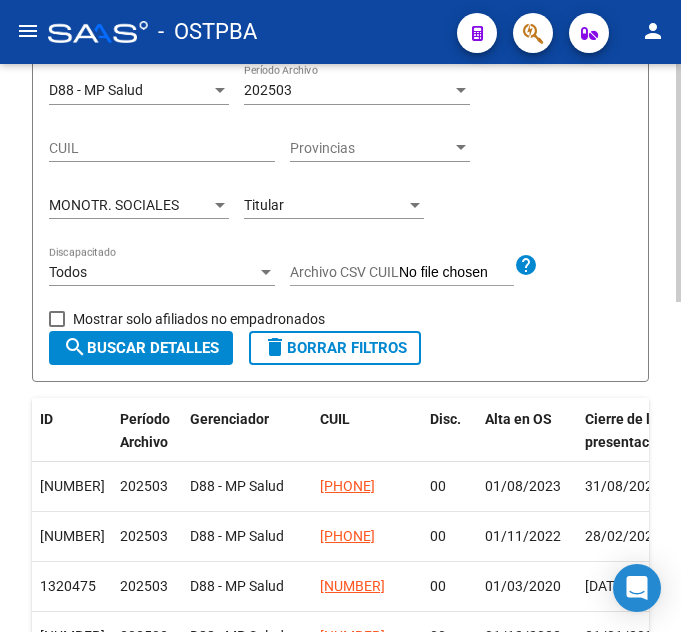 click on "Titular" at bounding box center (325, 205) 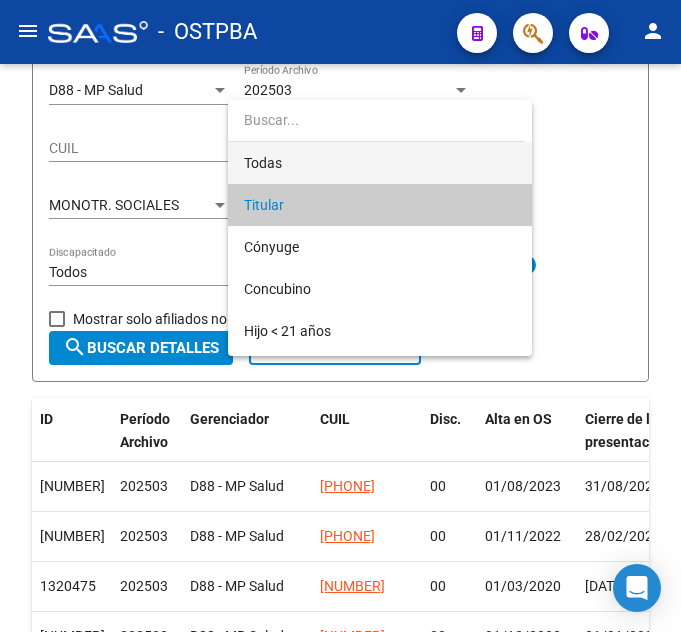 click on "Todas" at bounding box center (380, 163) 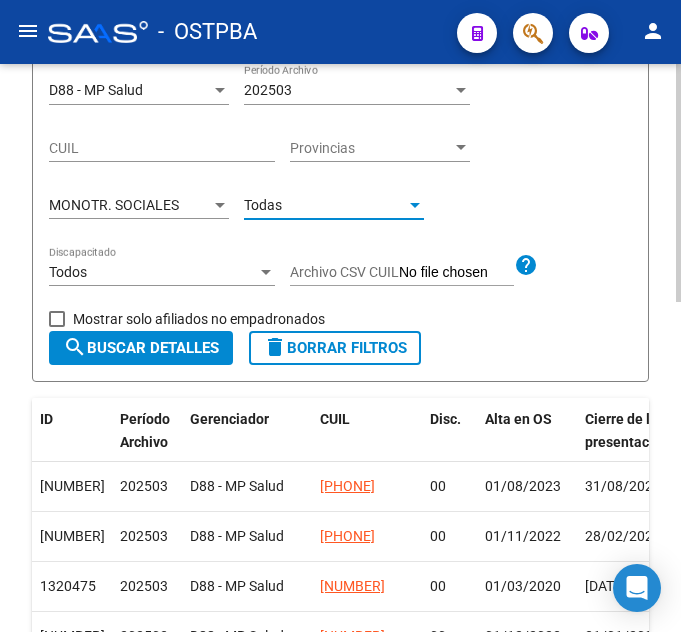 click on "search  Buscar Detalles" 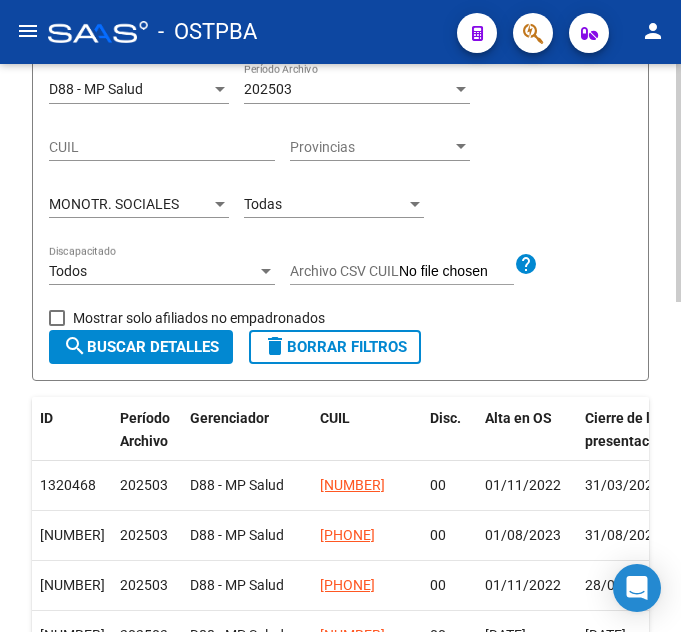 scroll, scrollTop: 286, scrollLeft: 0, axis: vertical 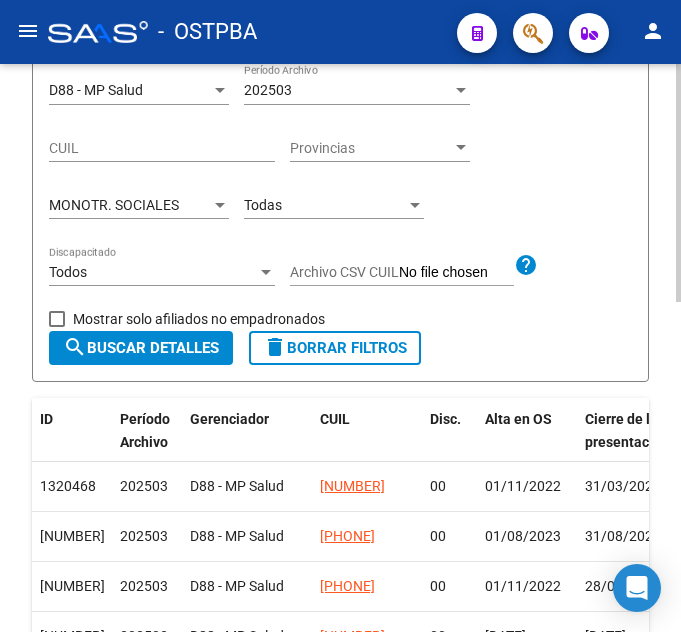 click on "Todas Parentesco" 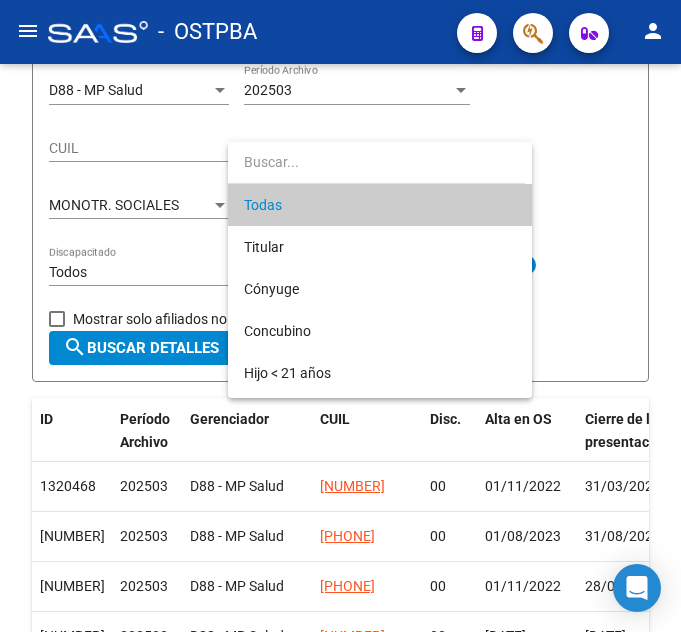 click at bounding box center (340, 316) 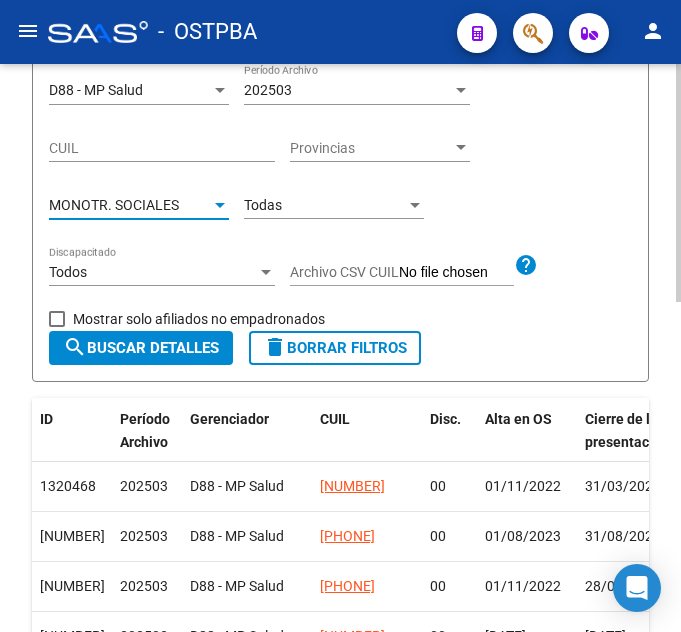 click on "MONOTR. SOCIALES" at bounding box center (114, 205) 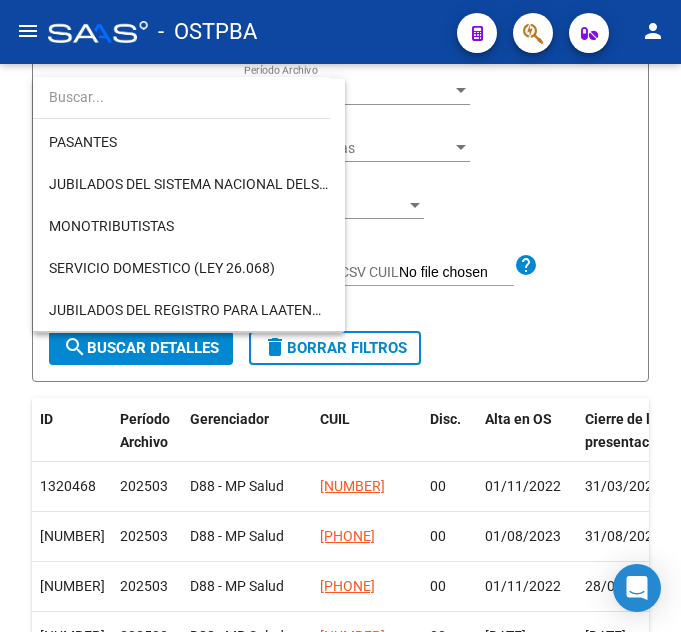 scroll, scrollTop: 0, scrollLeft: 0, axis: both 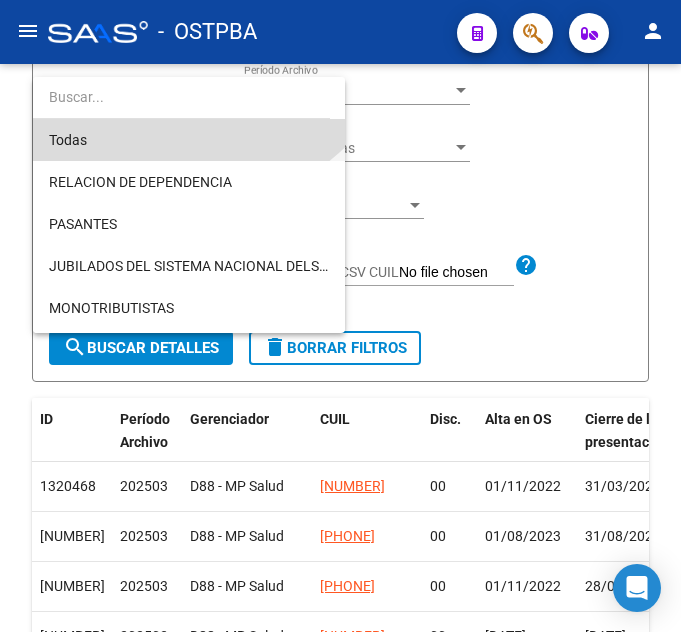 click on "Todas" at bounding box center (189, 140) 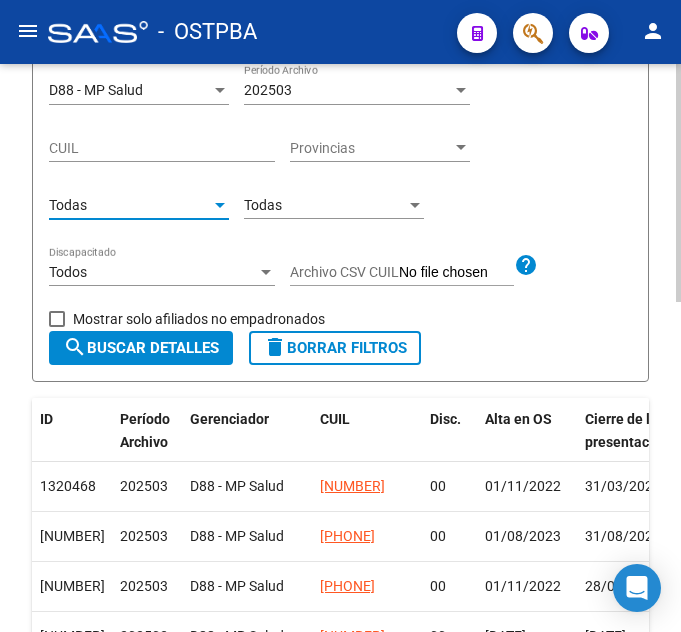 click on "search  Buscar Detalles" 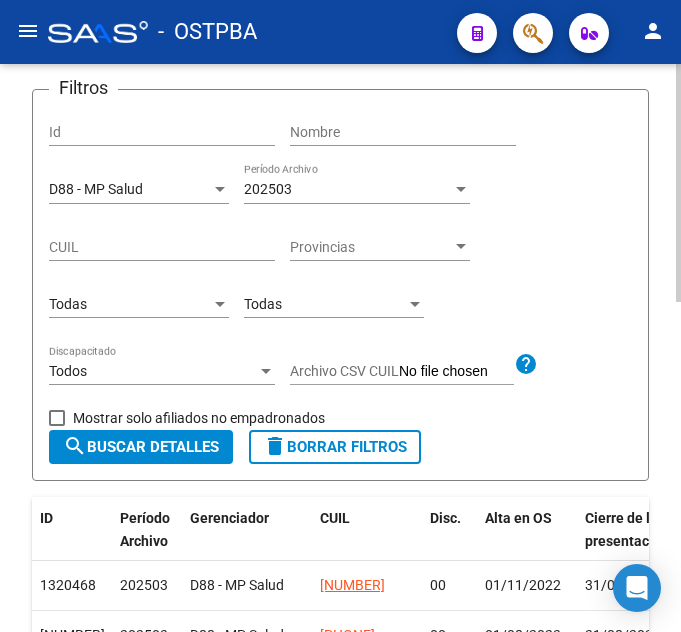 scroll, scrollTop: 186, scrollLeft: 0, axis: vertical 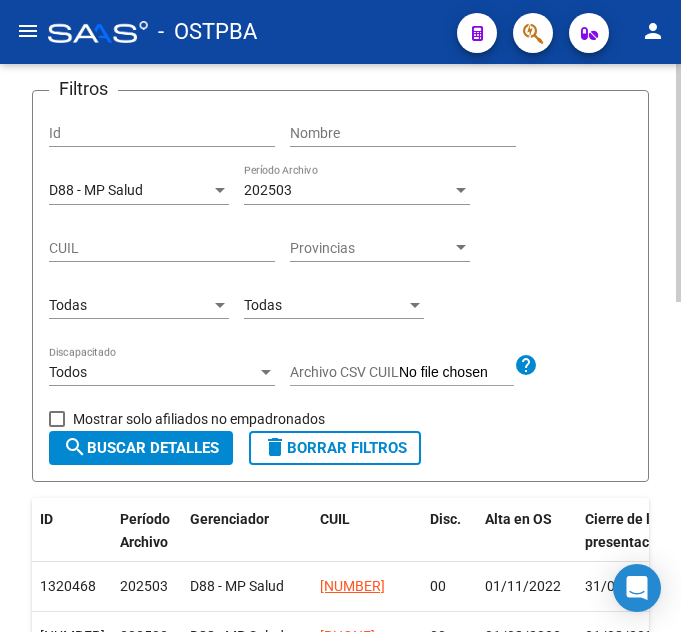 click on "Todas" at bounding box center (130, 305) 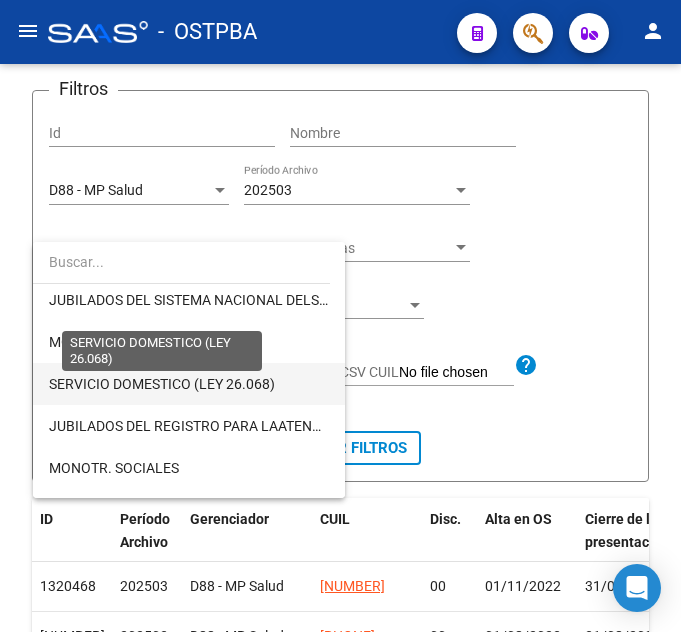 scroll, scrollTop: 100, scrollLeft: 0, axis: vertical 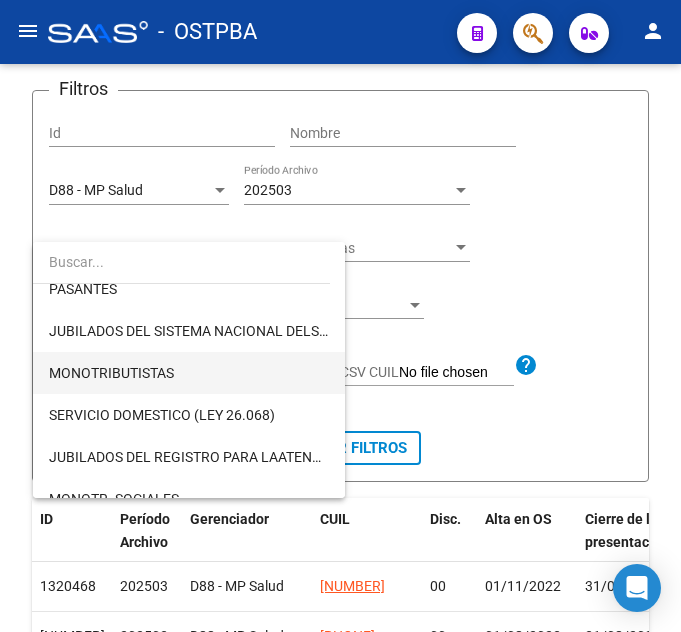 click on "MONOTRIBUTISTAS" at bounding box center [189, 373] 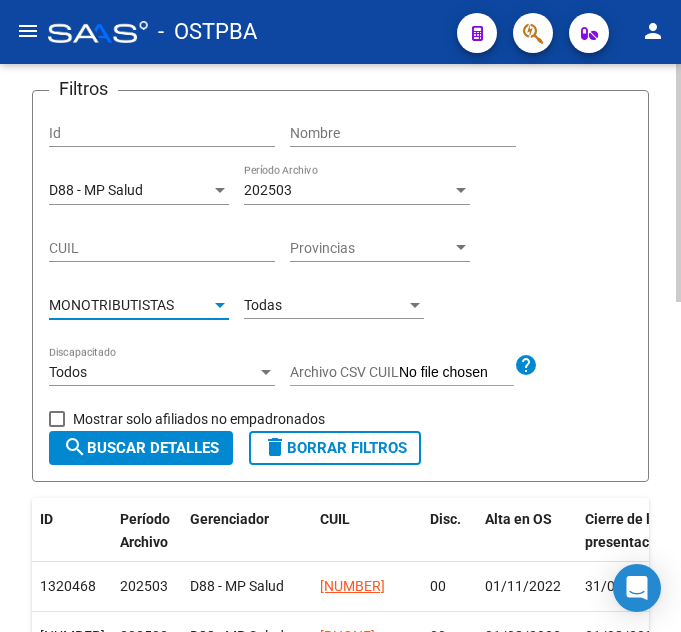 click on "search  Buscar Detalles" 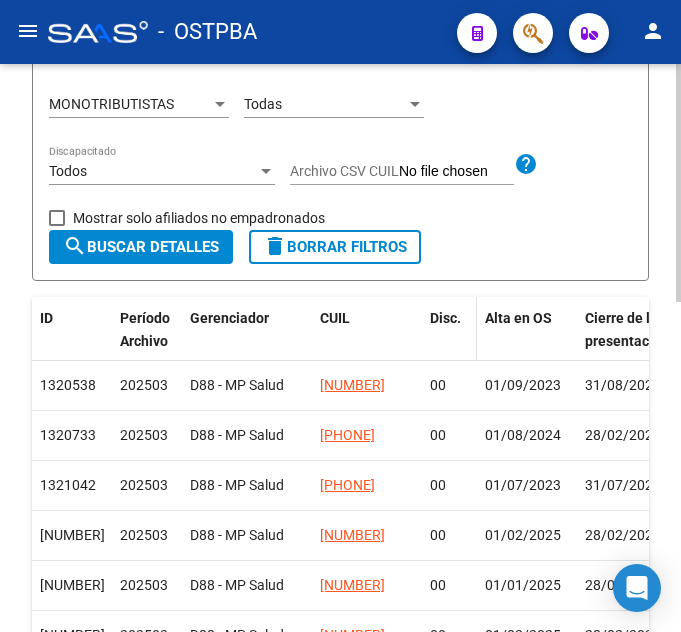 scroll, scrollTop: 386, scrollLeft: 0, axis: vertical 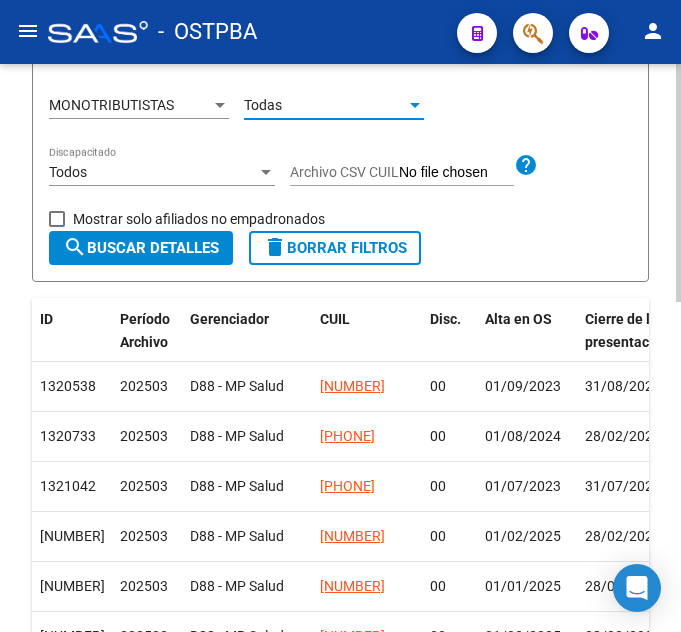 click on "Todas" at bounding box center [325, 105] 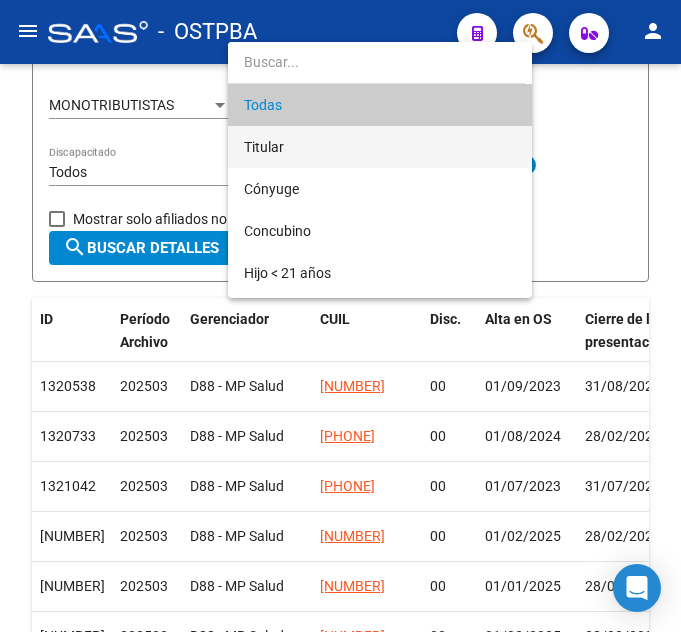 click on "Titular" at bounding box center [380, 147] 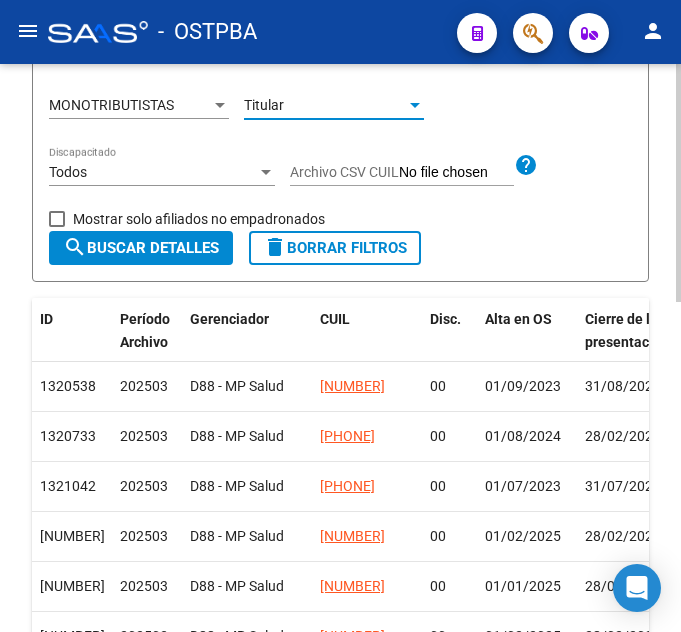 click on "search  Buscar Detalles" 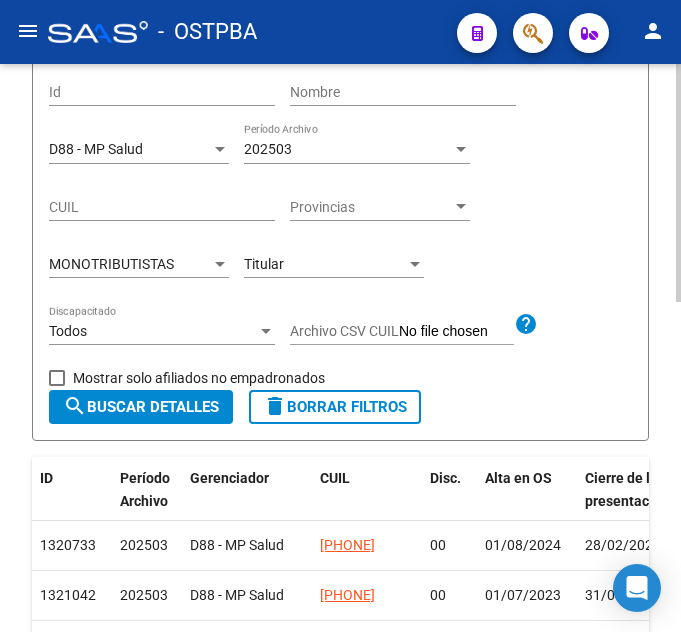 scroll, scrollTop: 181, scrollLeft: 0, axis: vertical 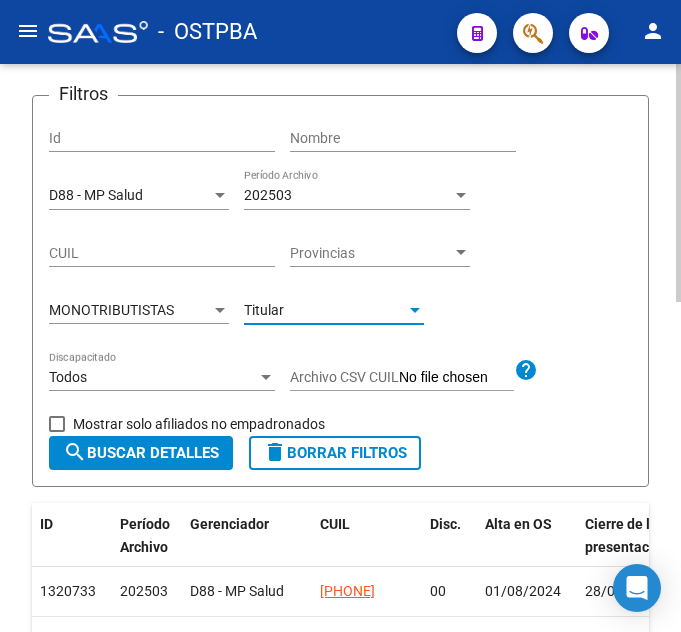 click on "Titular" at bounding box center [264, 310] 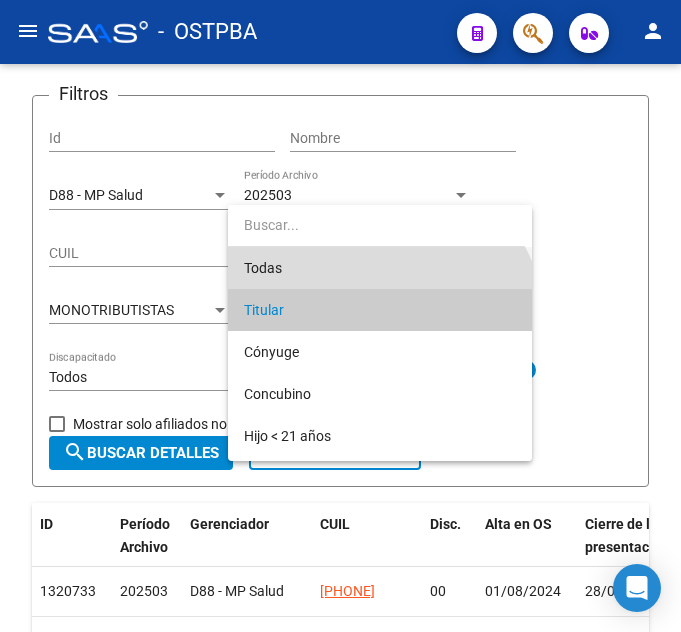 click on "Todas" at bounding box center [380, 268] 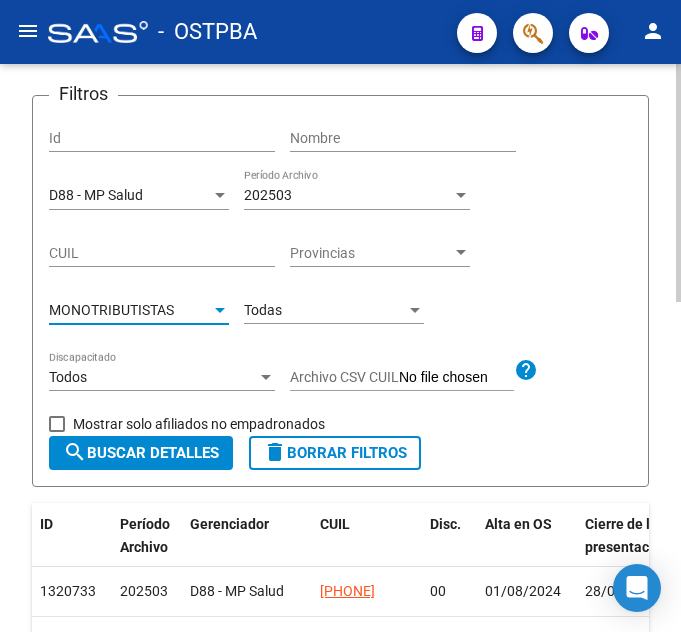 click on "MONOTRIBUTISTAS" at bounding box center (111, 310) 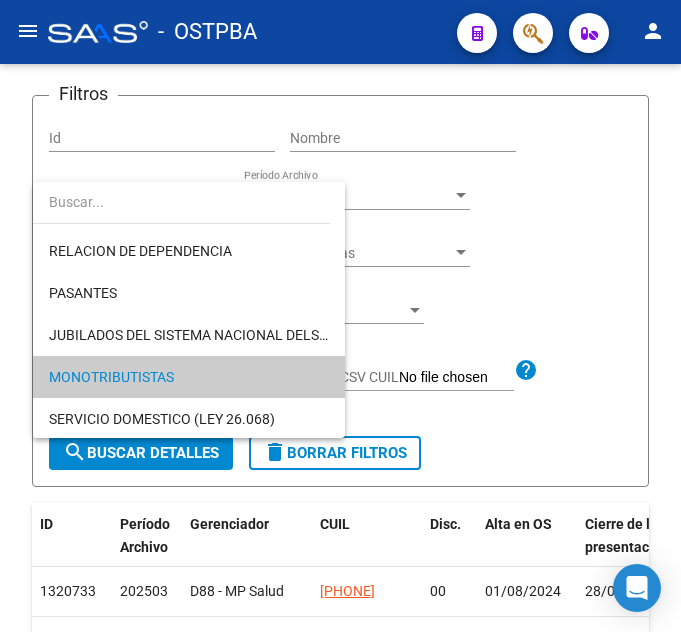 scroll, scrollTop: 3, scrollLeft: 0, axis: vertical 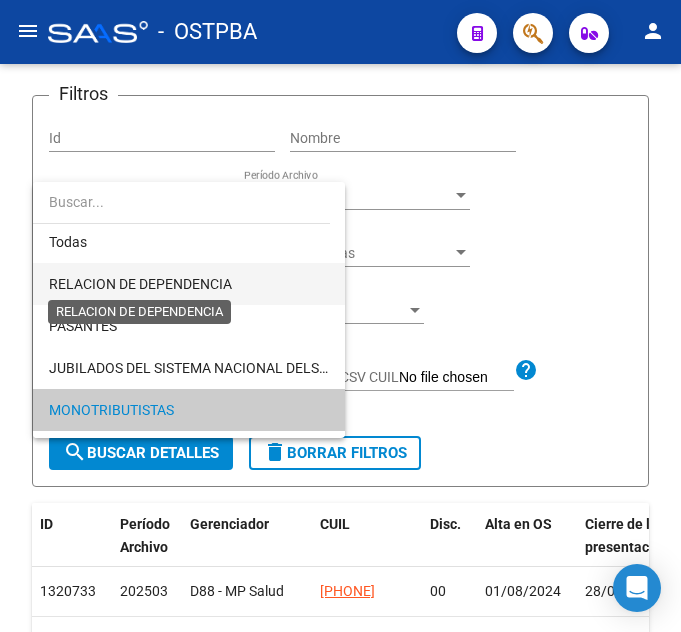 click on "RELACION DE DEPENDENCIA" at bounding box center (140, 284) 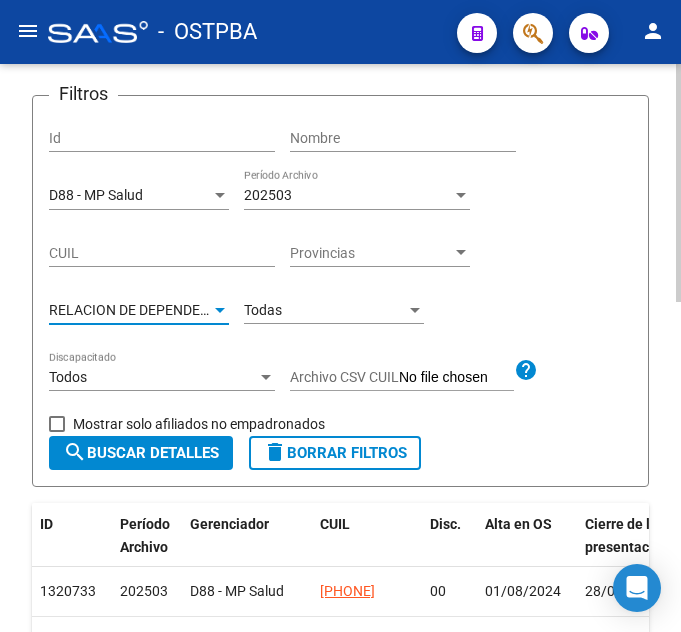 click on "search  Buscar Detalles" 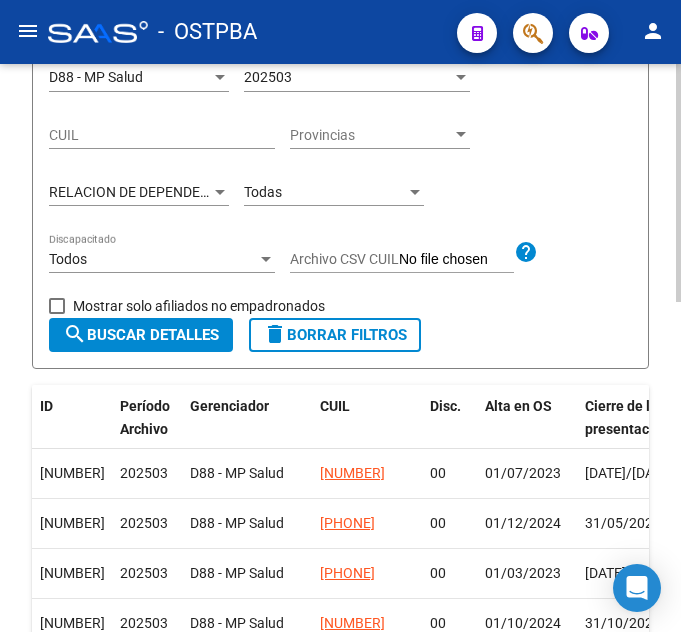 scroll, scrollTop: 286, scrollLeft: 0, axis: vertical 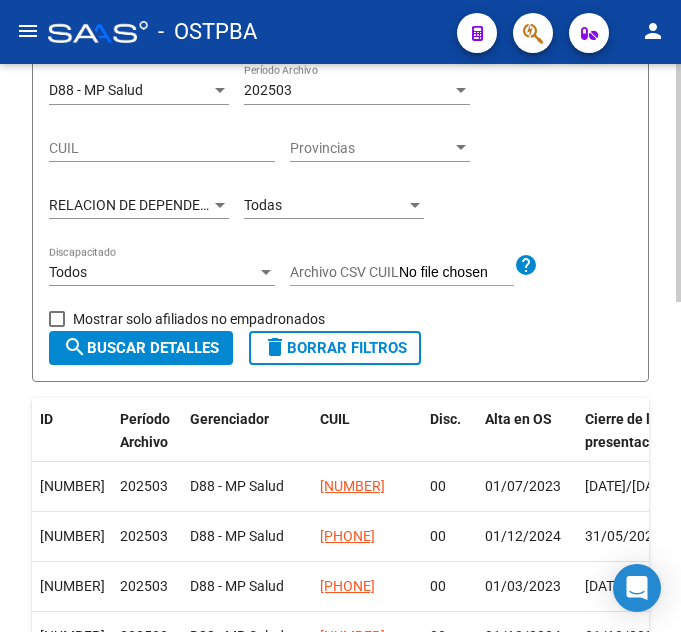 click on "search  Buscar Detalles" 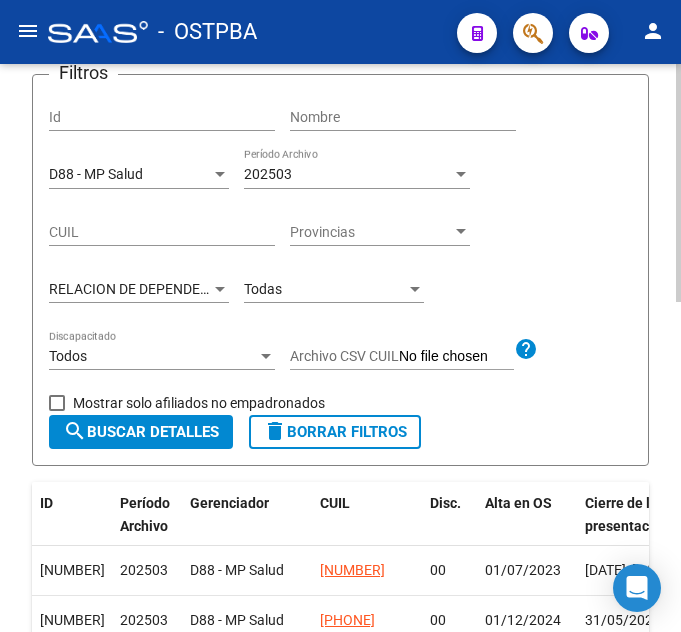 scroll, scrollTop: 186, scrollLeft: 0, axis: vertical 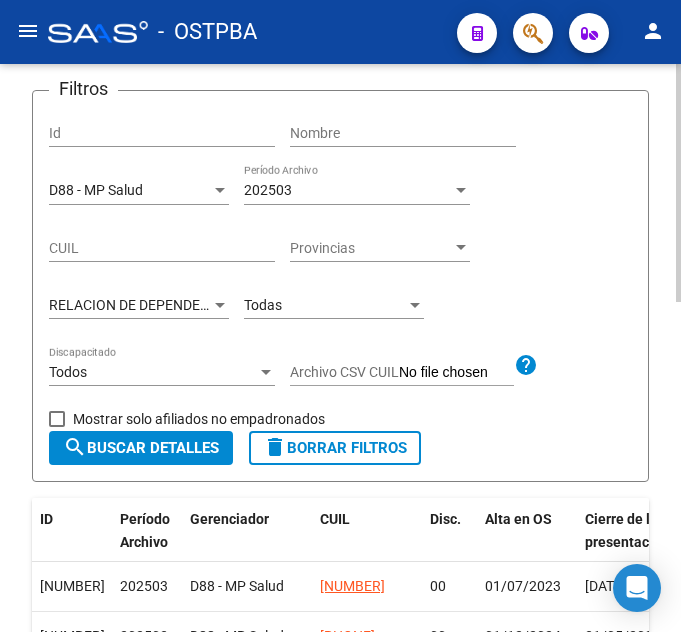 click on "Todas Parentesco" 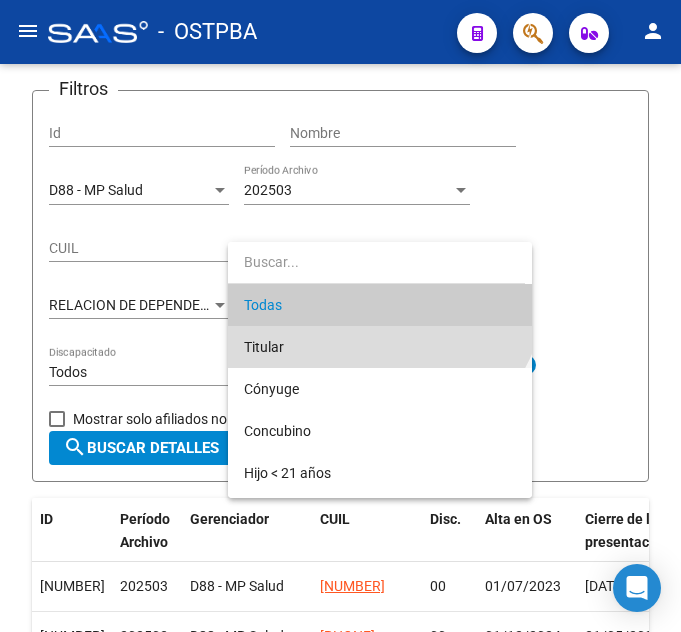 click on "Titular" at bounding box center [380, 347] 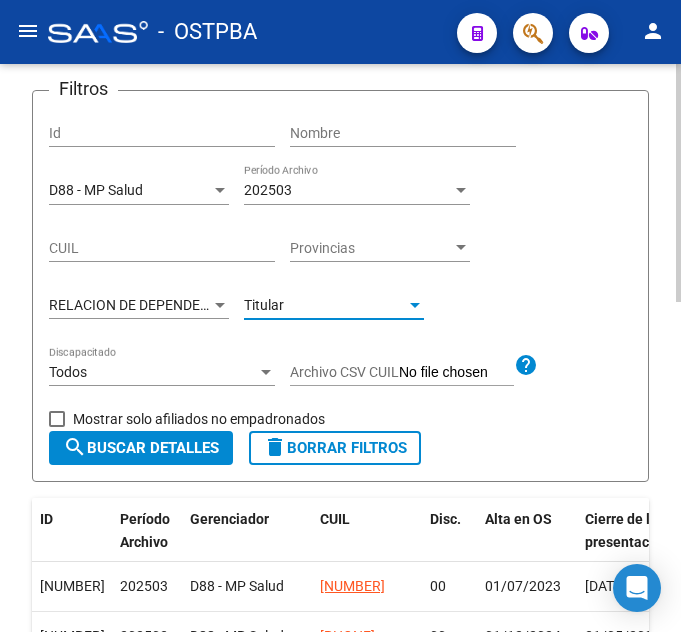 click on "search  Buscar Detalles" 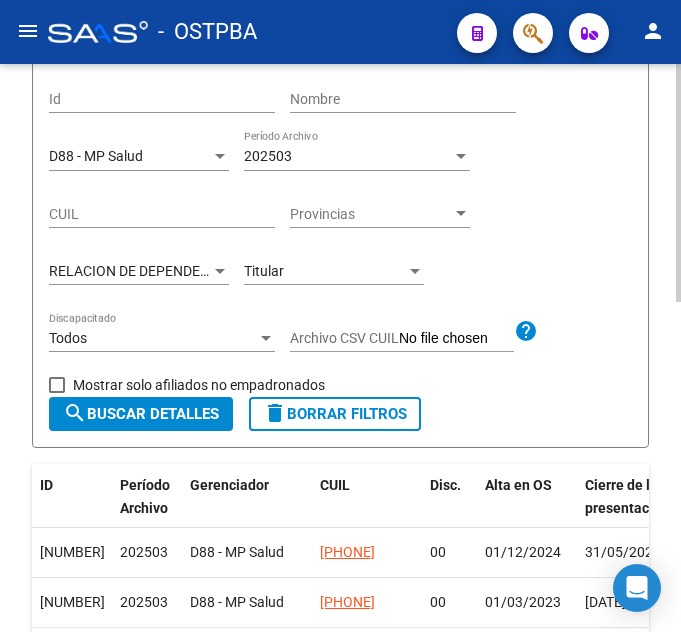 scroll, scrollTop: 186, scrollLeft: 0, axis: vertical 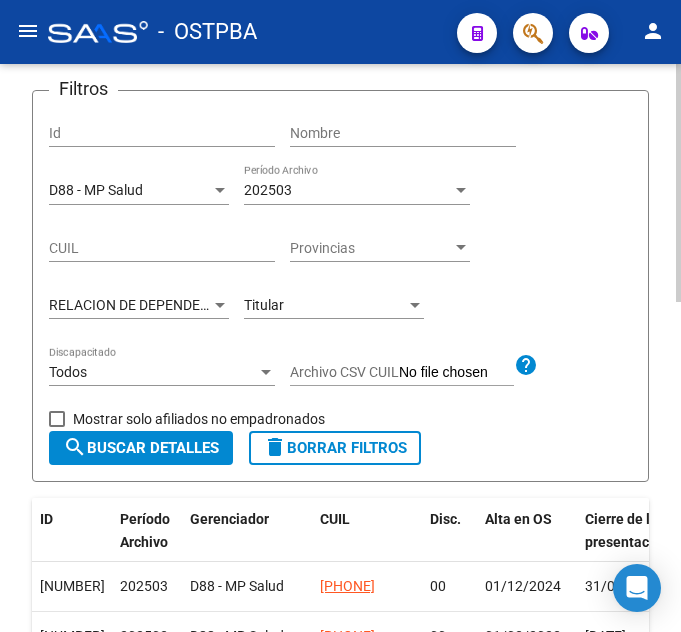 click on "RELACION DE DEPENDENCIA" at bounding box center (140, 305) 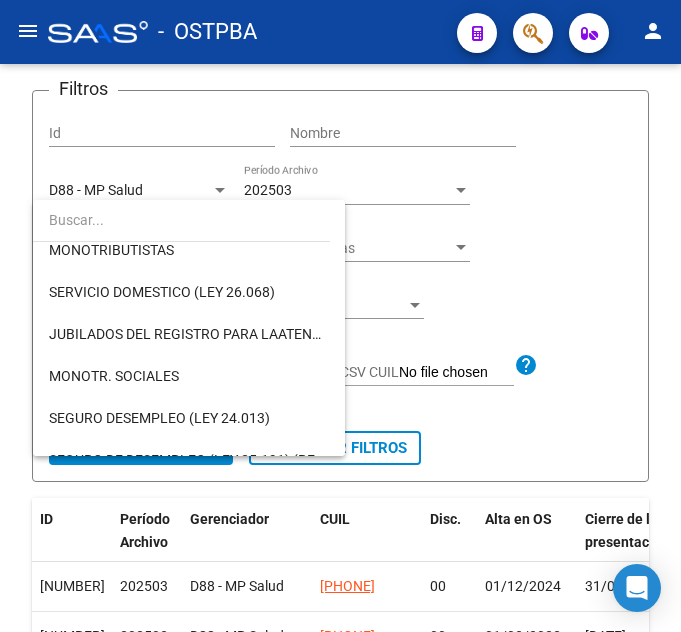scroll, scrollTop: 374, scrollLeft: 0, axis: vertical 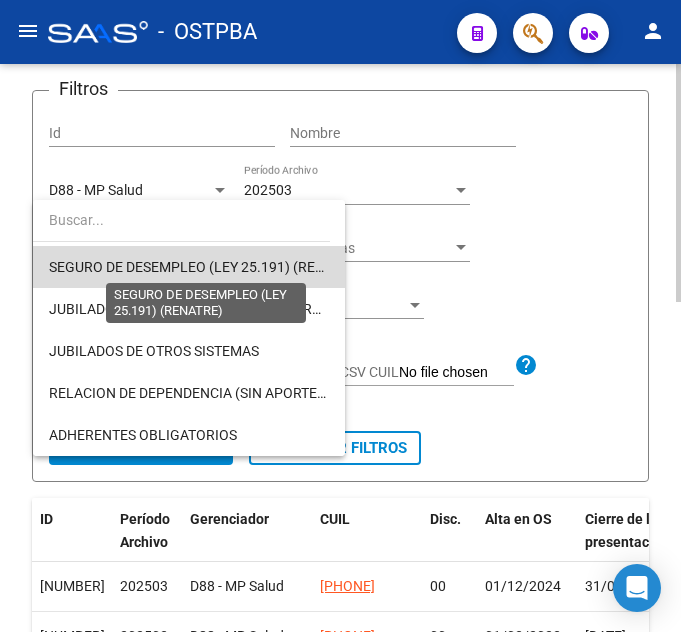 click on "SEGURO DE DESEMPLEO (LEY 25.191) (RENATRE)" at bounding box center [206, 267] 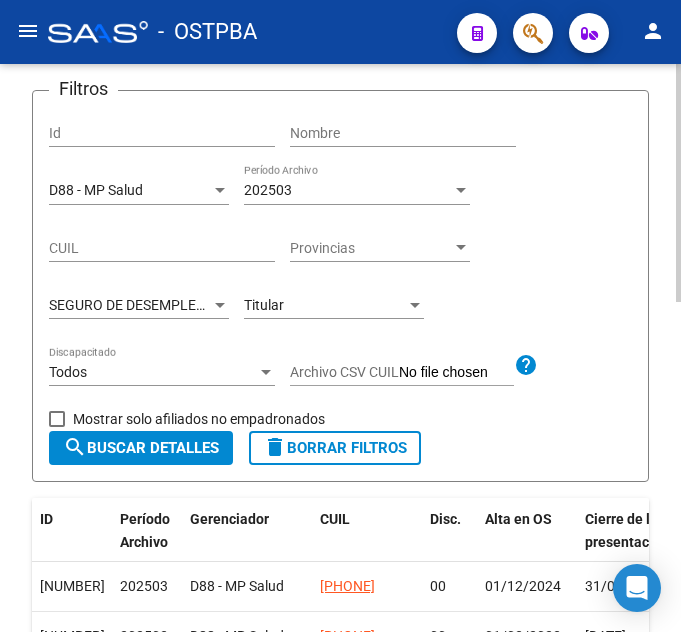 click on "Titular Parentesco" 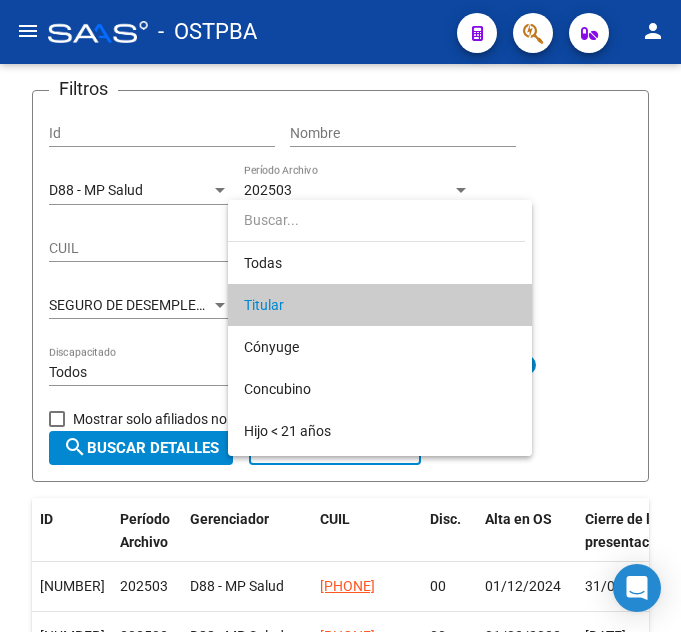 click at bounding box center (376, 221) 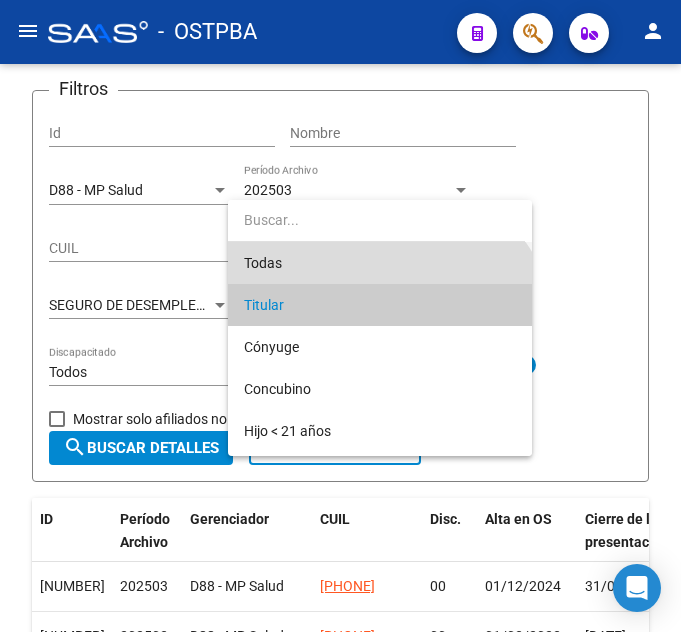 click on "Todas" at bounding box center [380, 263] 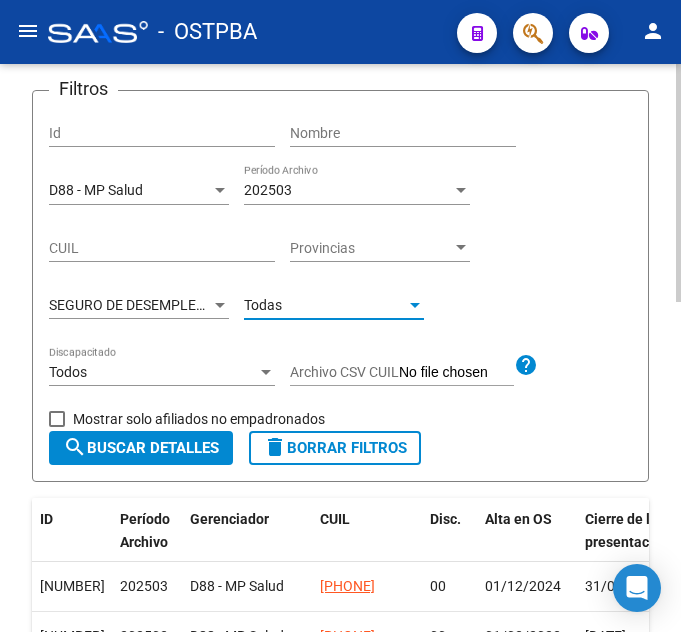 click on "search  Buscar Detalles" 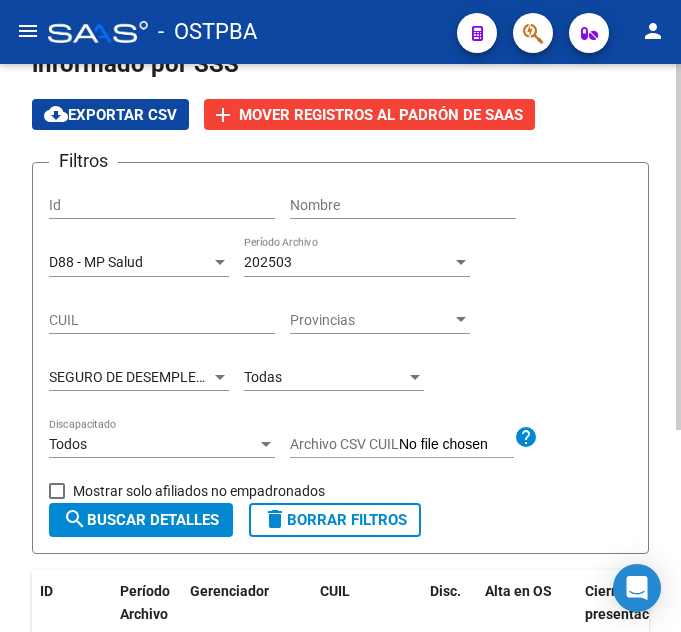 scroll, scrollTop: 214, scrollLeft: 0, axis: vertical 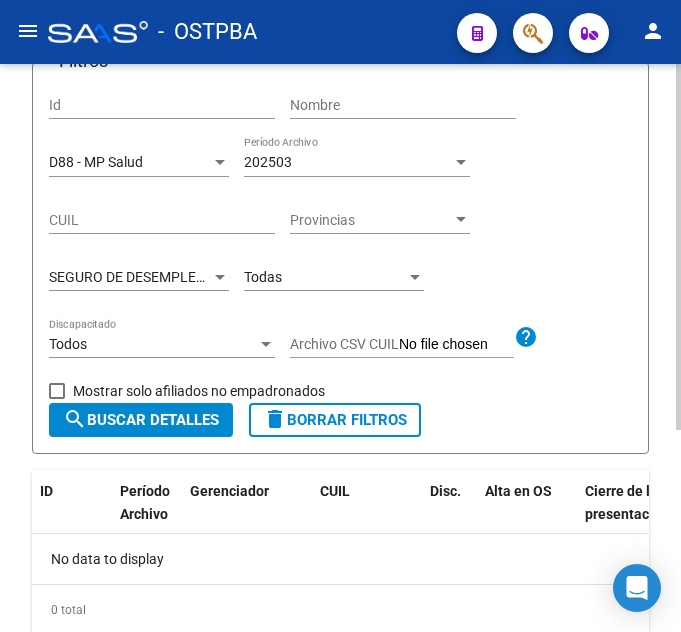 click on "D88 - MP Salud Seleccionar Gerenciador" 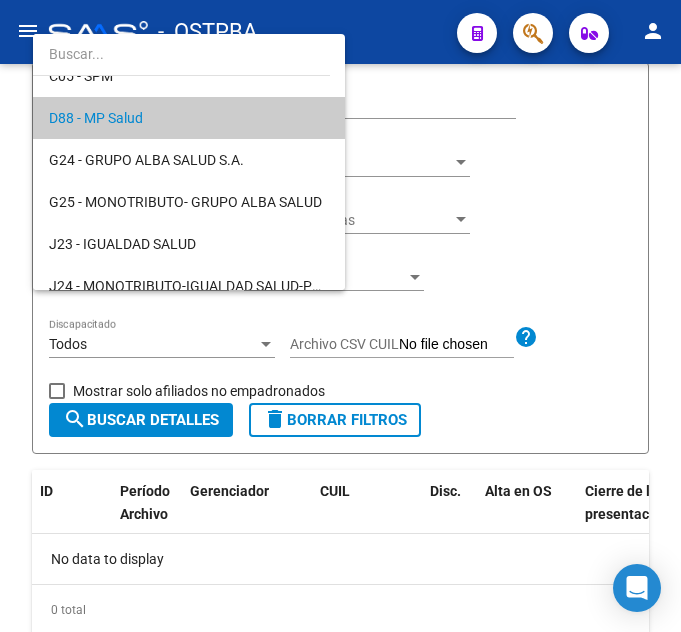 scroll, scrollTop: 187, scrollLeft: 0, axis: vertical 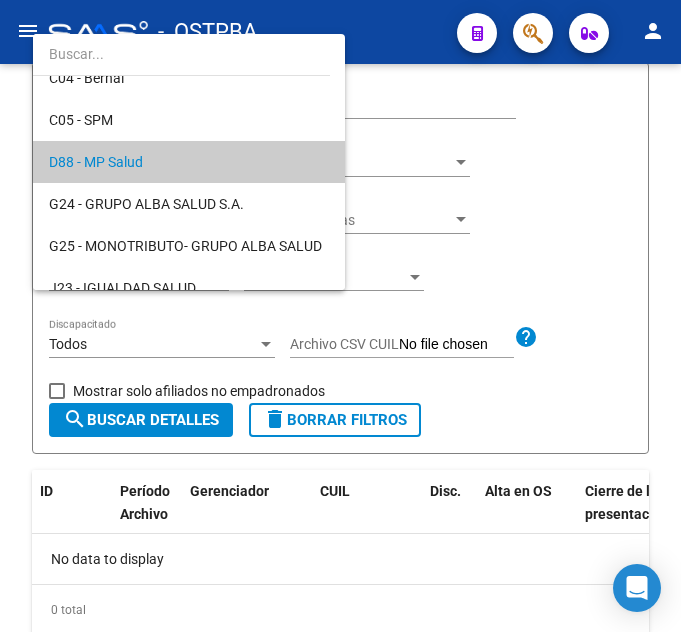 click at bounding box center [340, 316] 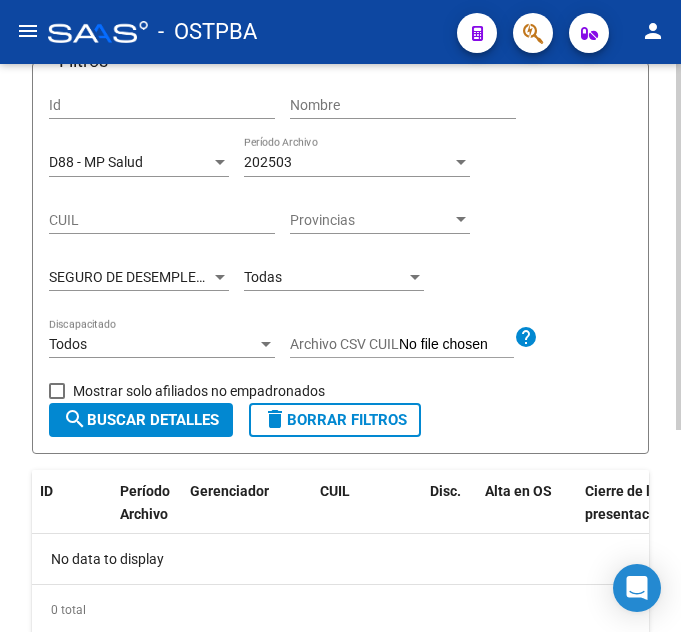 click on "SEGURO DE DESEMPLEO (LEY 25.191) (RENATRE) Tipo de Beneficiario" 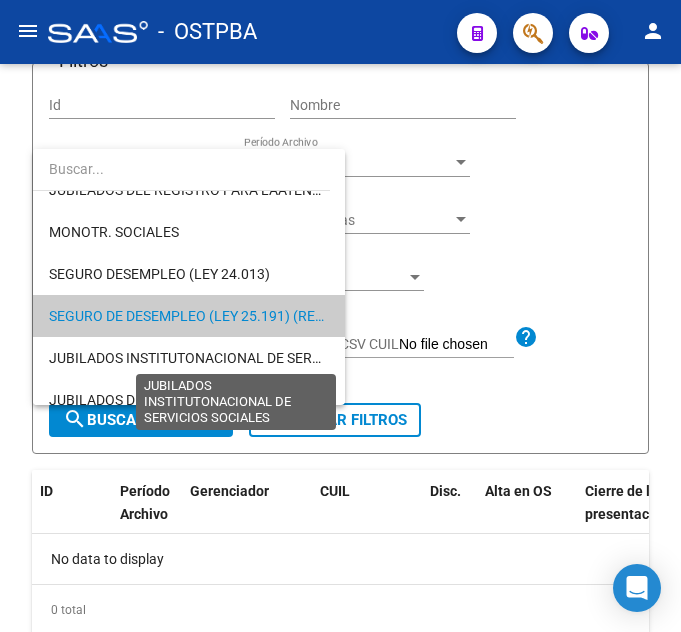 scroll, scrollTop: 174, scrollLeft: 0, axis: vertical 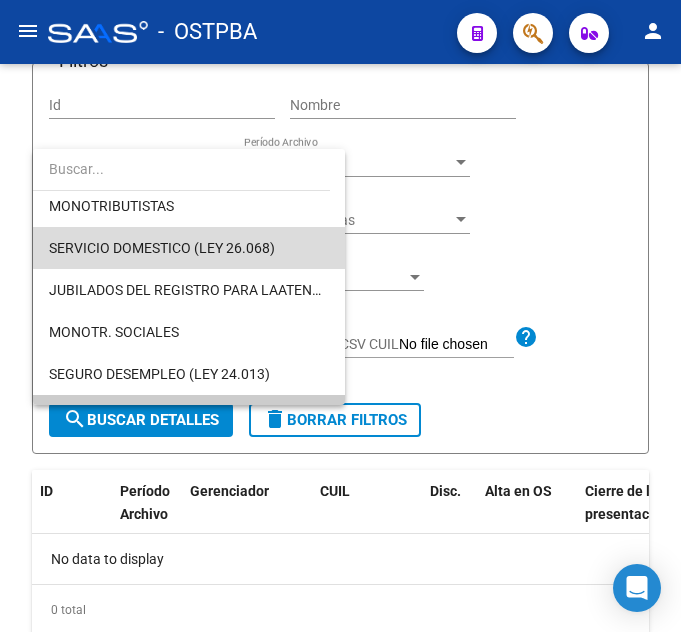 click on "SERVICIO DOMESTICO (LEY 26.068)" at bounding box center [189, 248] 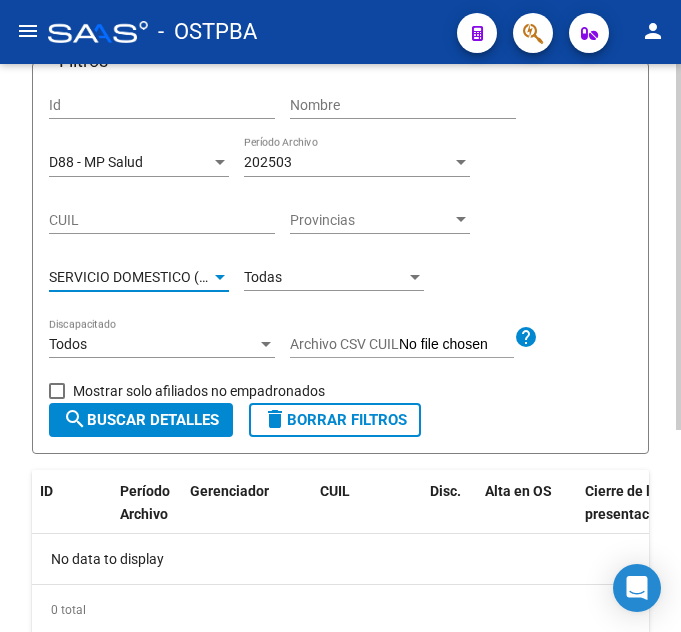 click on "search  Buscar Detalles" 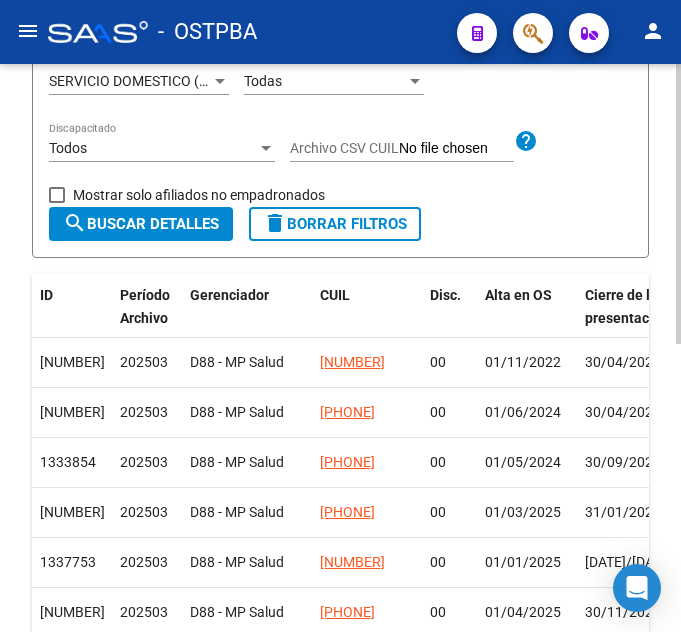 scroll, scrollTop: 214, scrollLeft: 0, axis: vertical 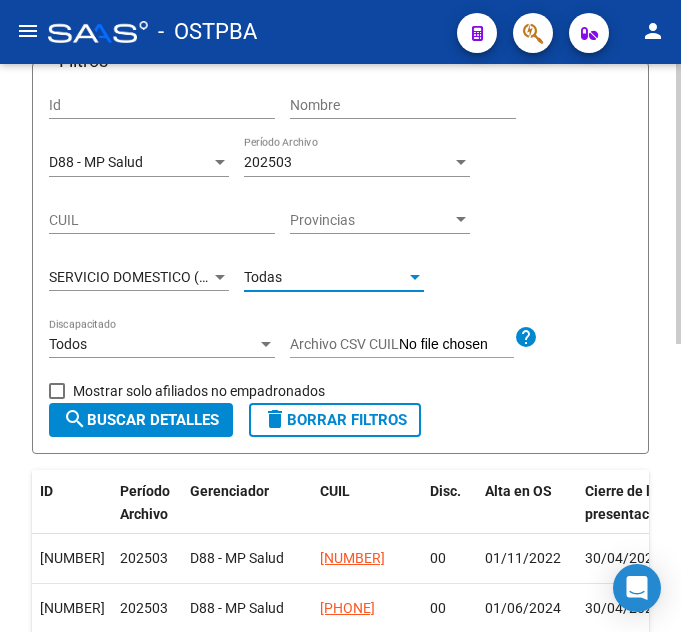 click on "Todas" at bounding box center (325, 277) 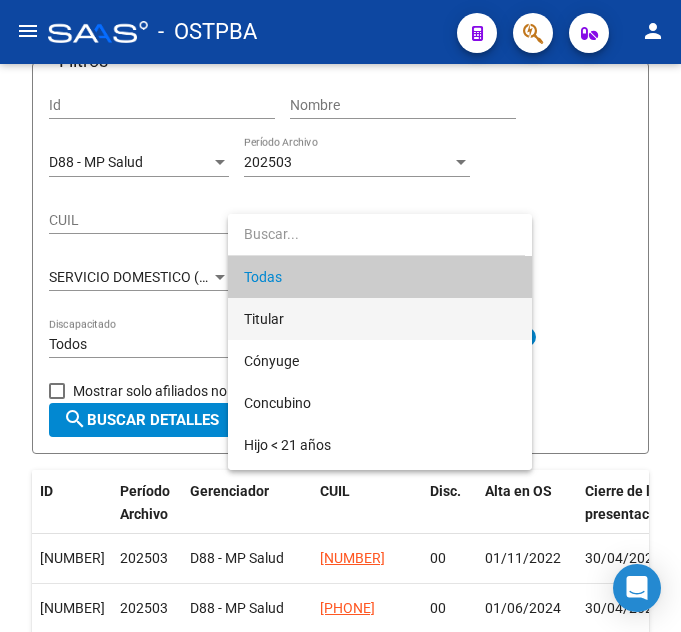 click on "Titular" at bounding box center (380, 319) 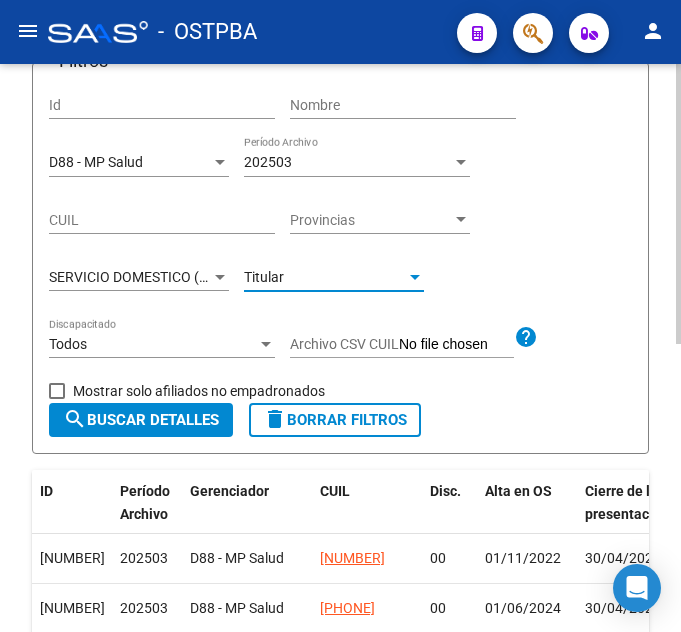 click on "search  Buscar Detalles" 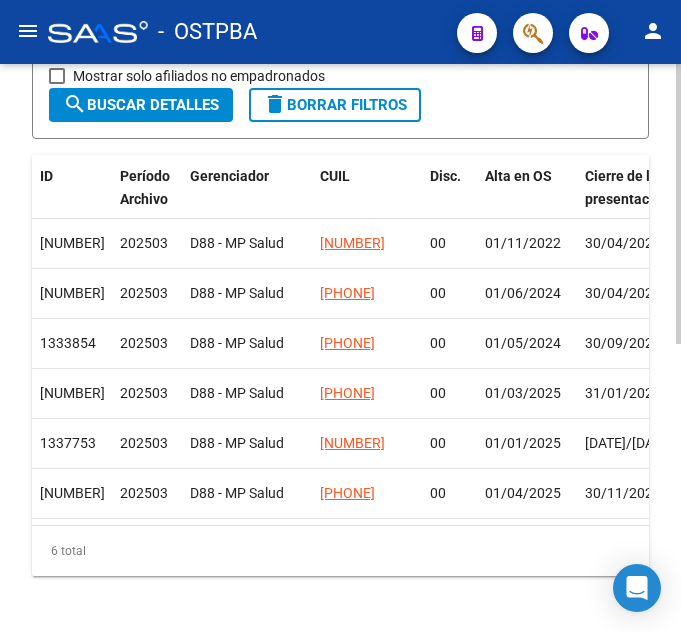 scroll, scrollTop: 586, scrollLeft: 0, axis: vertical 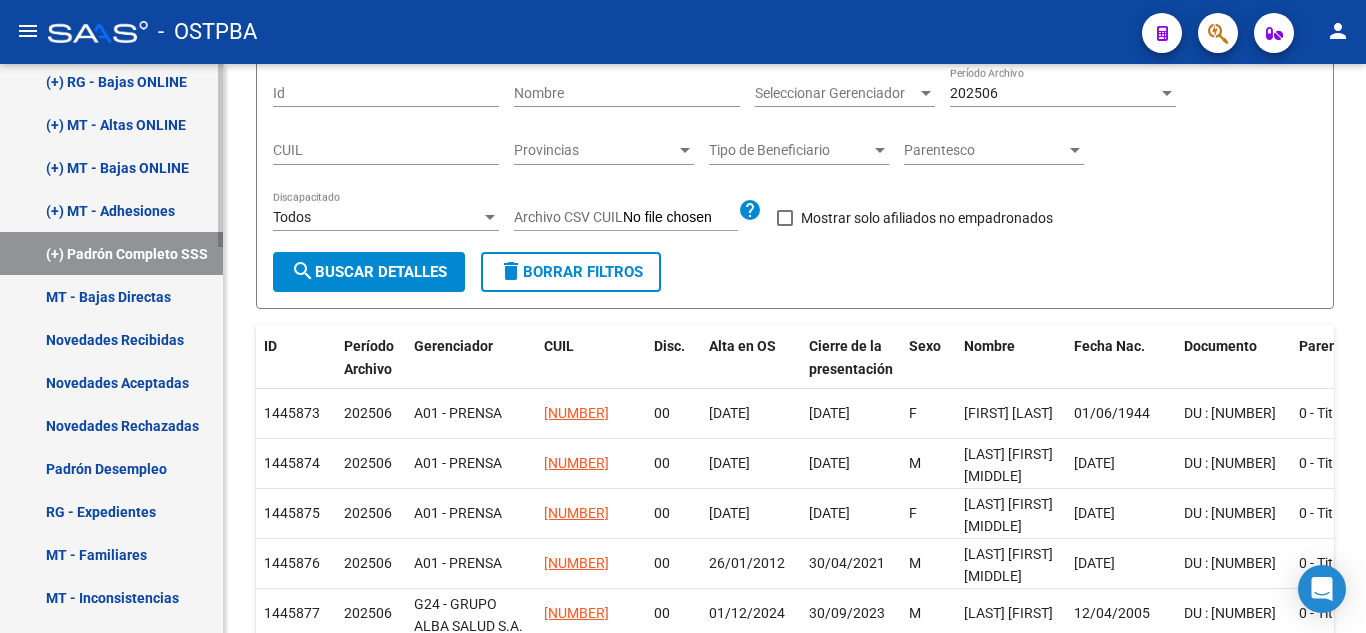 click on "Novedades Aceptadas" at bounding box center [111, 382] 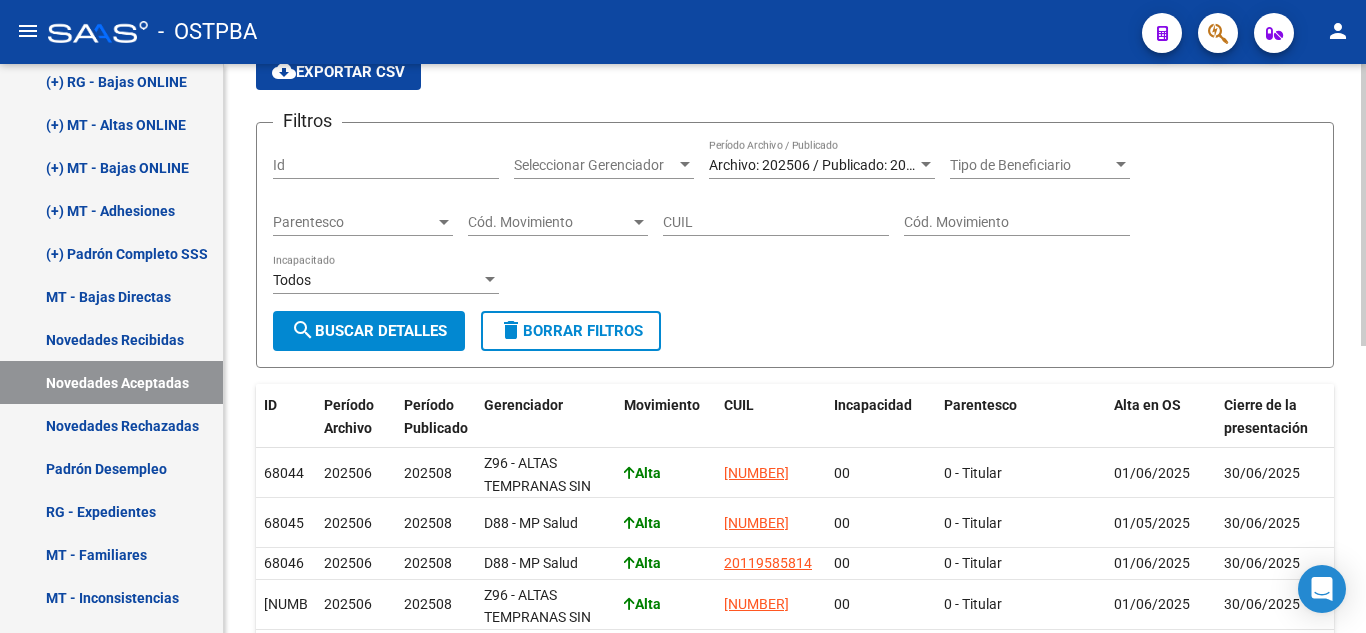 scroll, scrollTop: 100, scrollLeft: 0, axis: vertical 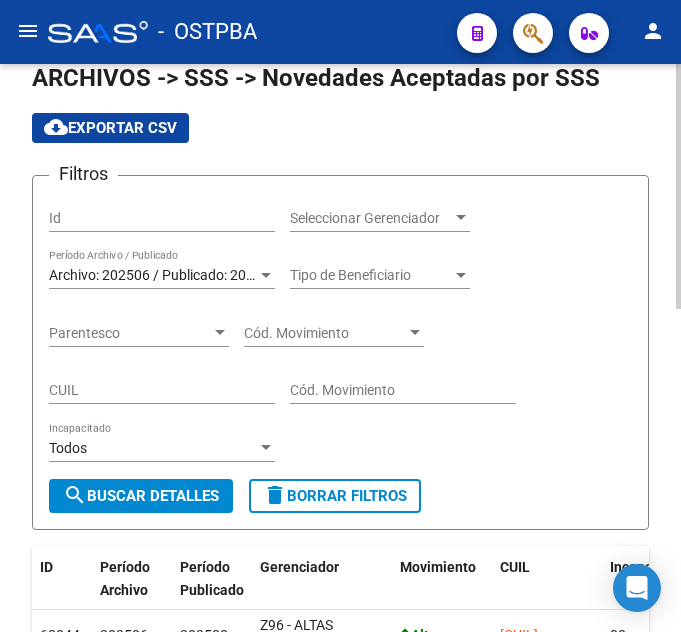 click on "Seleccionar Gerenciador" at bounding box center (371, 218) 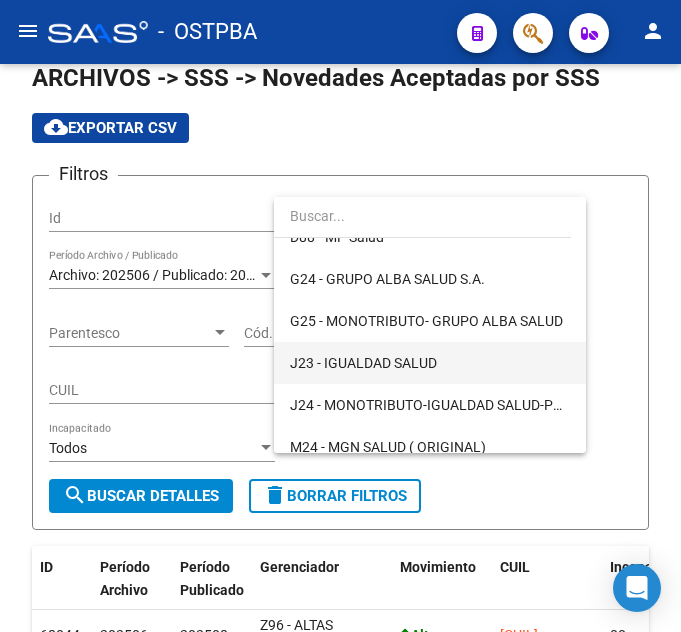 scroll, scrollTop: 300, scrollLeft: 0, axis: vertical 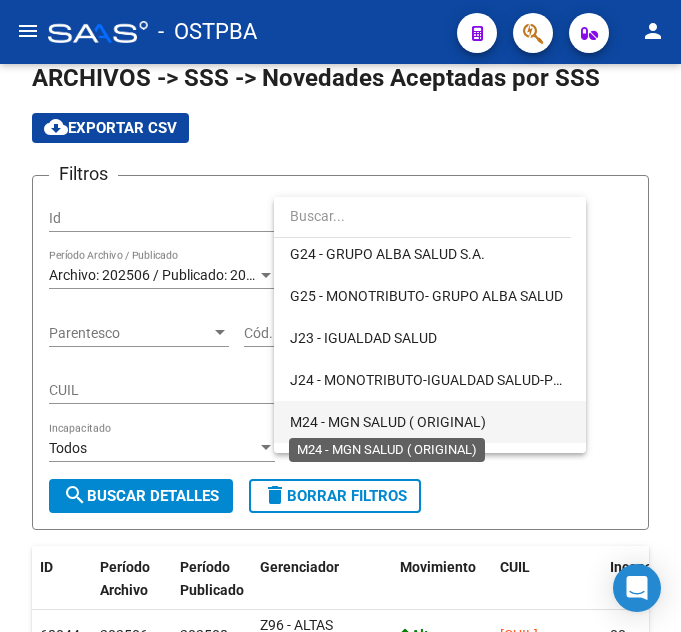 click on "M24 - MGN SALUD ( ORIGINAL)" at bounding box center (388, 422) 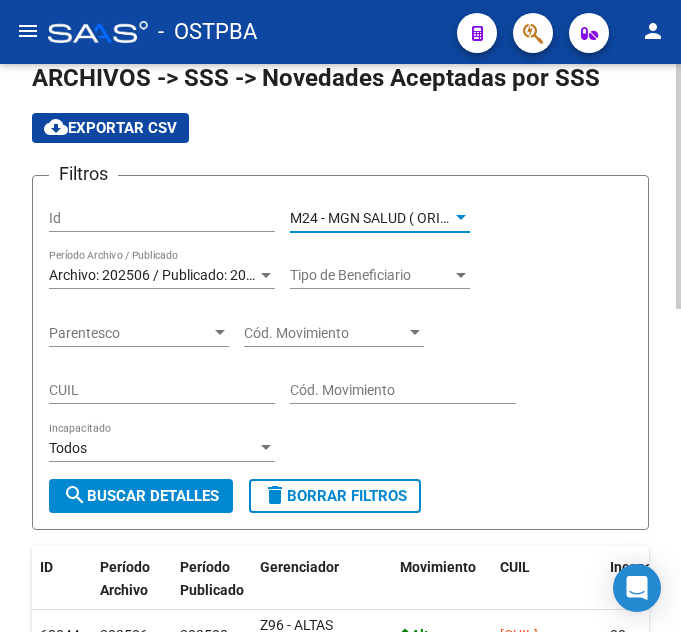 drag, startPoint x: 111, startPoint y: 490, endPoint x: 123, endPoint y: 482, distance: 14.422205 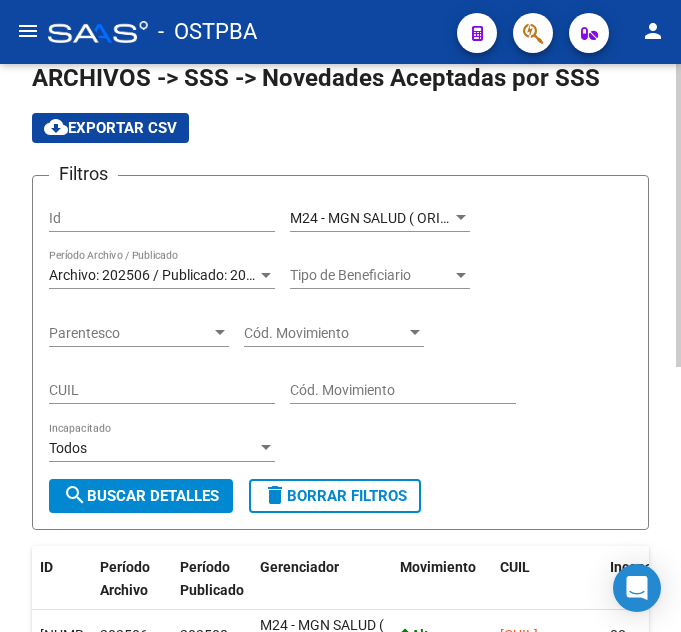 scroll, scrollTop: 497, scrollLeft: 0, axis: vertical 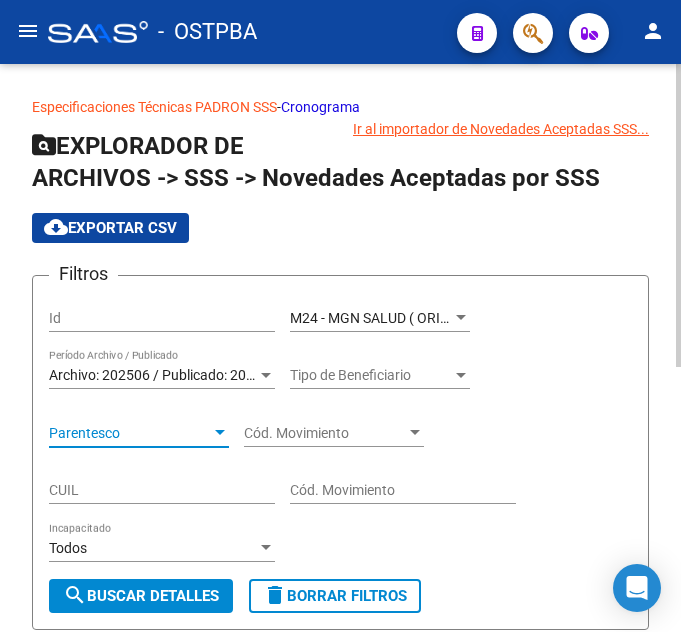click on "Parentesco" at bounding box center [130, 433] 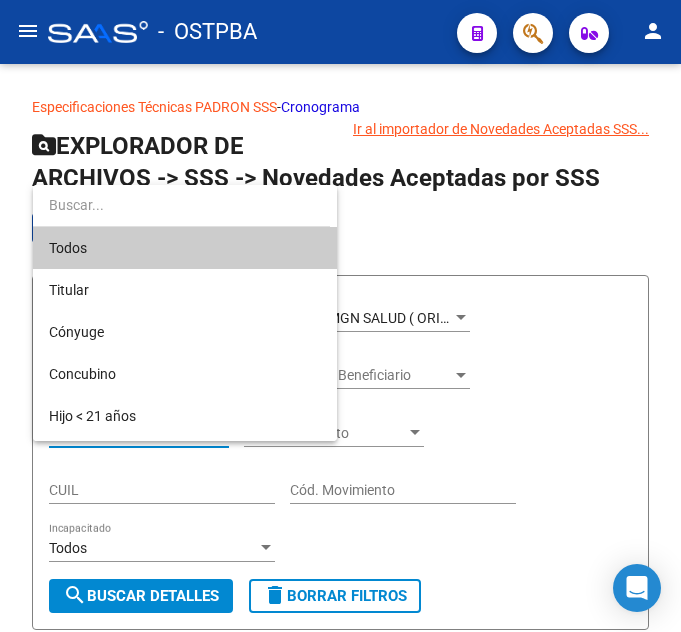 click at bounding box center (340, 316) 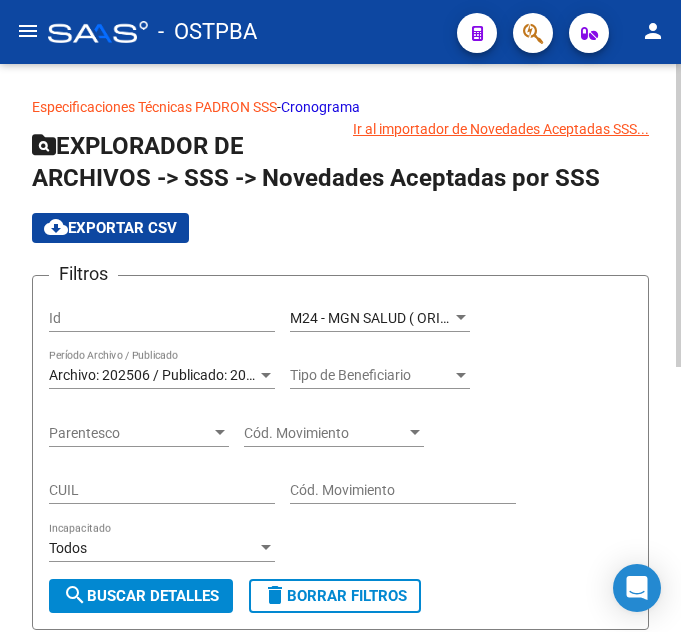 click on "Cód. Movimiento" at bounding box center [403, 490] 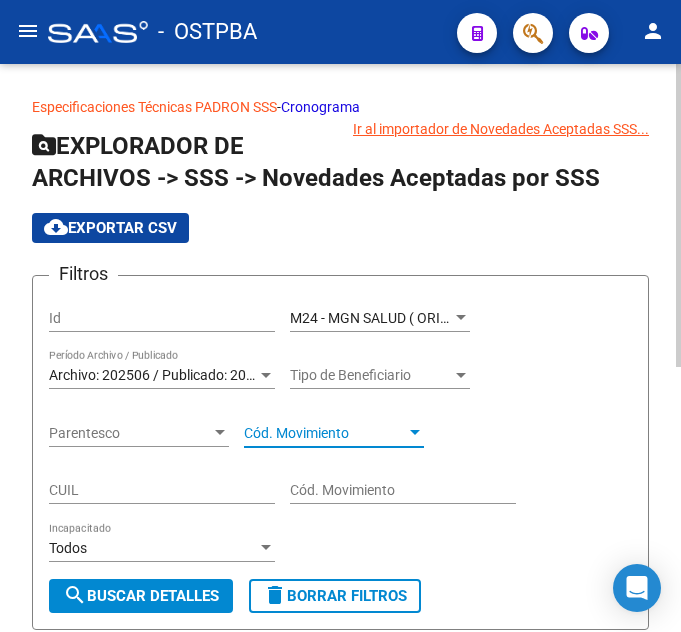 click on "Cód. Movimiento" at bounding box center [325, 433] 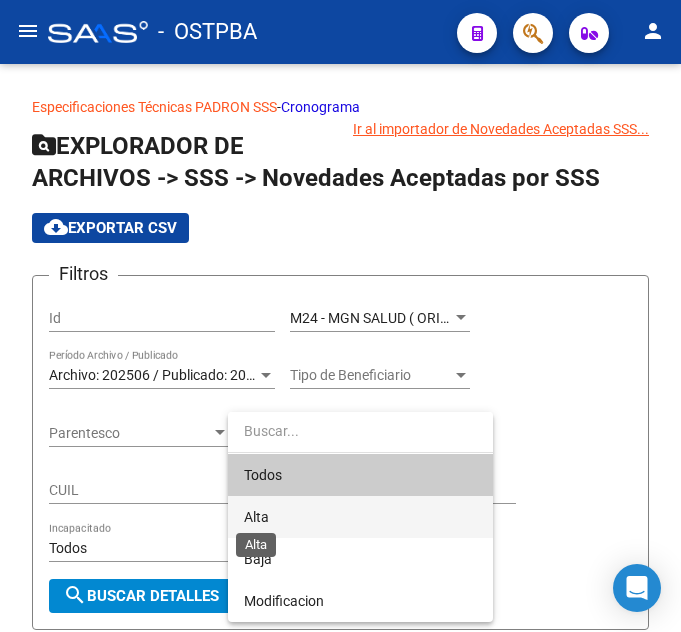 click on "Alta" at bounding box center (256, 517) 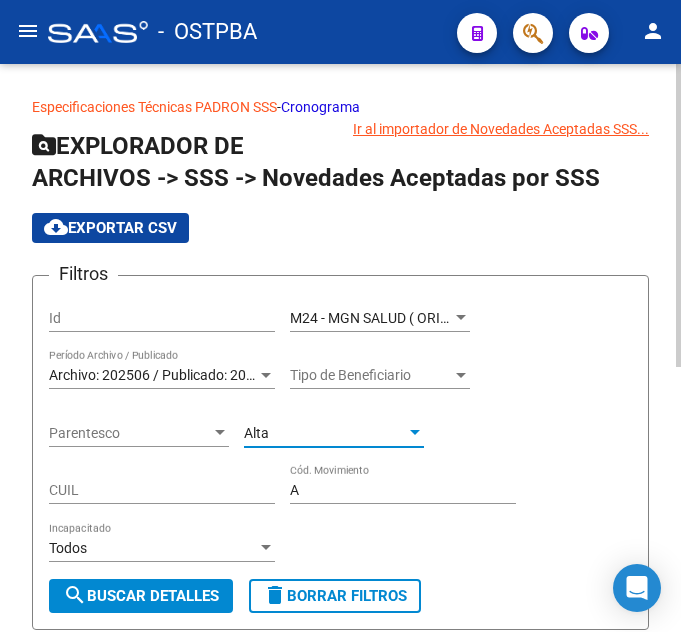 click on "search  Buscar Detalles" 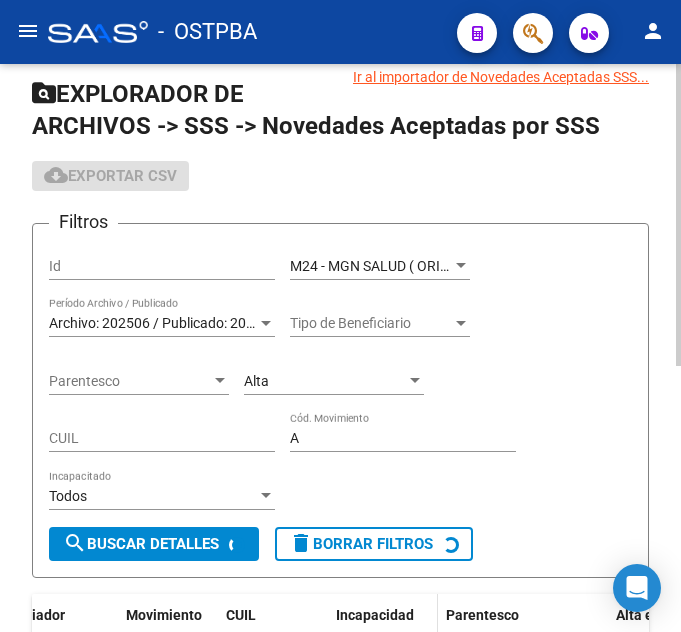 scroll, scrollTop: 184, scrollLeft: 0, axis: vertical 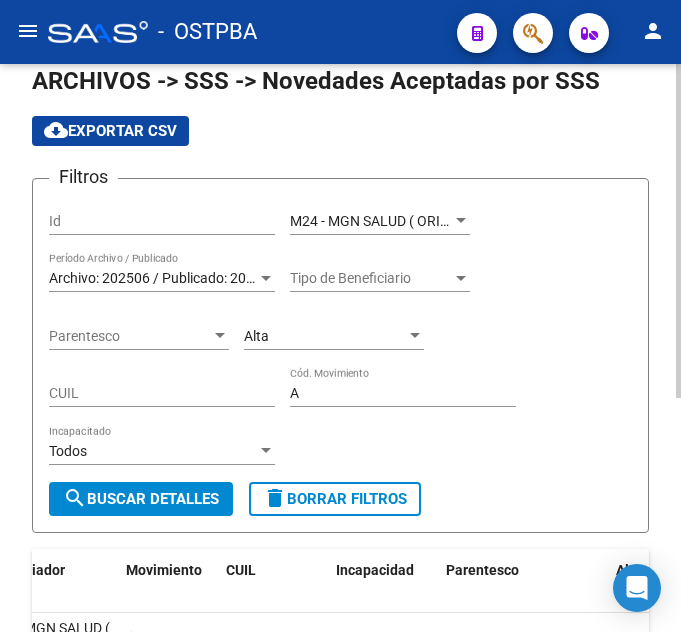 click on "Parentesco Parentesco" 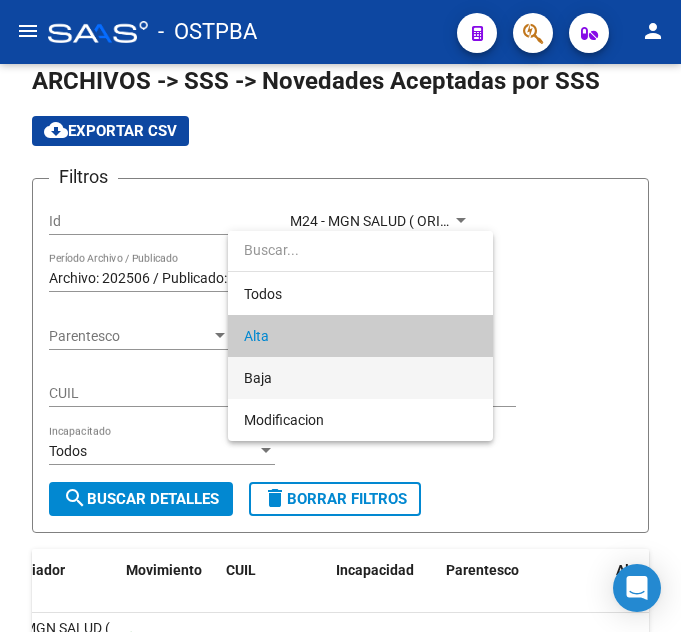 click on "Baja" at bounding box center [360, 378] 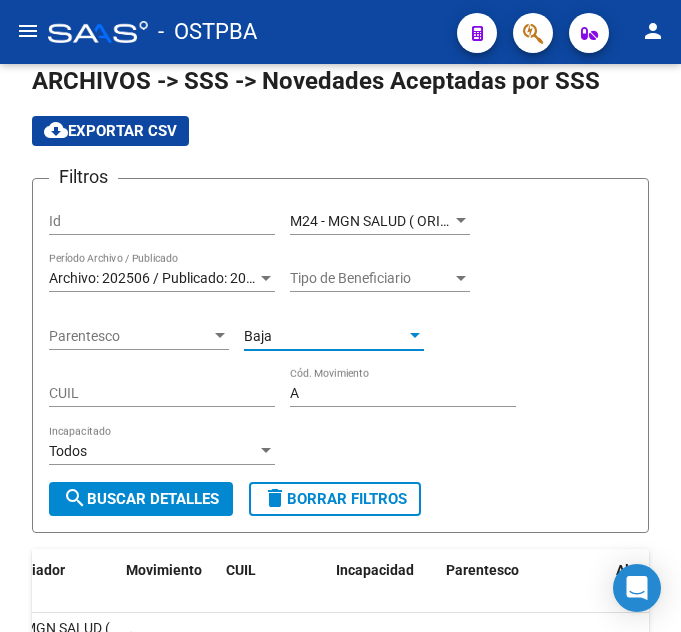 type on "B" 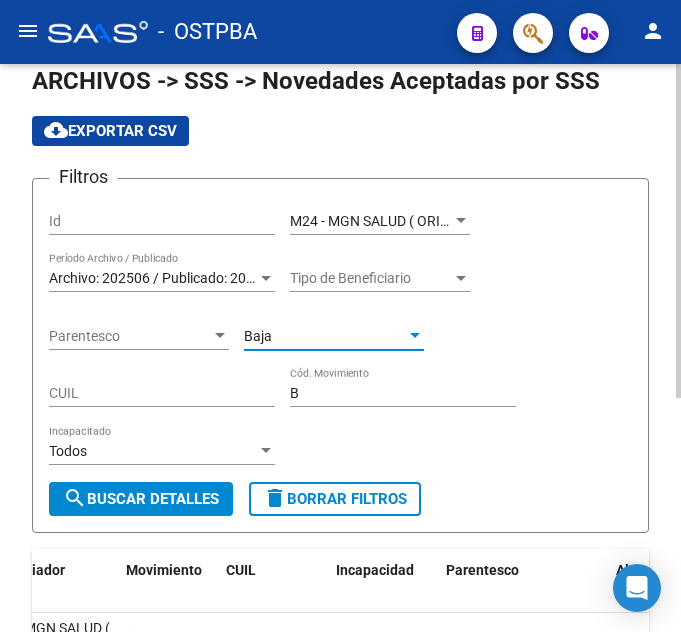 click on "search  Buscar Detalles" 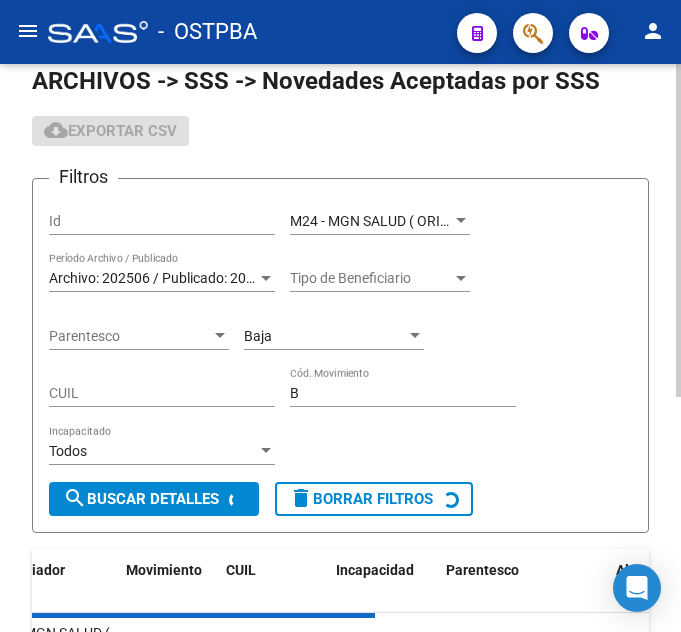 scroll, scrollTop: 214, scrollLeft: 0, axis: vertical 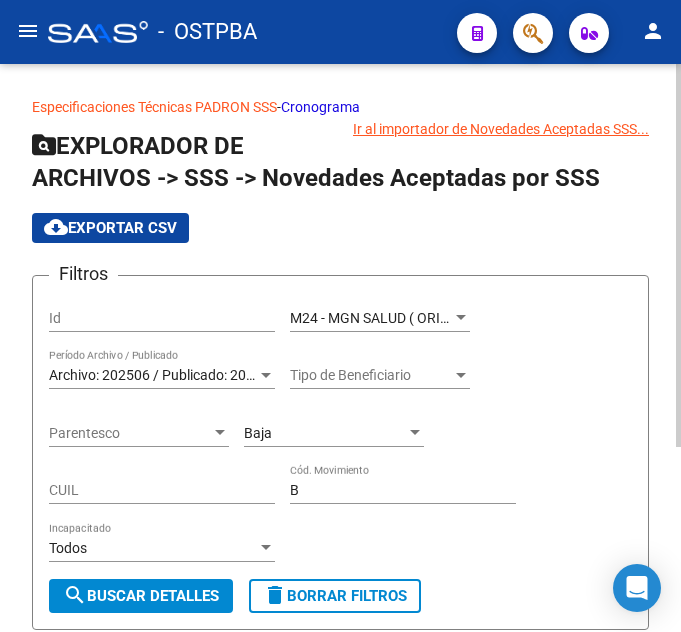 click on "Baja" at bounding box center (325, 433) 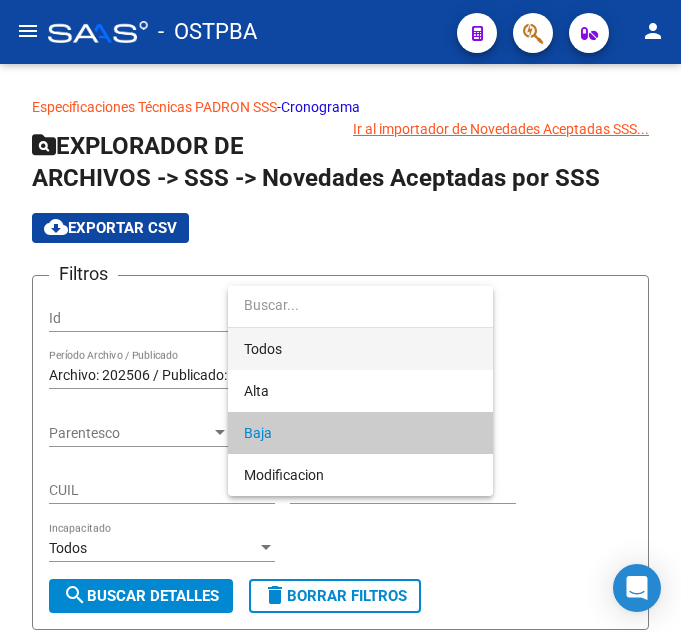 click on "Todos" at bounding box center (360, 349) 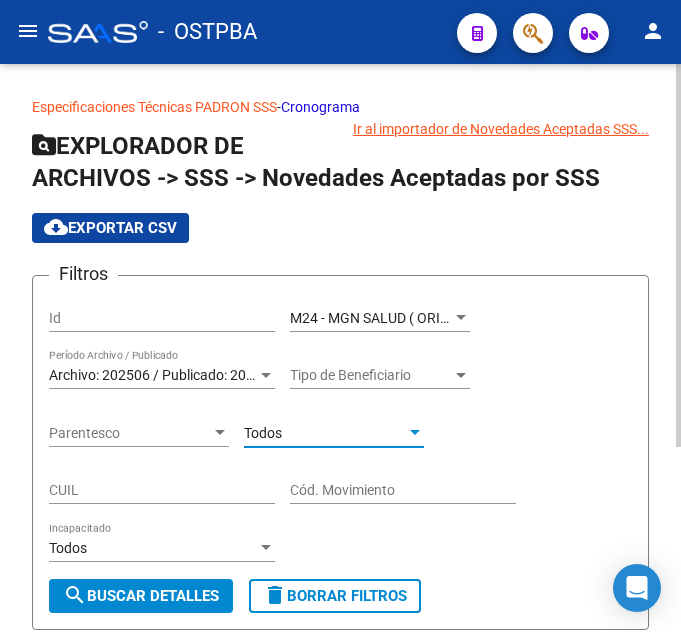 click on "M24 - MGN SALUD ( ORIGINAL)" at bounding box center (371, 318) 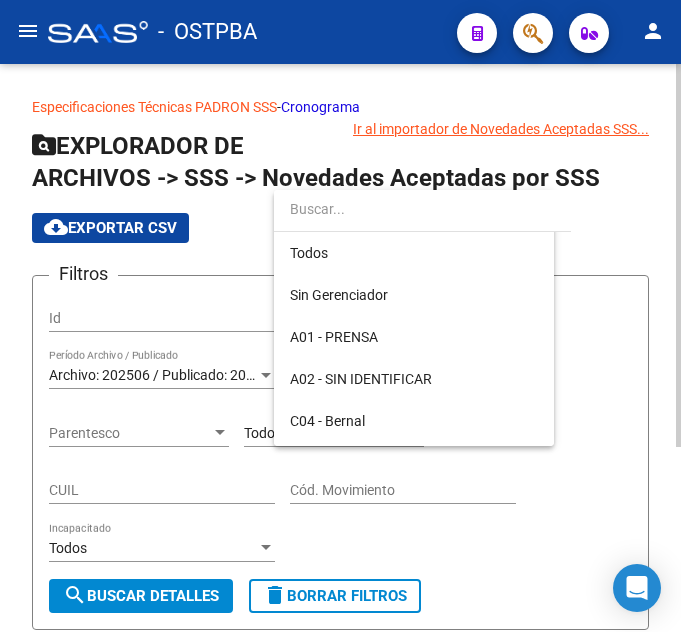 scroll, scrollTop: 397, scrollLeft: 0, axis: vertical 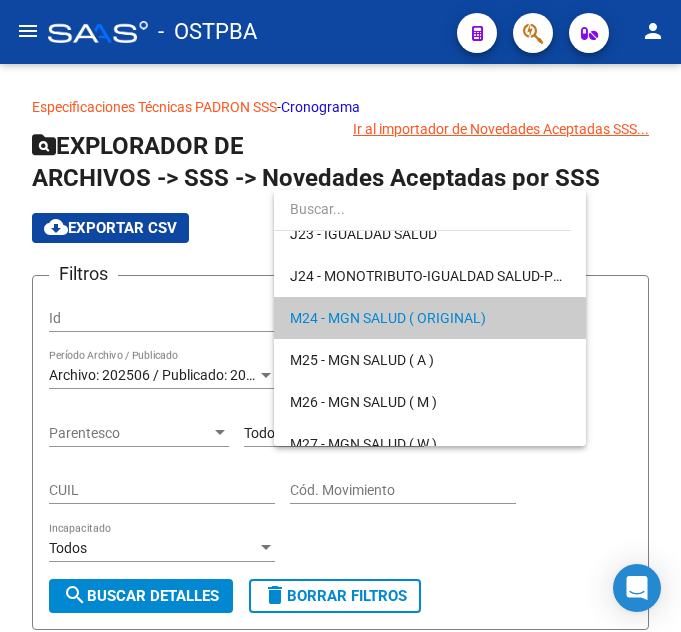 click at bounding box center [340, 316] 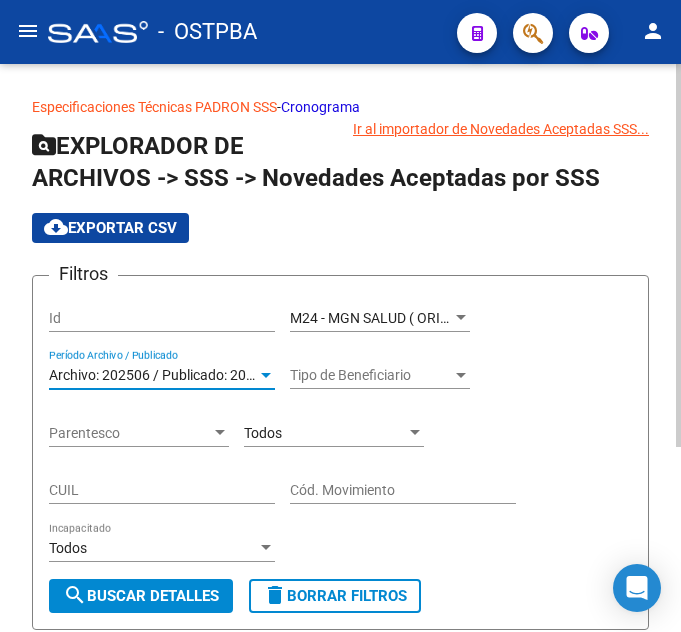 click on "Archivo: 202506 / Publicado: 202508" at bounding box center [163, 375] 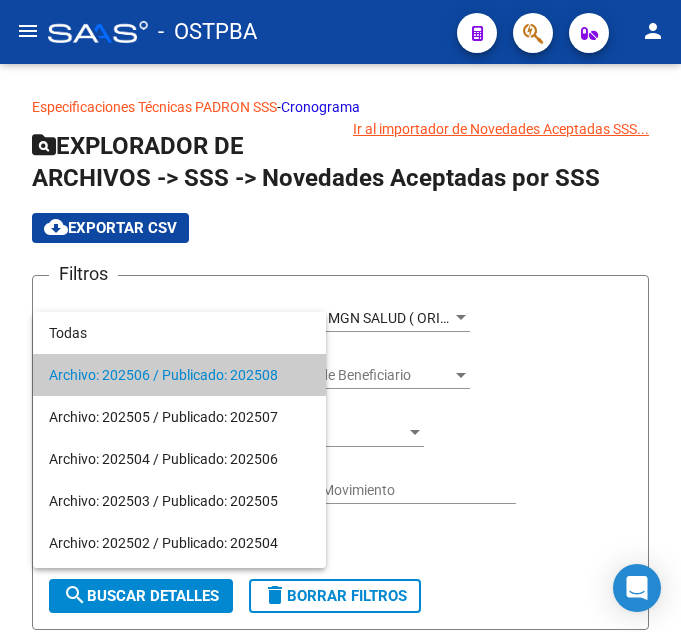 click at bounding box center [340, 316] 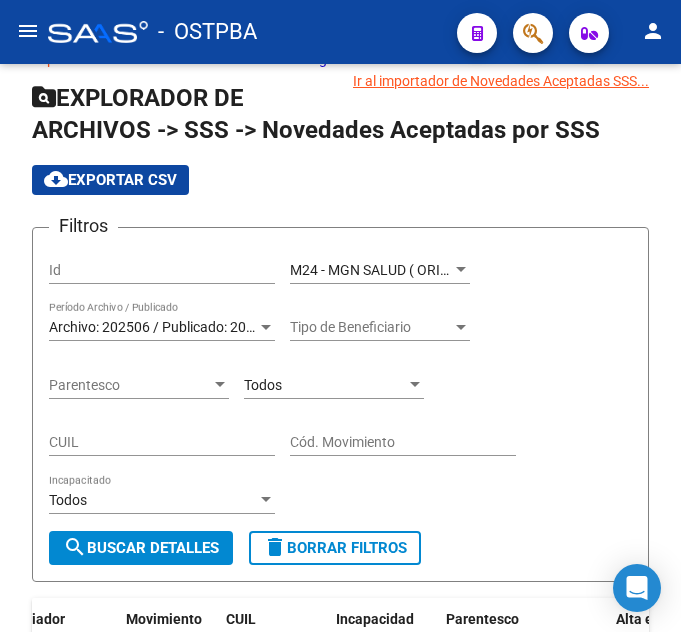 scroll, scrollTop: 0, scrollLeft: 0, axis: both 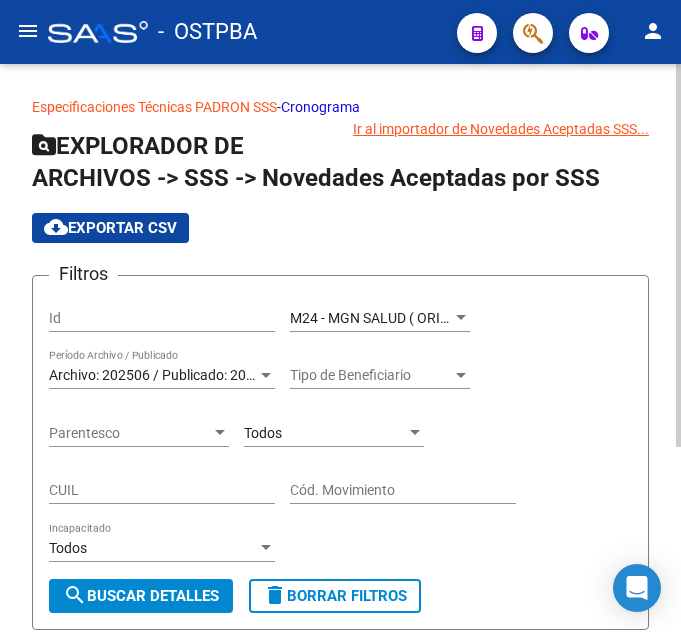 click on "EXPLORADOR DE ARCHIVOS -> SSS -> Novedades Aceptadas por SSS cloud_download  Exportar CSV  Filtros Id M24 - MGN SALUD ( ORIGINAL) Seleccionar Gerenciador Archivo: 202506 / Publicado: 202508 Período Archivo / Publicado Tipo de Beneficiario Tipo de Beneficiario Parentesco Parentesco Todos Cód. Movimiento CUIL Cód. Movimiento Todos Incapacitado search  Buscar Detalles  delete  Borrar Filtros" 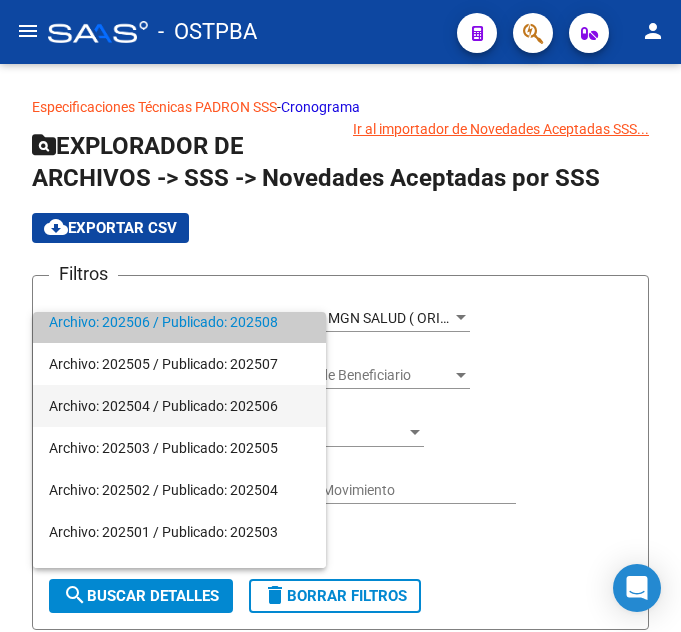 scroll, scrollTop: 100, scrollLeft: 0, axis: vertical 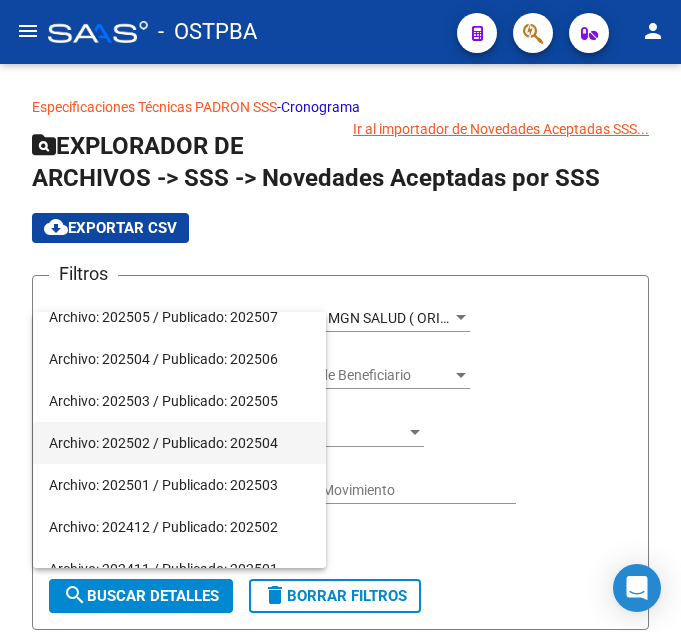 click on "Archivo: 202502 / Publicado: 202504" at bounding box center [179, 443] 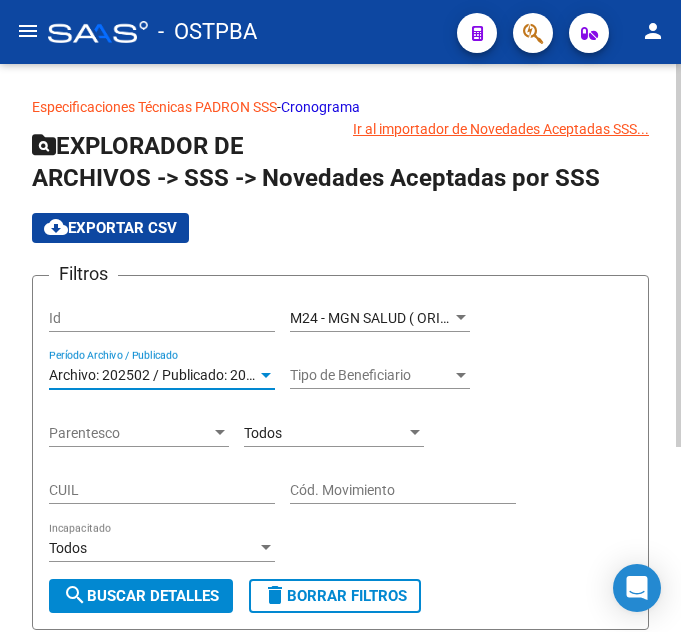 click on "search  Buscar Detalles" 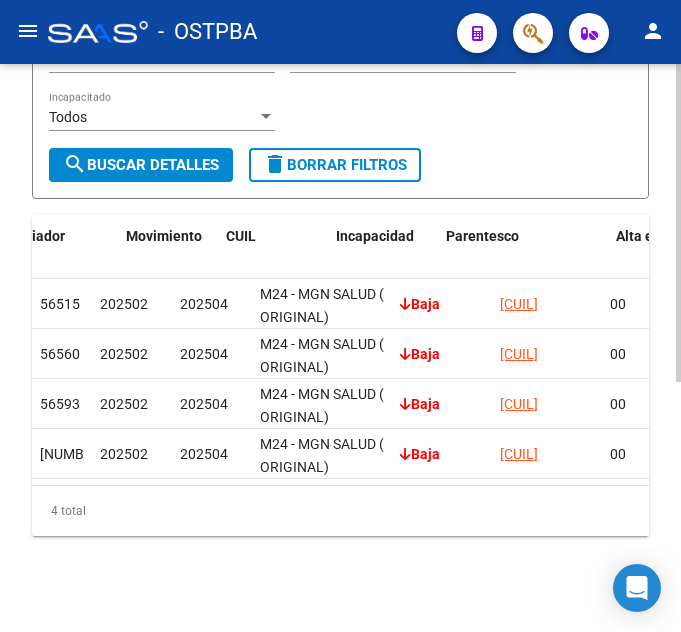scroll, scrollTop: 447, scrollLeft: 0, axis: vertical 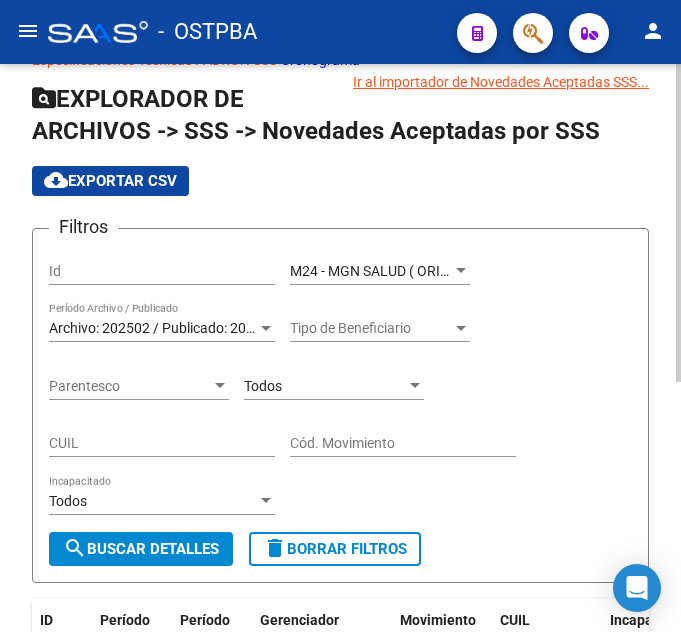 click on "Archivo: 202502 / Publicado: 202504" at bounding box center [163, 328] 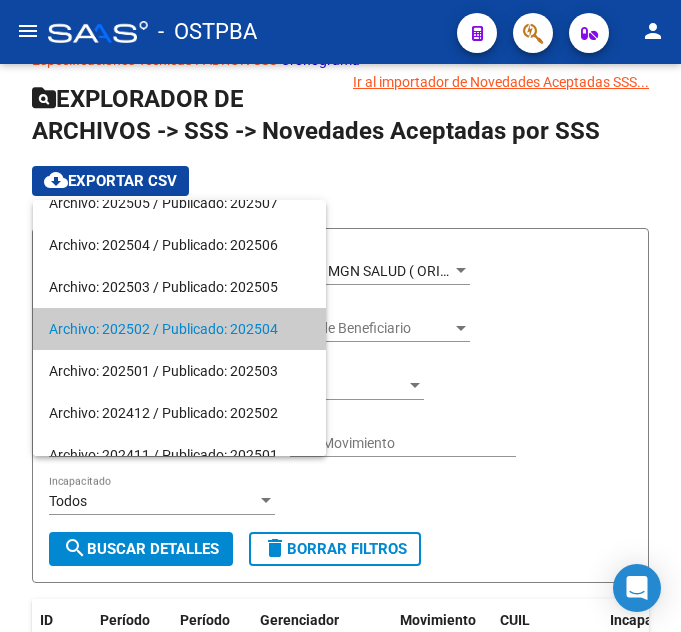 scroll, scrollTop: 0, scrollLeft: 0, axis: both 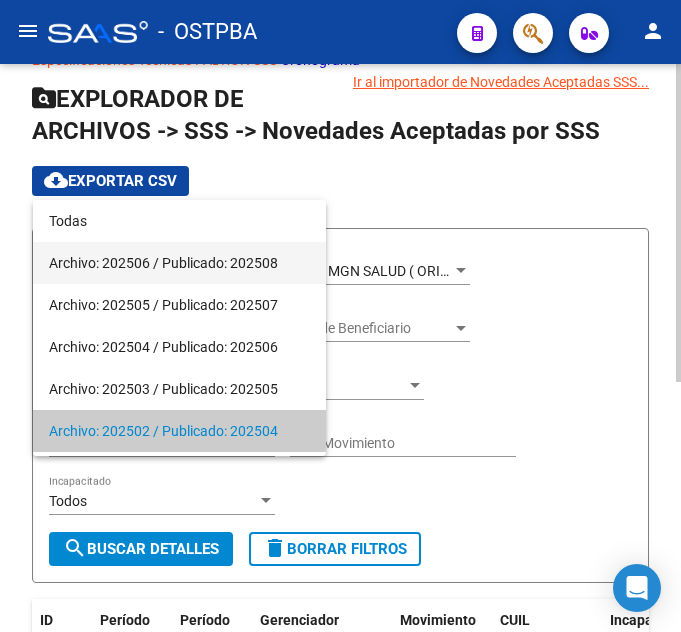 click on "Archivo: 202506 / Publicado: 202508" at bounding box center (179, 263) 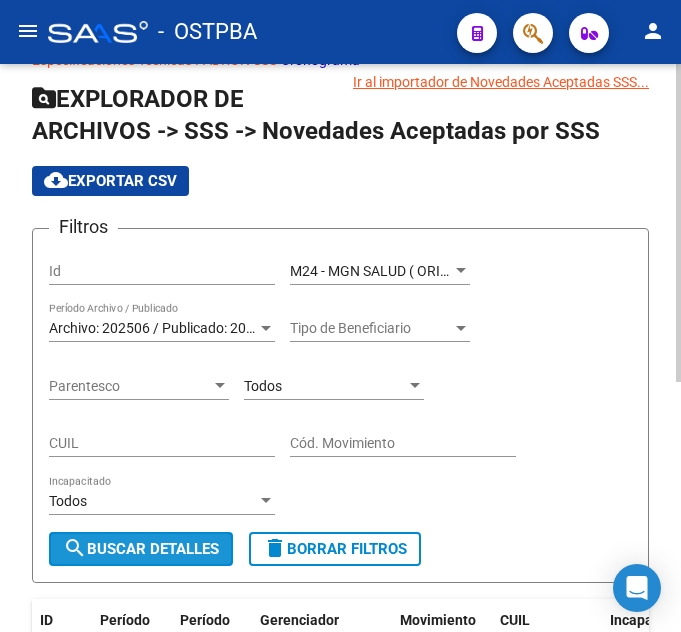 click on "search  Buscar Detalles" 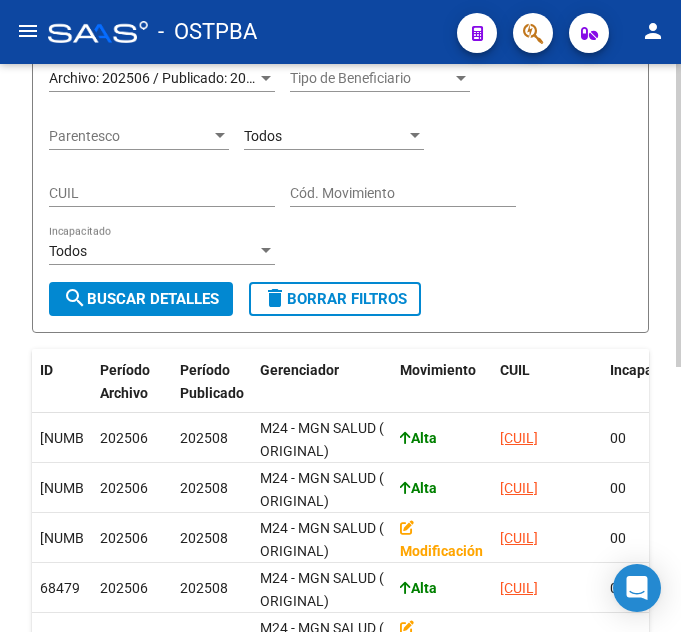 scroll, scrollTop: 47, scrollLeft: 0, axis: vertical 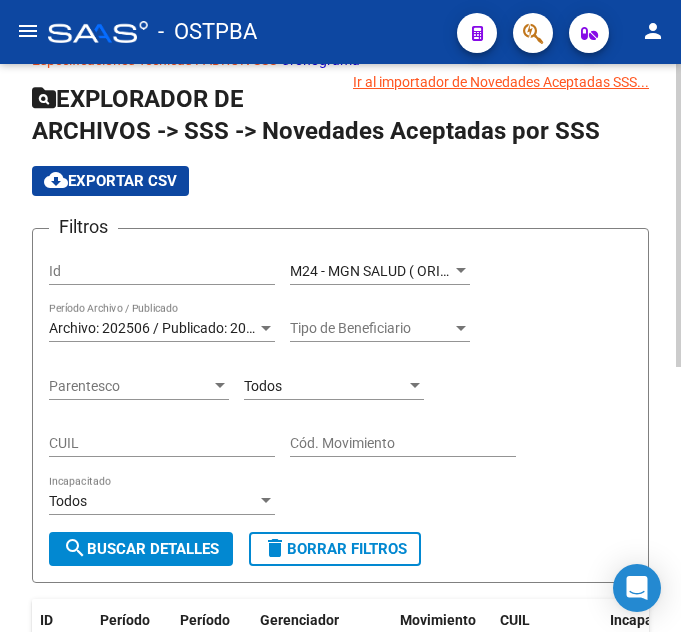 click on "Archivo: 202506 / Publicado: 202508 Período Archivo / Publicado" 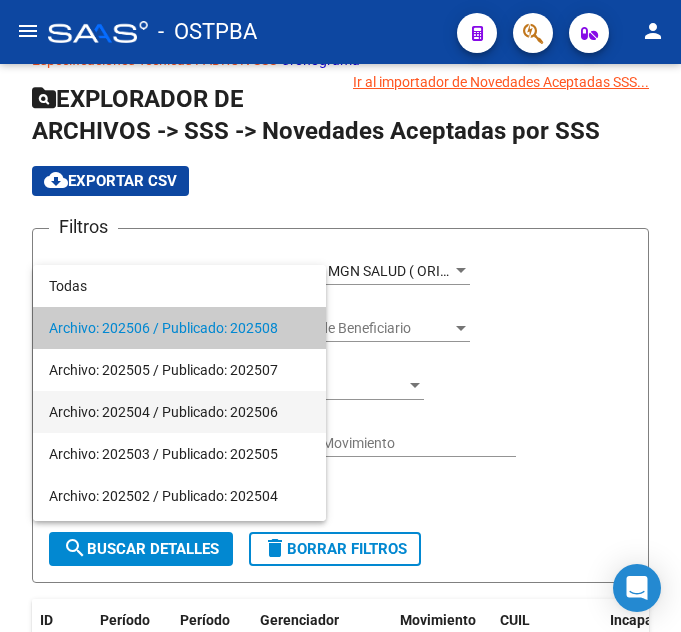 scroll, scrollTop: 100, scrollLeft: 0, axis: vertical 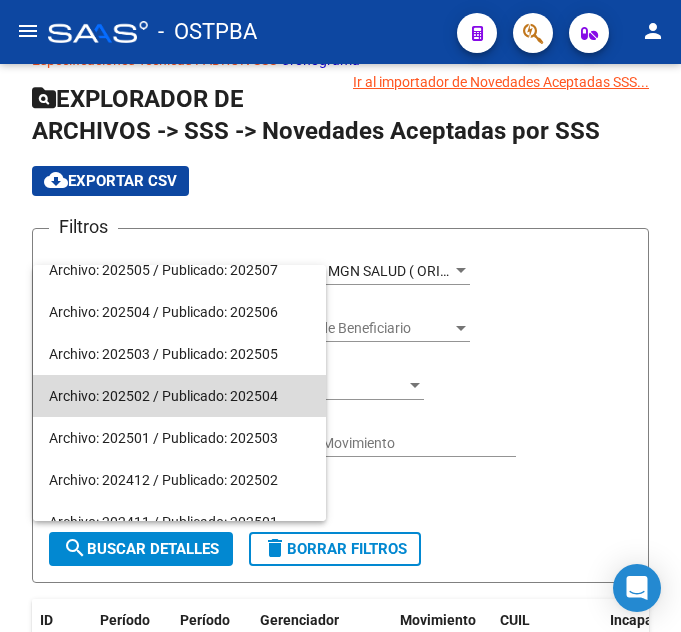 click on "Archivo: 202502 / Publicado: 202504" at bounding box center (179, 396) 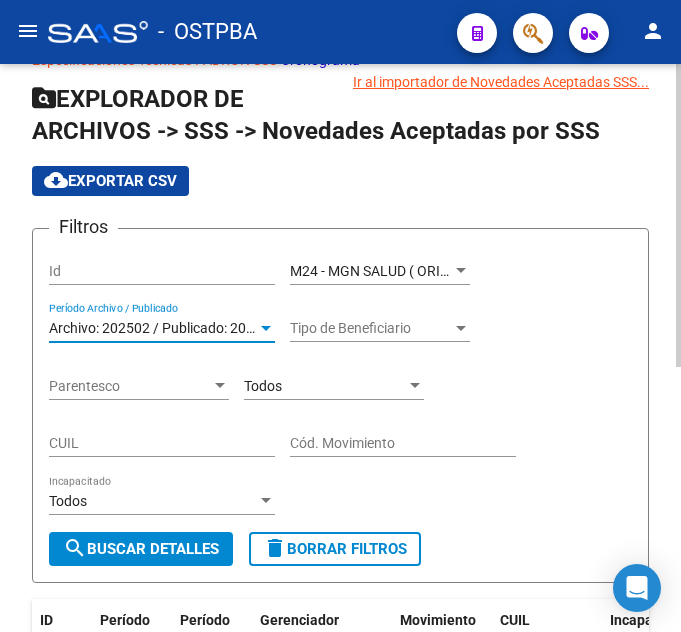 click on "Archivo: 202502 / Publicado: 202504" at bounding box center [163, 328] 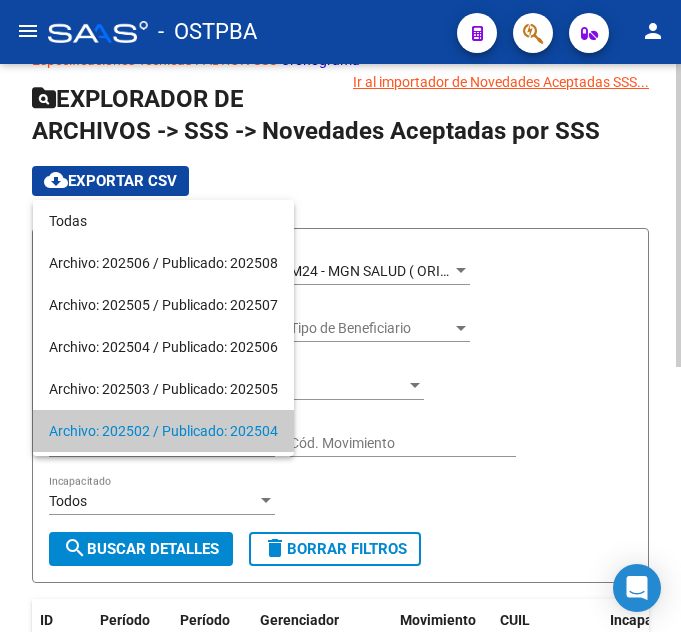 scroll, scrollTop: 103, scrollLeft: 0, axis: vertical 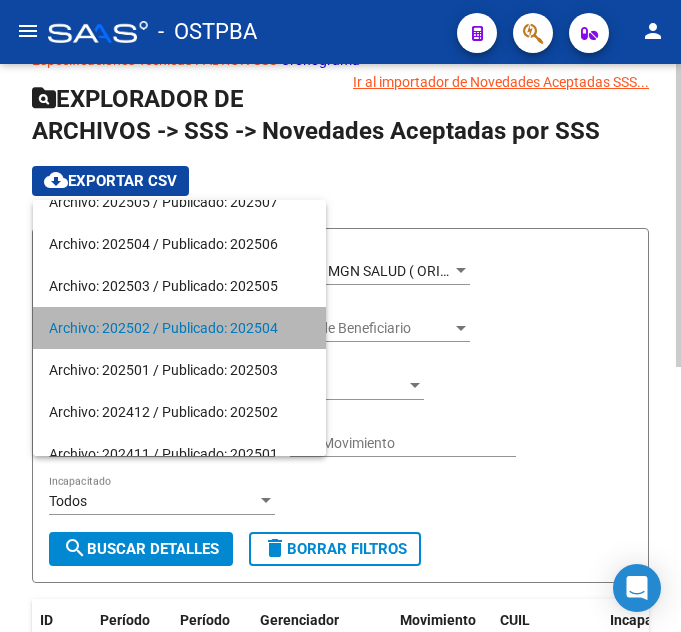 click on "Archivo: 202502 / Publicado: 202504" at bounding box center (179, 328) 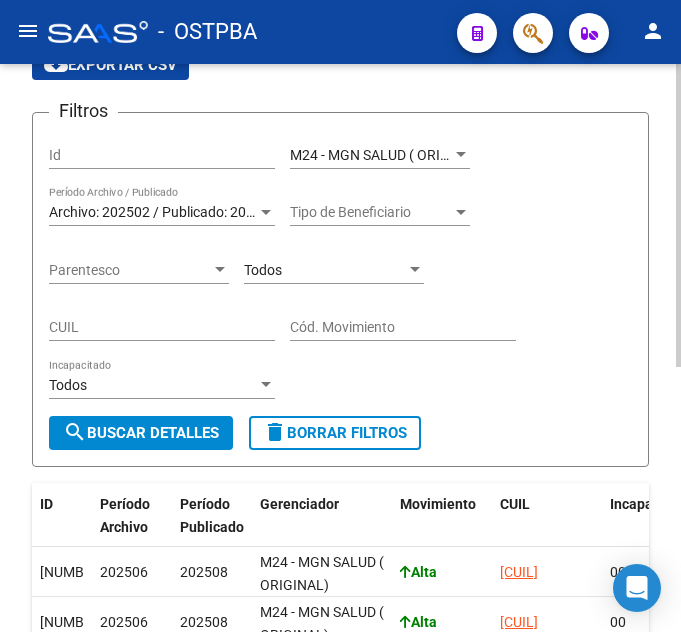 scroll, scrollTop: 247, scrollLeft: 0, axis: vertical 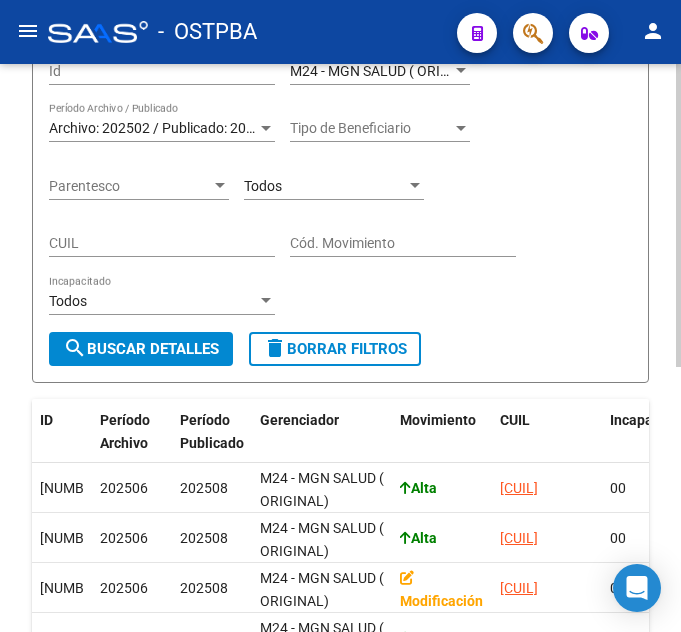 click on "Todos" at bounding box center [325, 186] 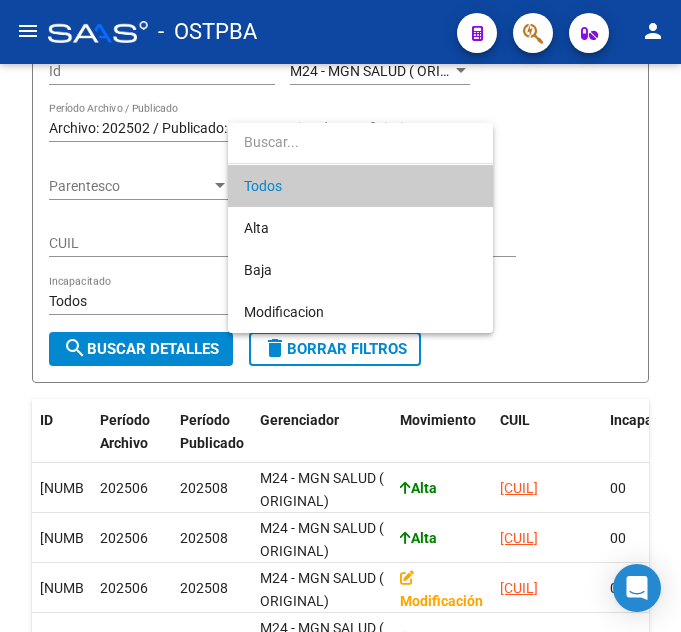 click at bounding box center [340, 316] 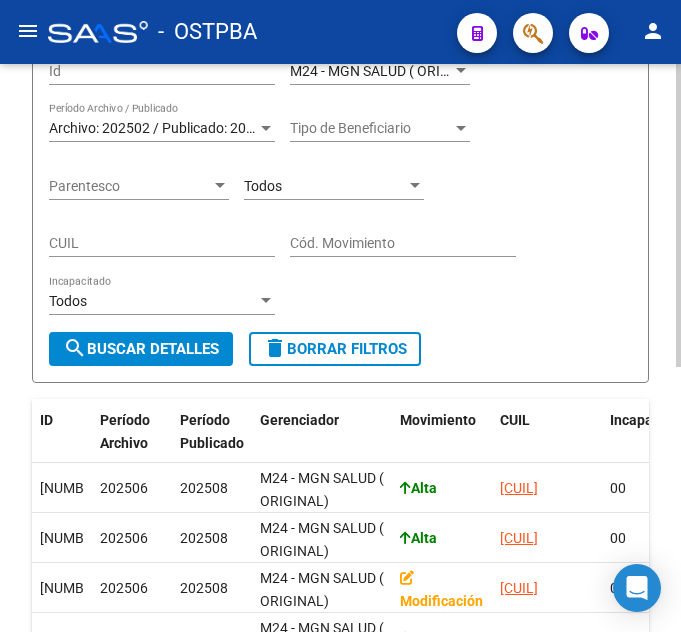 click on "search" 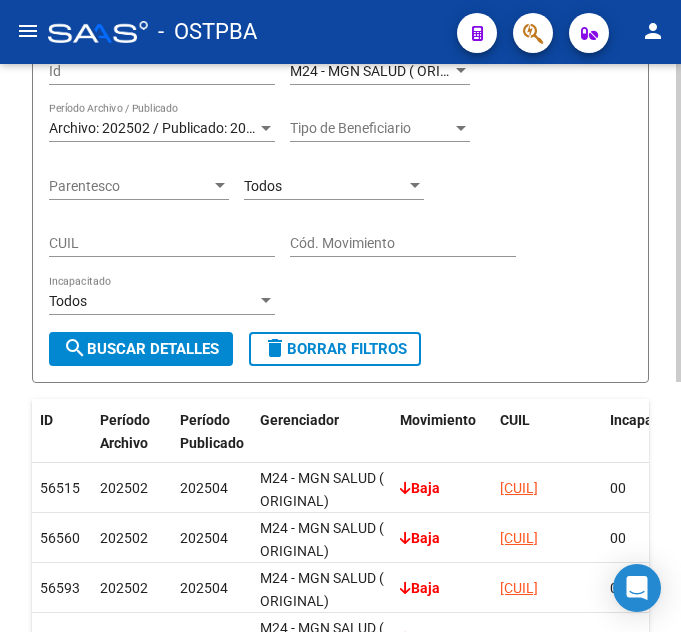 scroll, scrollTop: 447, scrollLeft: 0, axis: vertical 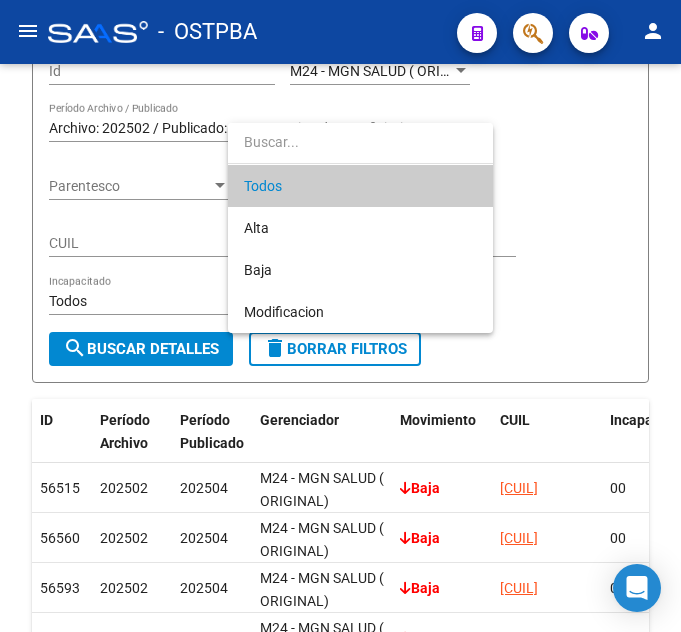 click at bounding box center (340, 316) 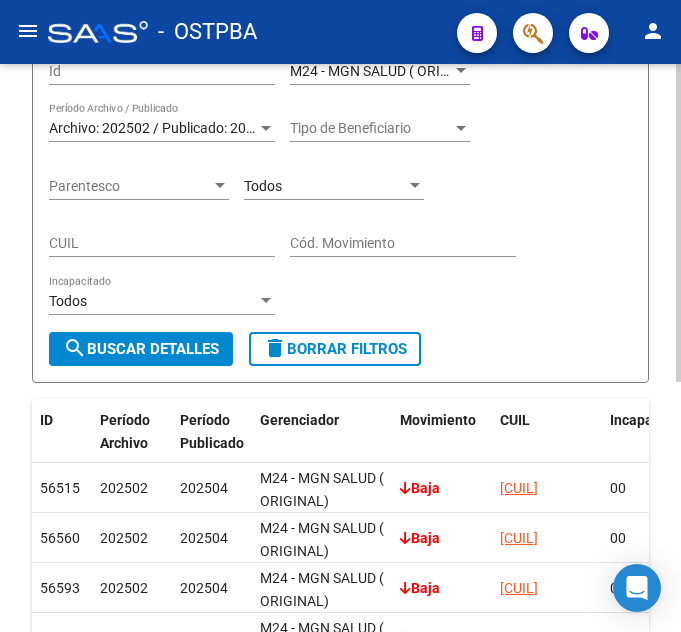 click on "Tipo de Beneficiario" at bounding box center (371, 128) 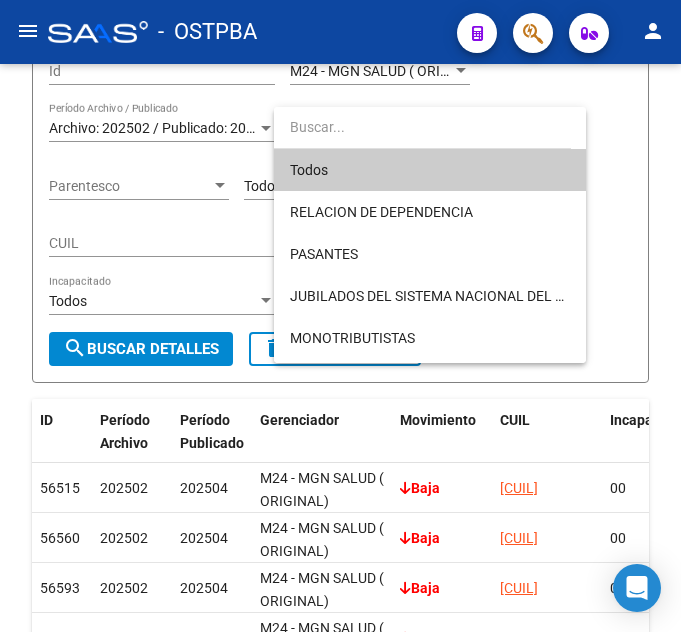 click at bounding box center (340, 316) 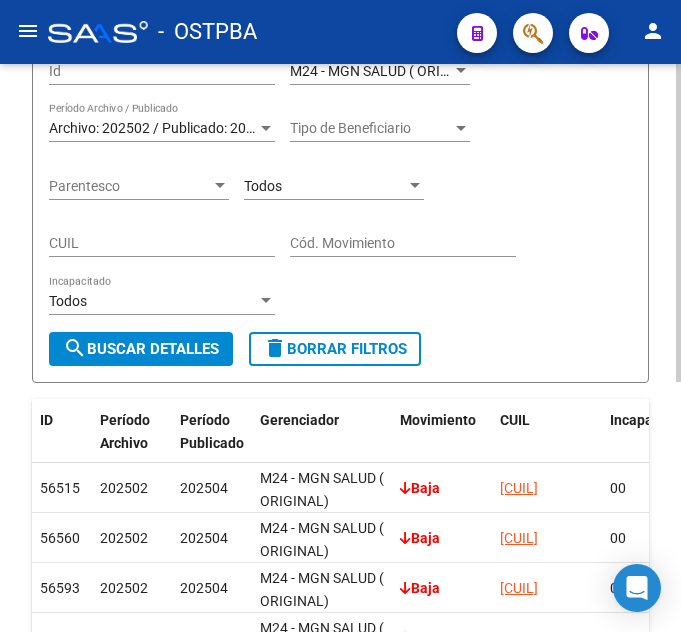 click on "Parentesco Parentesco" 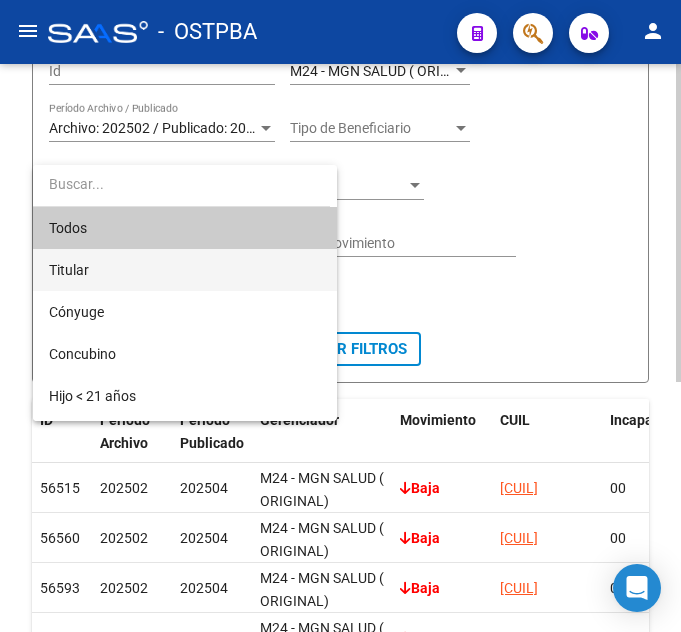 click on "Titular" at bounding box center (185, 270) 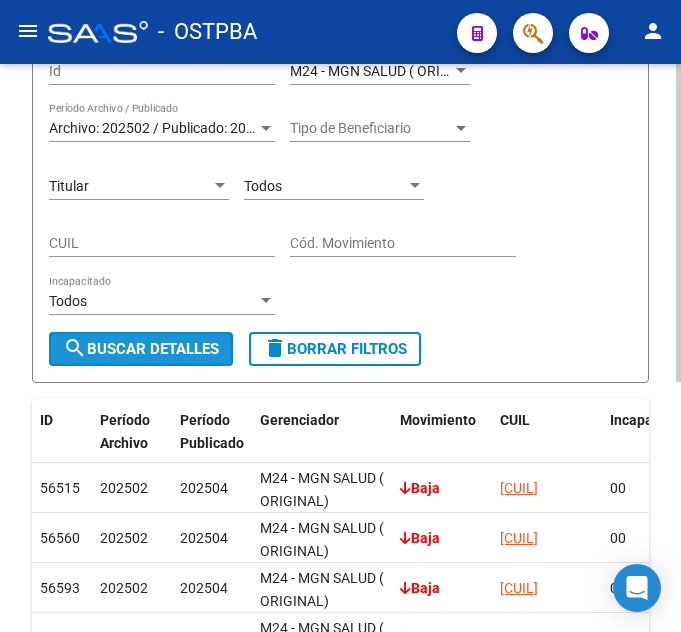 click on "search  Buscar Detalles" 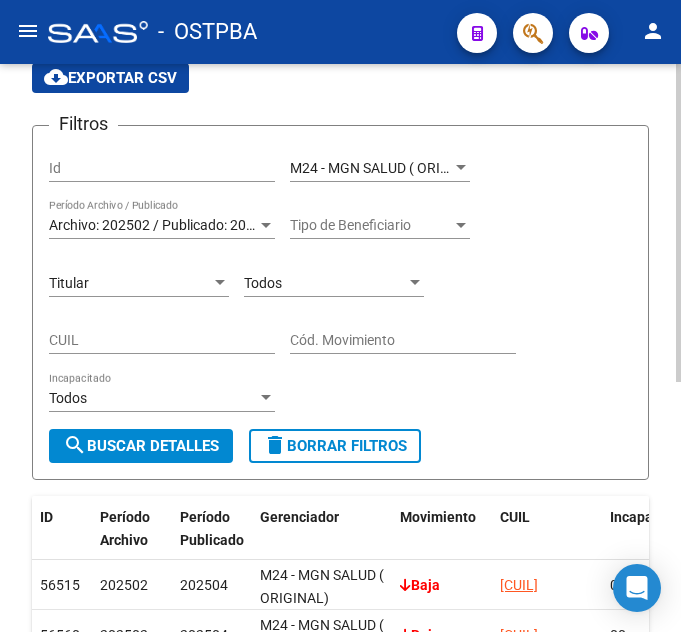 scroll, scrollTop: 147, scrollLeft: 0, axis: vertical 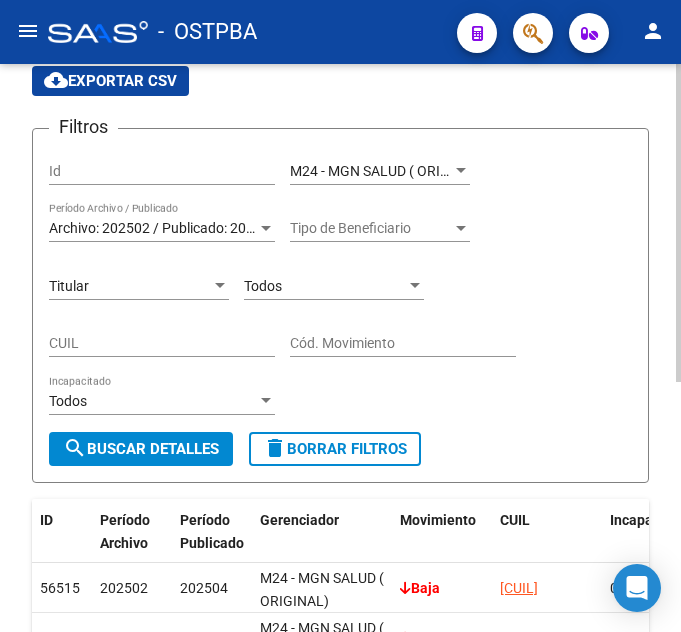 click on "Titular" at bounding box center [130, 286] 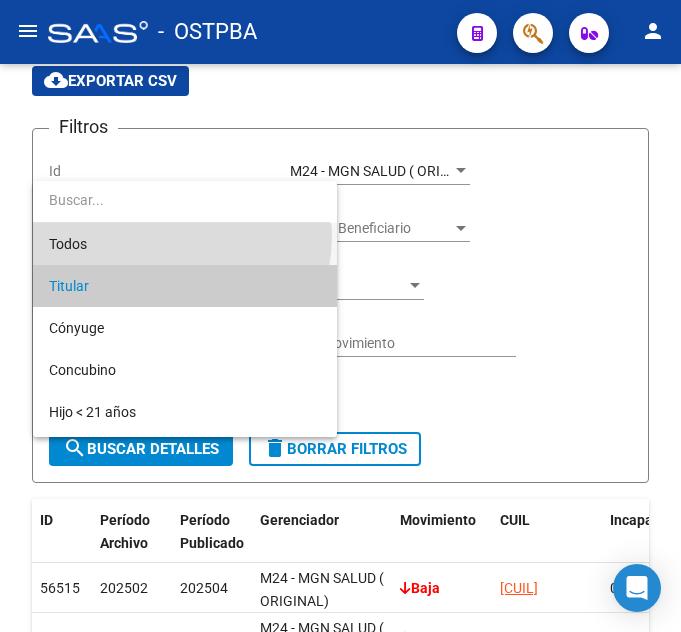 click on "Todos" at bounding box center (185, 244) 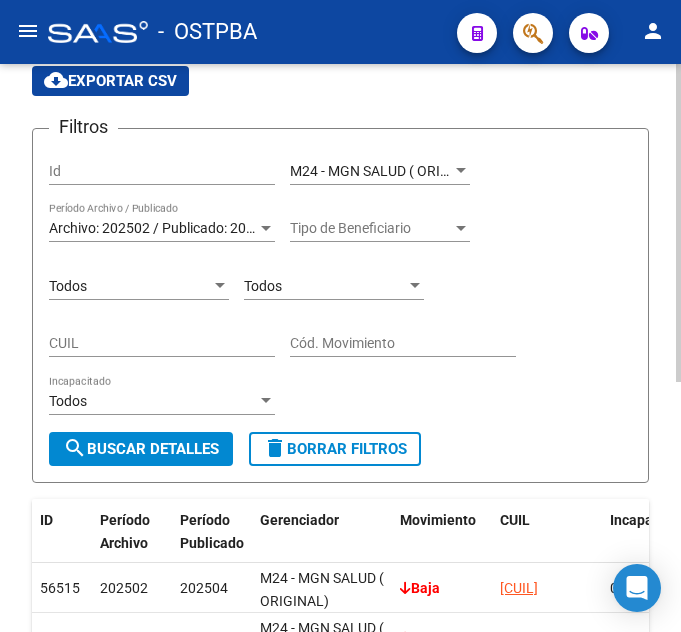click on "Filtros Id M24 - MGN SALUD ( ORIGINAL) Seleccionar Gerenciador Archivo: 202502 / Publicado: 202504 Período Archivo / Publicado Tipo de Beneficiario Tipo de Beneficiario Todos Parentesco Todos Cód. Movimiento CUIL Cód. Movimiento Todos Incapacitado search  Buscar Detalles  delete  Borrar Filtros" 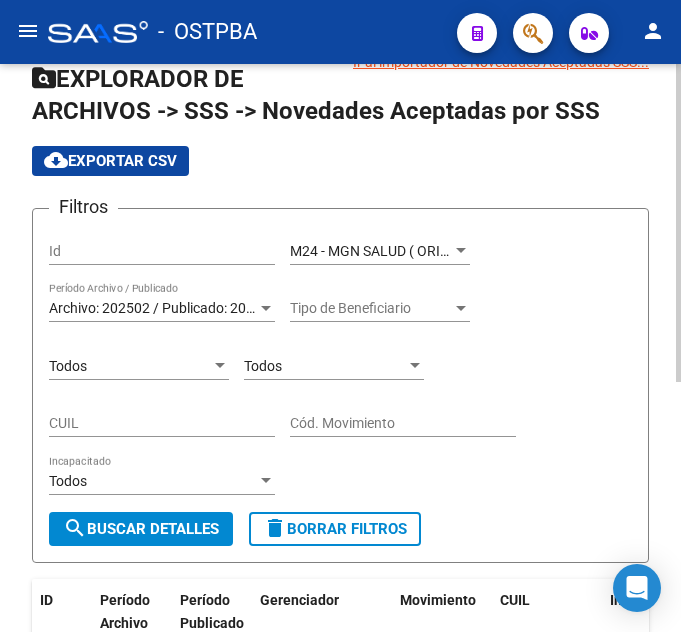 scroll, scrollTop: 100, scrollLeft: 0, axis: vertical 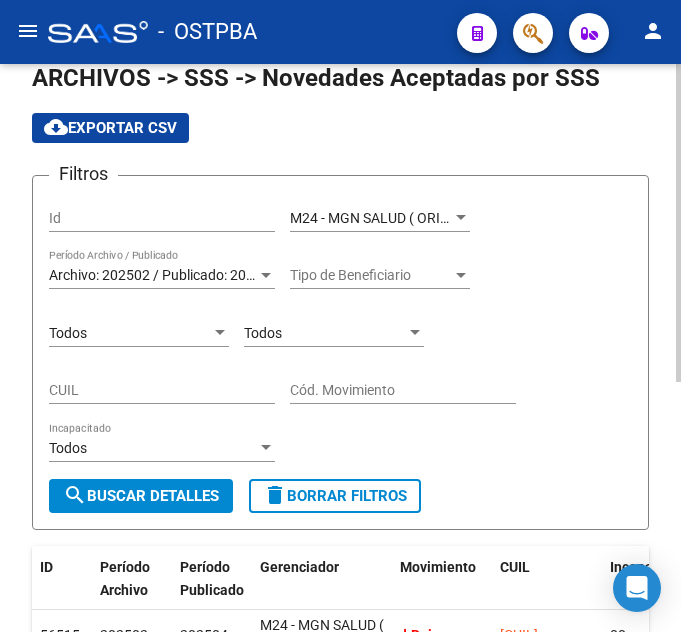 click on "Archivo: 202502 / Publicado: 202504 Período Archivo / Publicado" 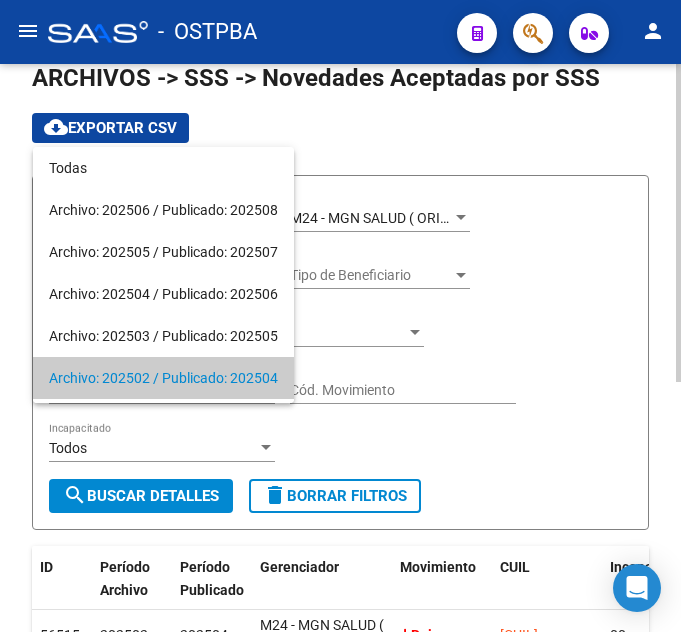 scroll, scrollTop: 103, scrollLeft: 0, axis: vertical 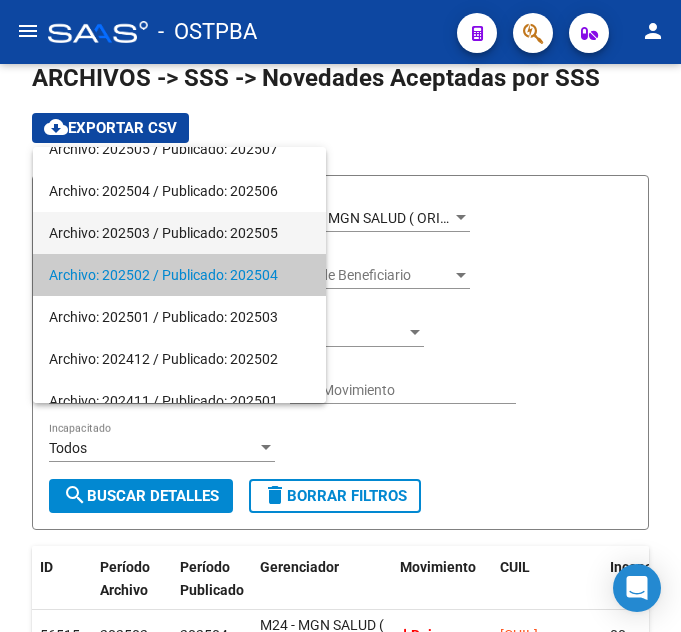 click on "Archivo: 202503 / Publicado: 202505" at bounding box center [179, 233] 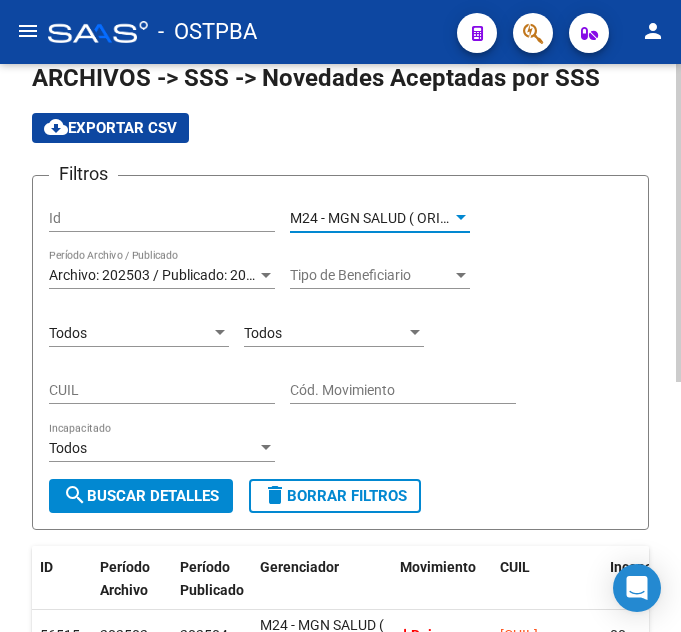 click on "M24 - MGN SALUD ( ORIGINAL)" at bounding box center [388, 218] 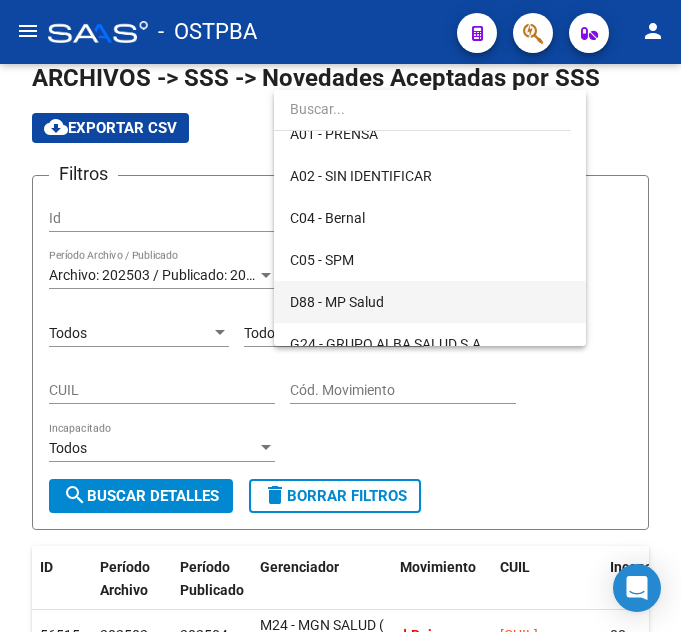 scroll, scrollTop: 97, scrollLeft: 0, axis: vertical 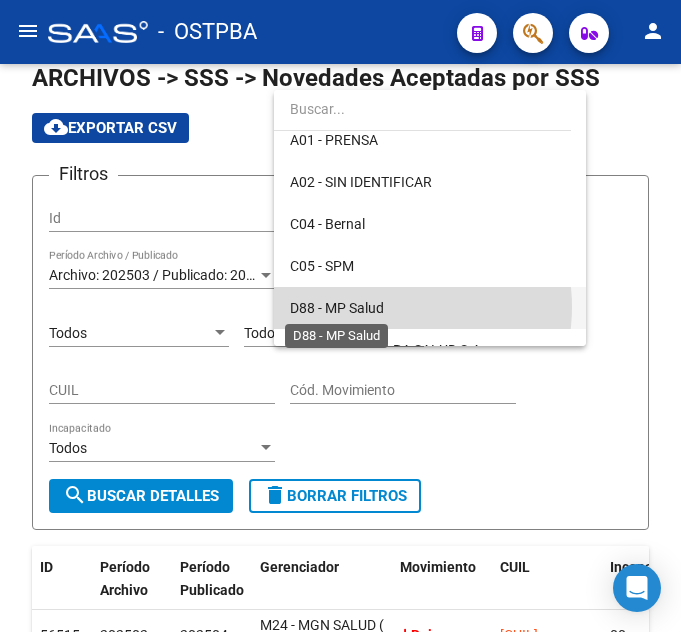 click on "D88 - MP Salud" at bounding box center [337, 308] 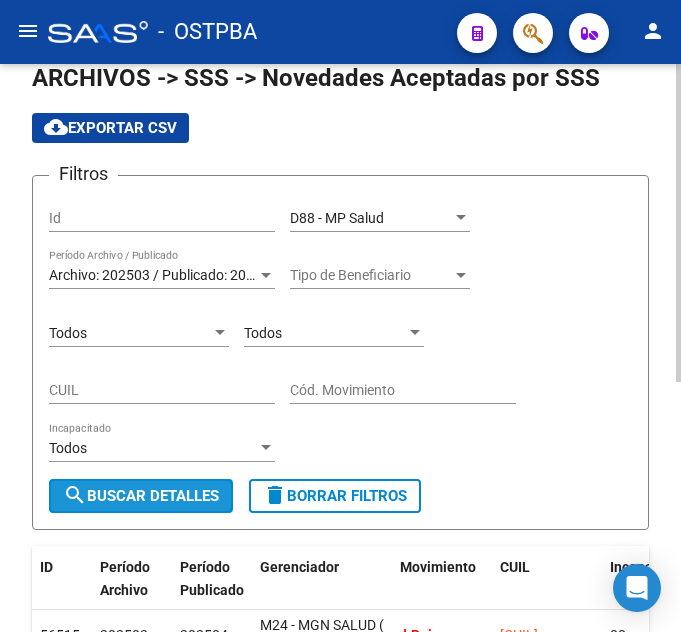 click on "search  Buscar Detalles" 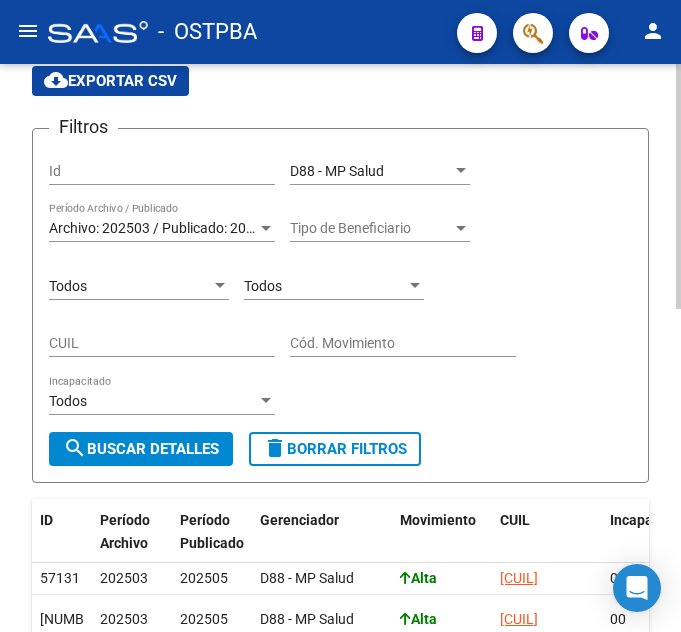 scroll, scrollTop: 47, scrollLeft: 0, axis: vertical 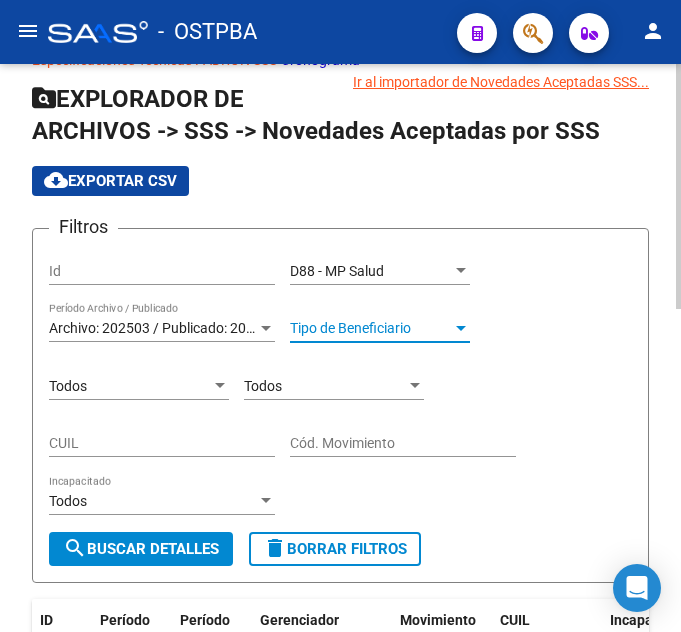 click on "Tipo de Beneficiario" at bounding box center [371, 328] 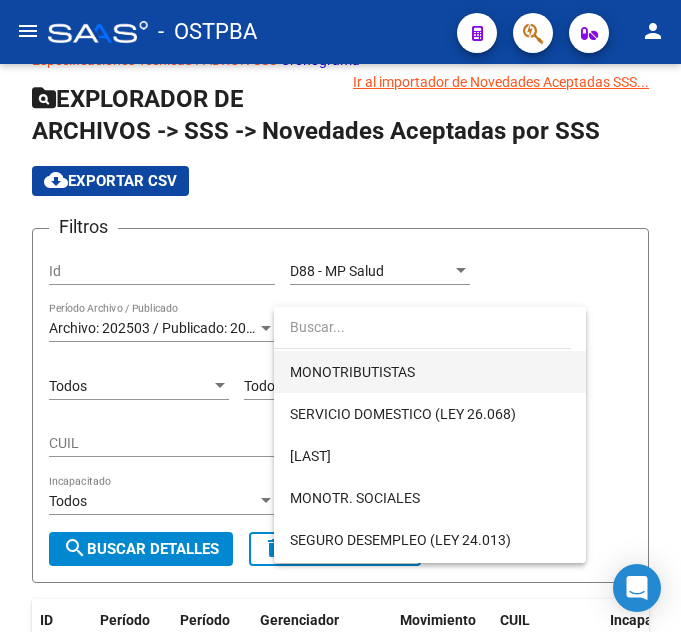 scroll, scrollTop: 200, scrollLeft: 0, axis: vertical 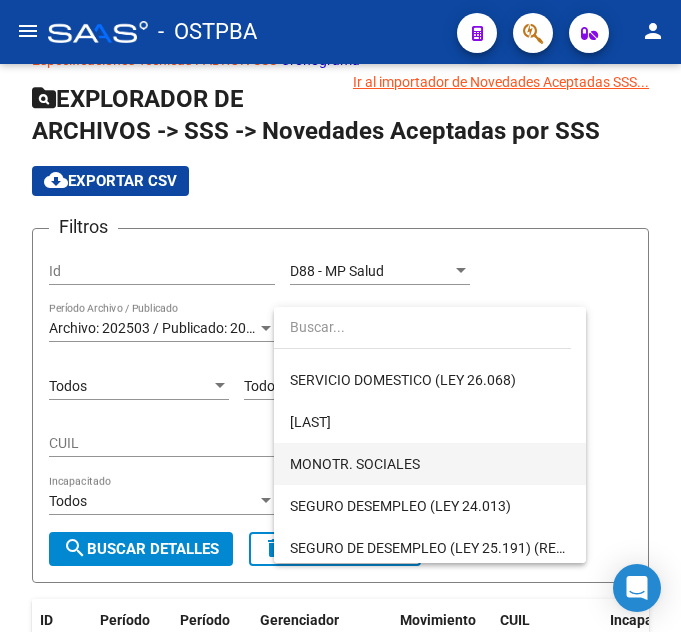 click on "MONOTR. SOCIALES" at bounding box center (430, 464) 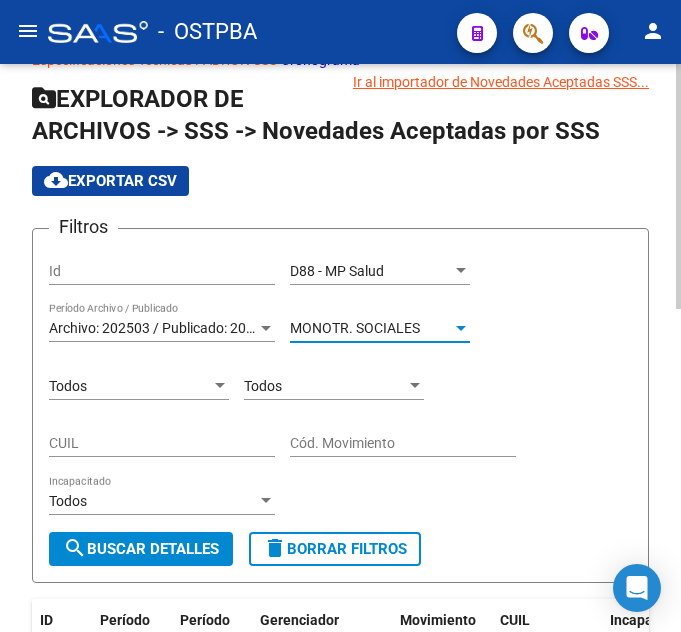 click on "Todos" at bounding box center [325, 386] 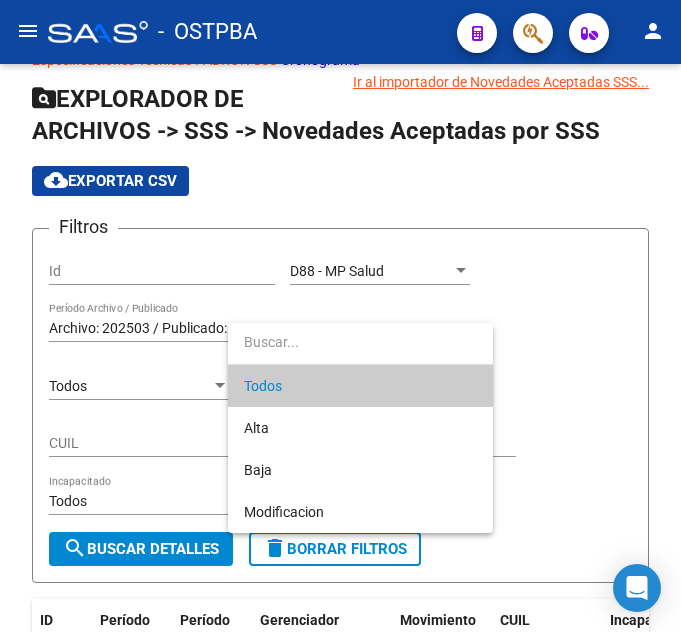 click at bounding box center [340, 316] 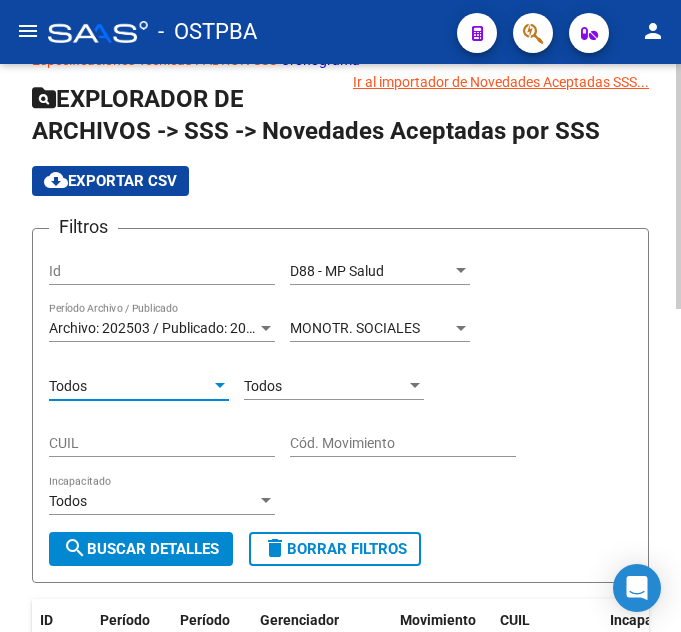 click on "Todos" at bounding box center [130, 386] 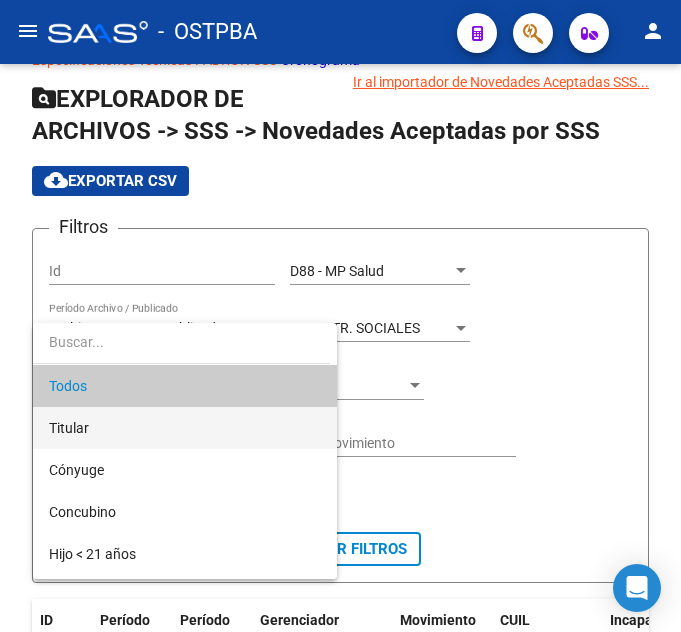 click on "Titular" at bounding box center (185, 428) 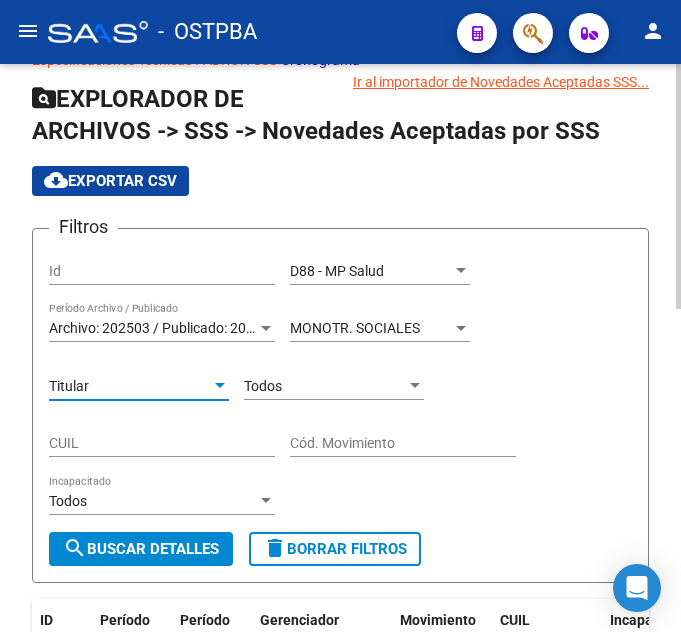 click on "Todos Cód. Movimiento" 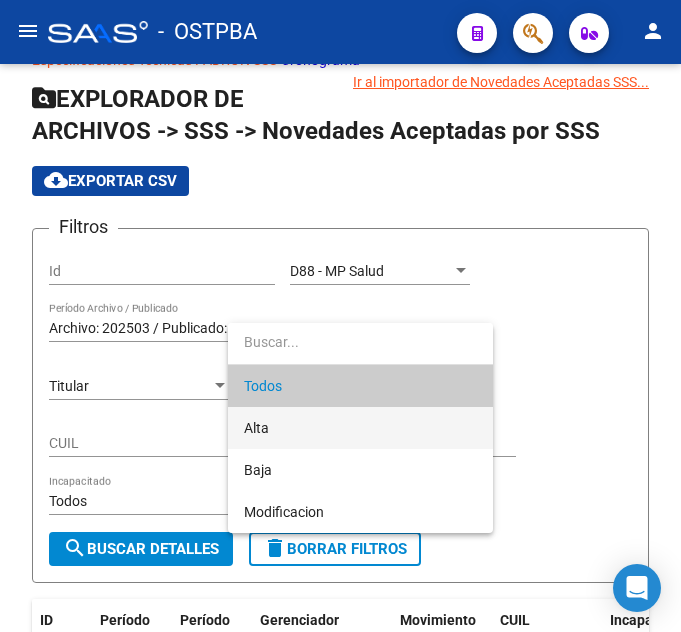 click on "Alta" at bounding box center (360, 428) 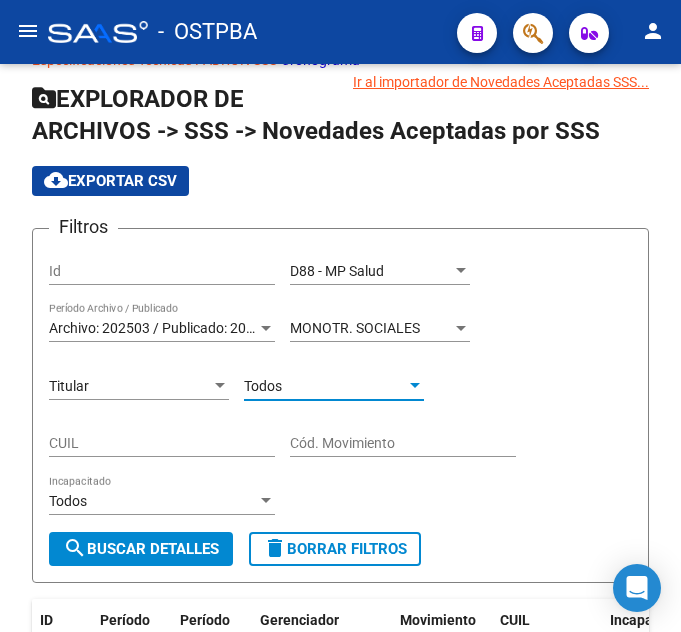 type on "A" 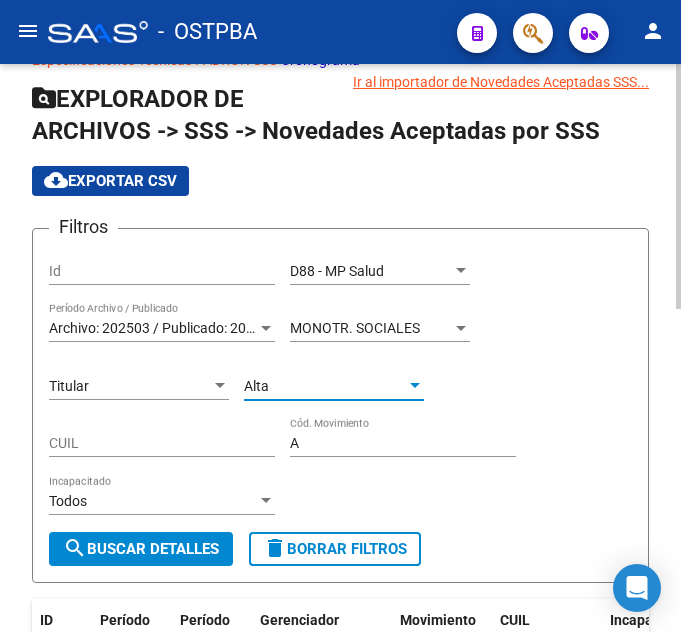 click on "search  Buscar Detalles" 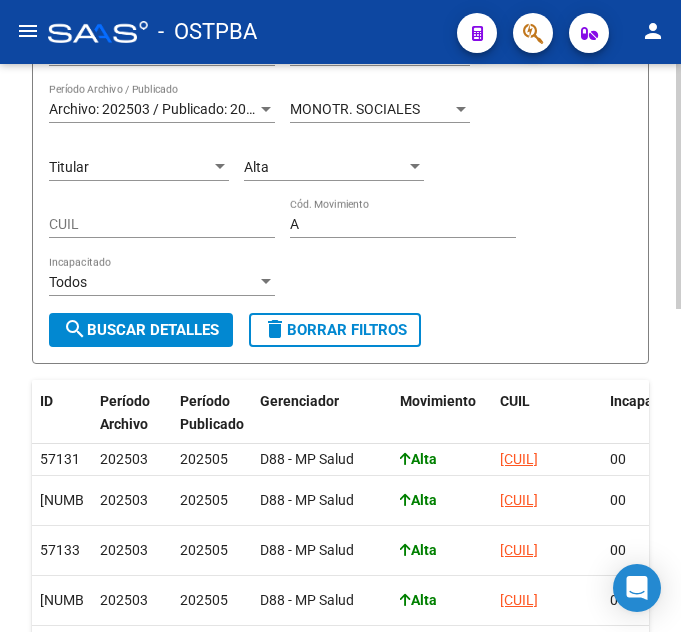 scroll, scrollTop: 247, scrollLeft: 0, axis: vertical 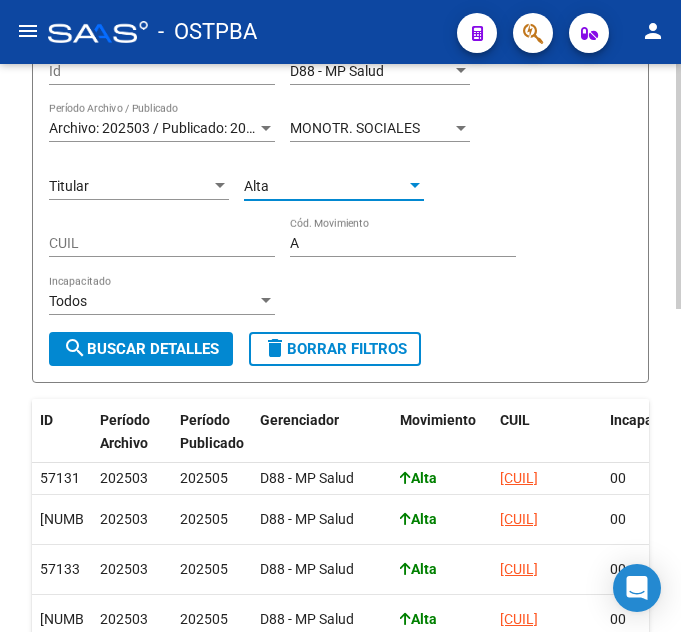 click on "Alta" at bounding box center (325, 186) 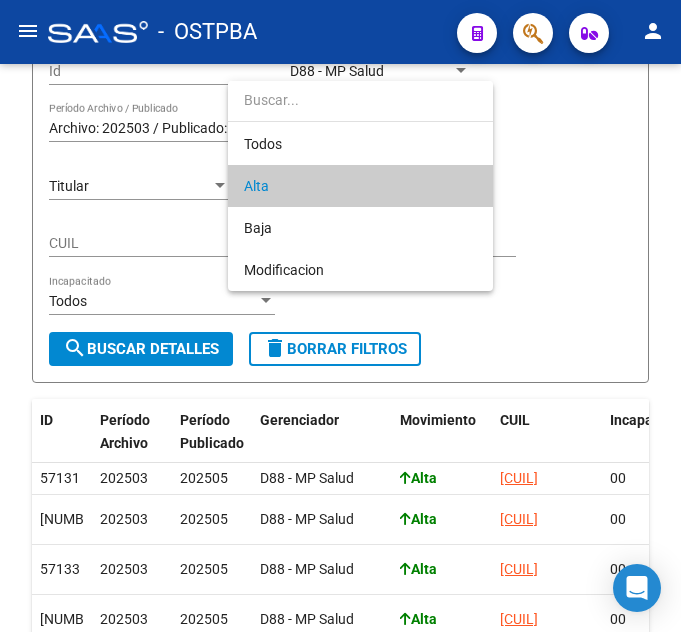 click at bounding box center (340, 316) 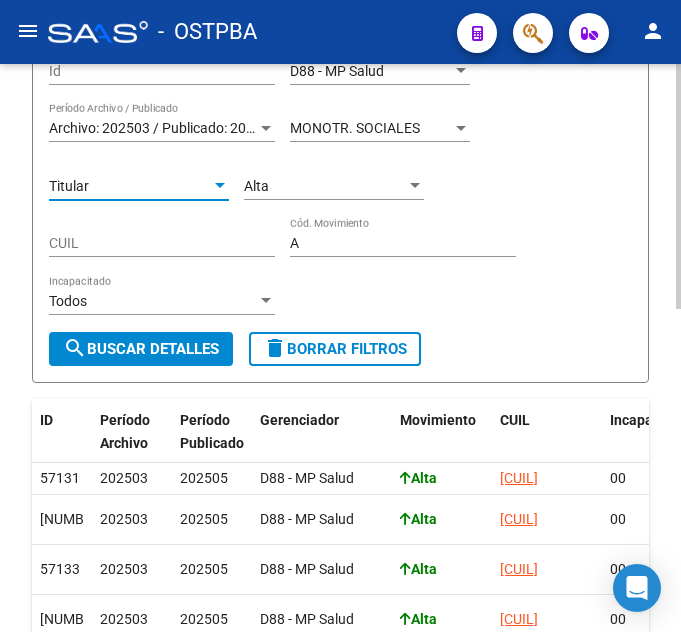 click on "Titular" at bounding box center (130, 186) 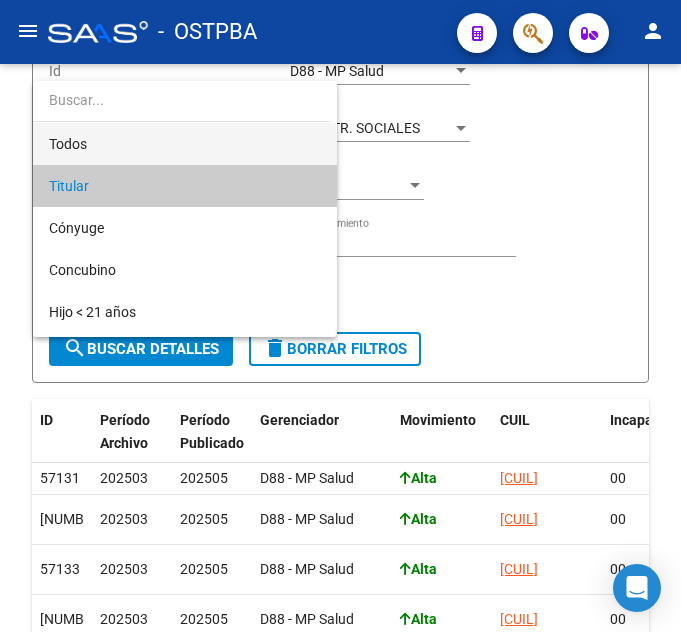 click on "Todos" at bounding box center (185, 144) 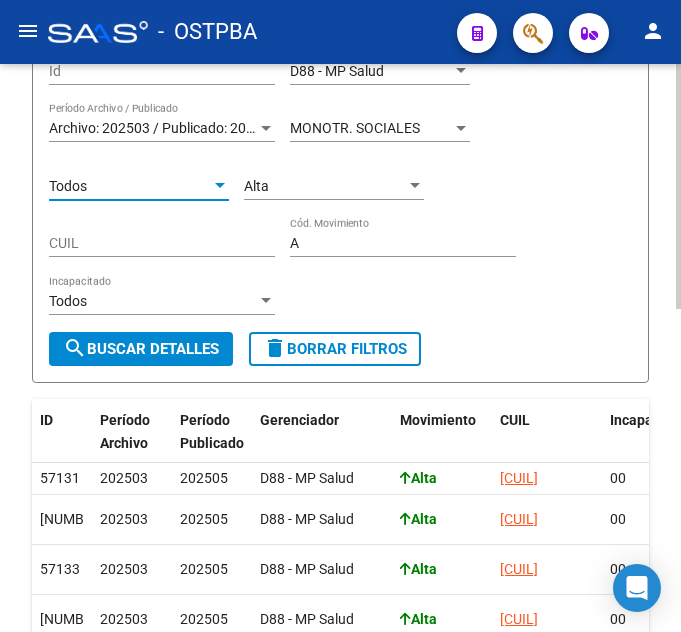 click on "search  Buscar Detalles" 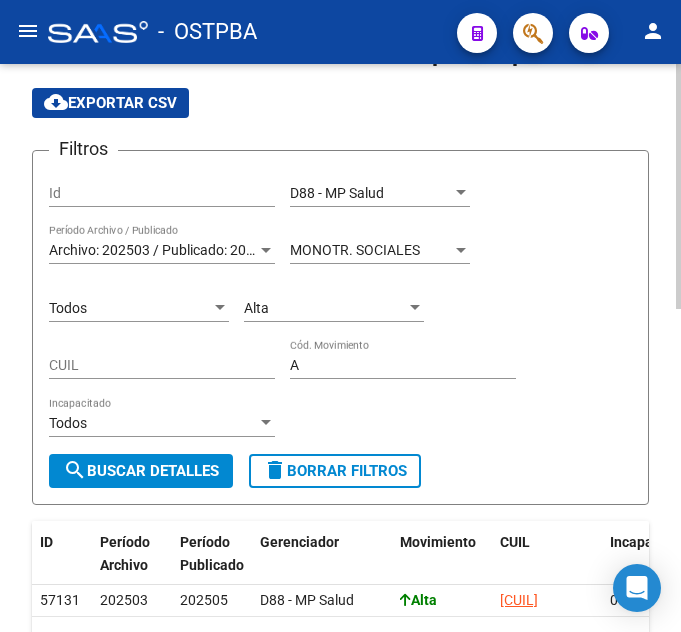 scroll, scrollTop: 47, scrollLeft: 0, axis: vertical 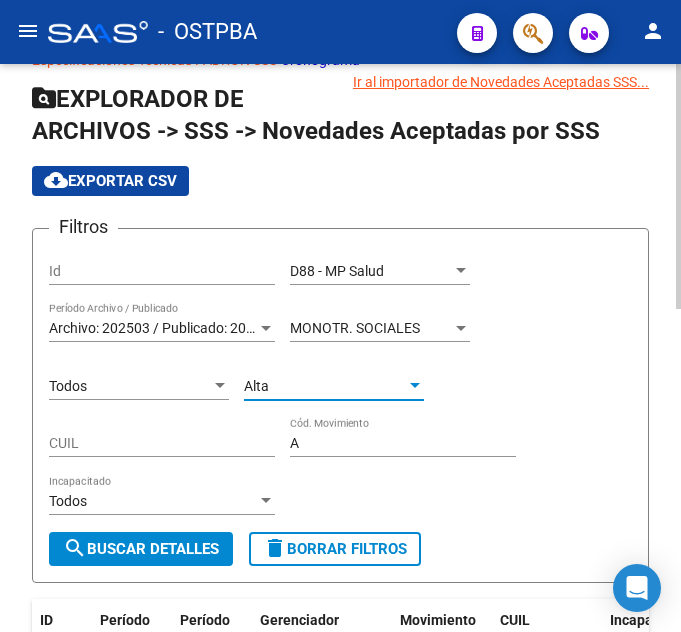 click on "Alta" at bounding box center [325, 386] 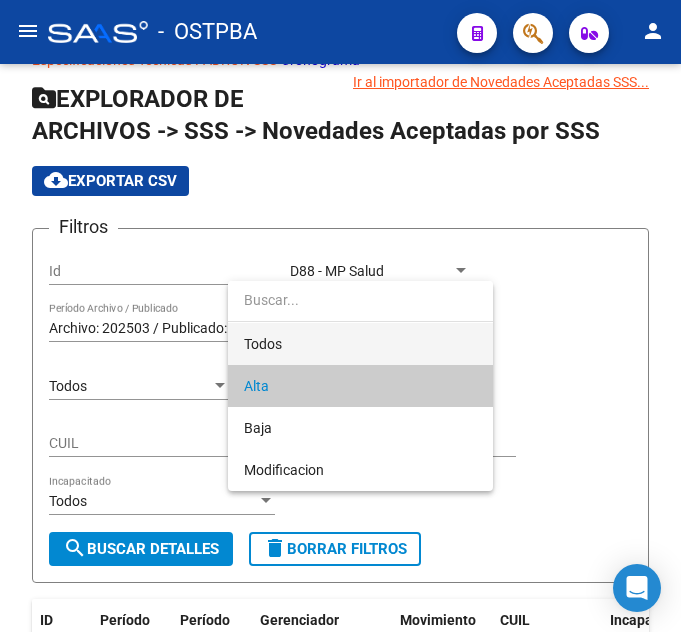 click on "Todos" at bounding box center [360, 344] 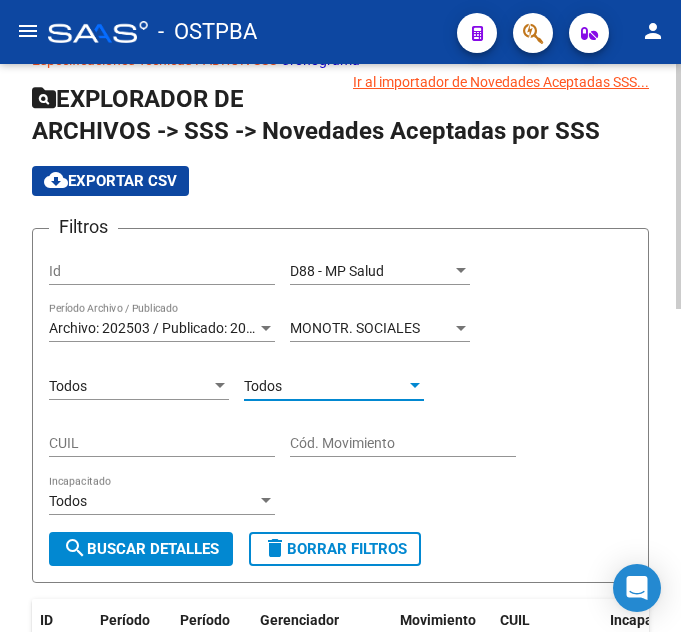 click on "Todos" at bounding box center (130, 386) 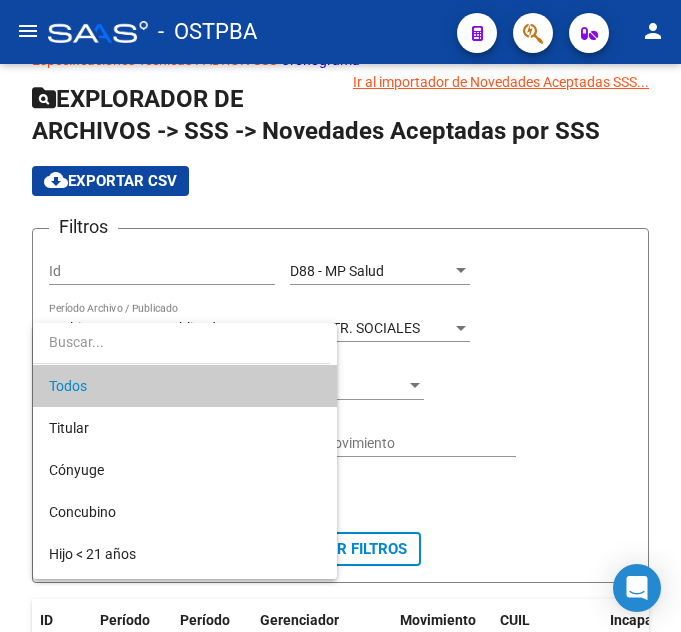 click at bounding box center [340, 316] 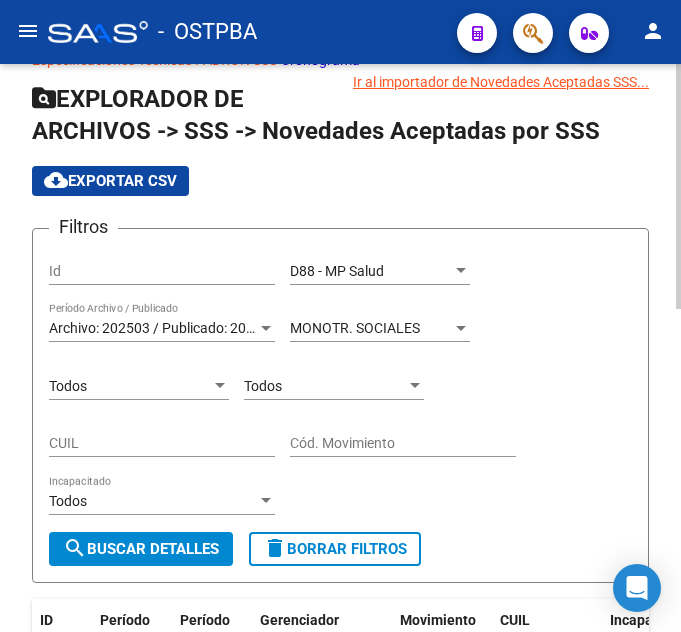 click on "Todos" at bounding box center (325, 386) 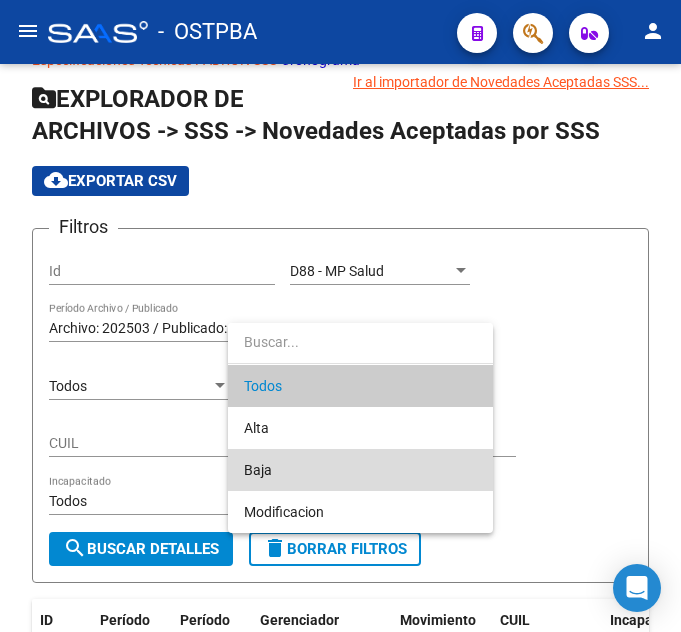 click on "Baja" at bounding box center [360, 470] 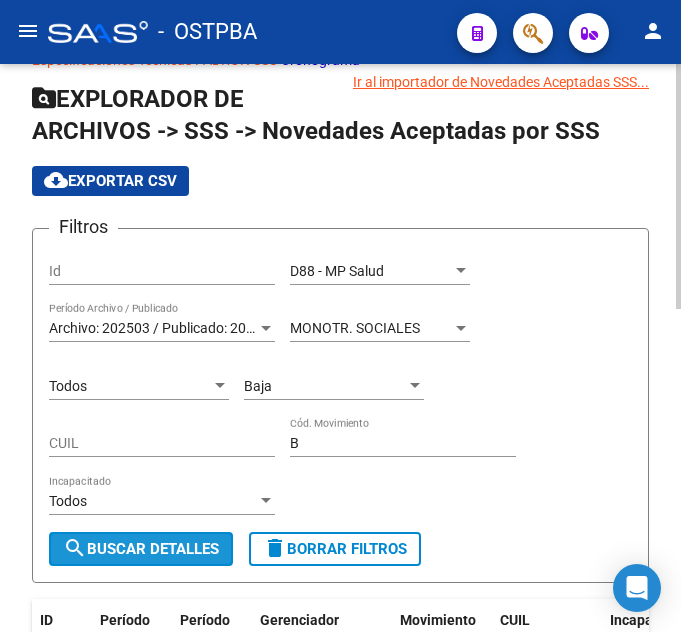 click on "search  Buscar Detalles" 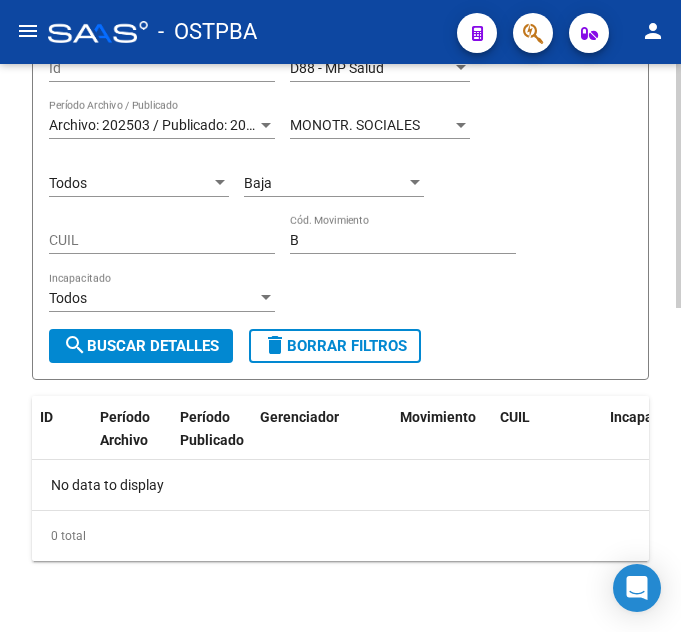 scroll, scrollTop: 275, scrollLeft: 0, axis: vertical 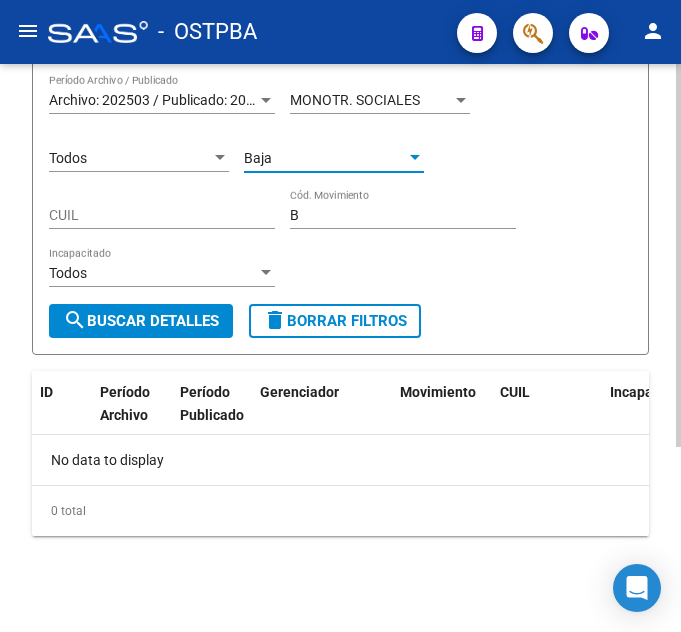 click on "Baja" at bounding box center [325, 158] 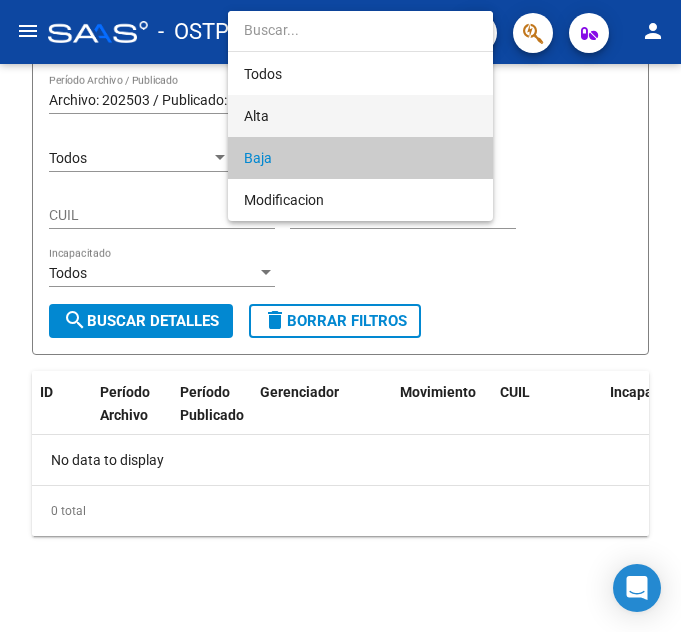 click on "Alta" at bounding box center (360, 116) 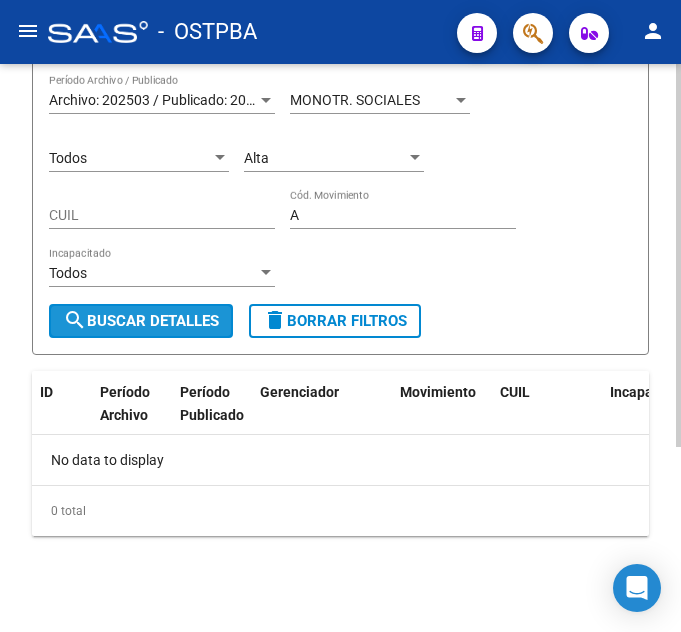 drag, startPoint x: 149, startPoint y: 306, endPoint x: 456, endPoint y: 289, distance: 307.47034 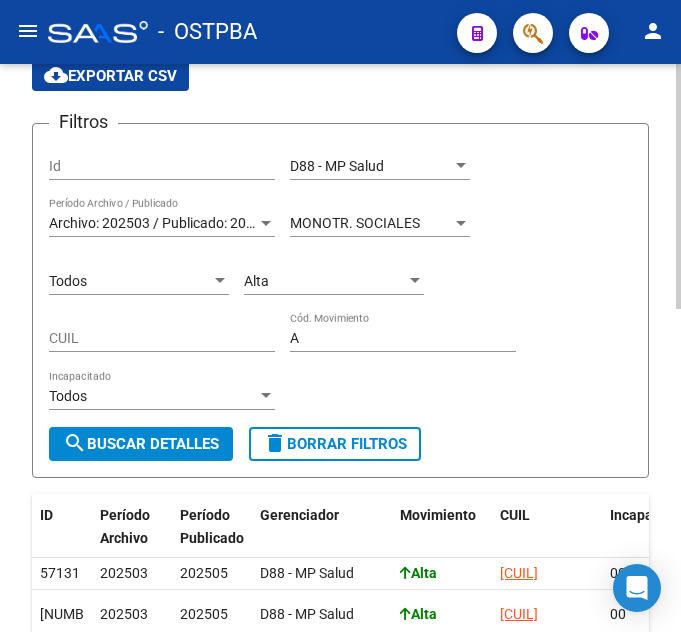 scroll, scrollTop: 147, scrollLeft: 0, axis: vertical 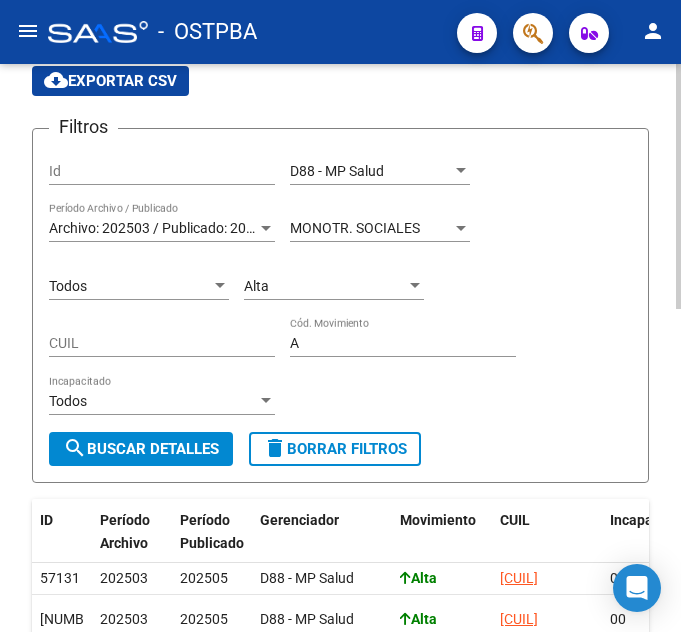 click on "Alta Cód. Movimiento" 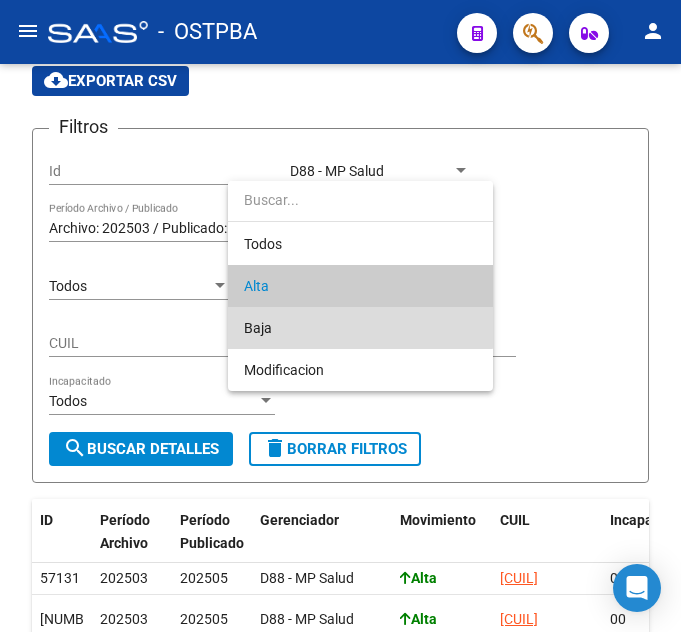 click on "Baja" at bounding box center [360, 328] 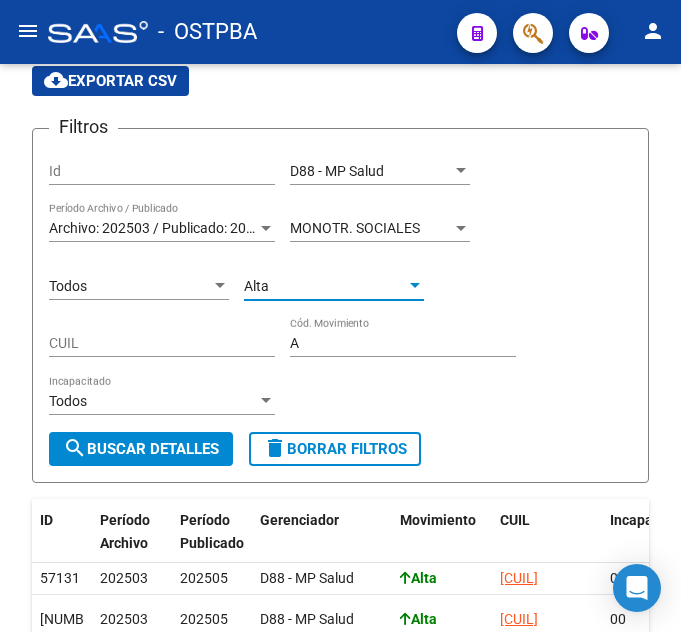 type on "B" 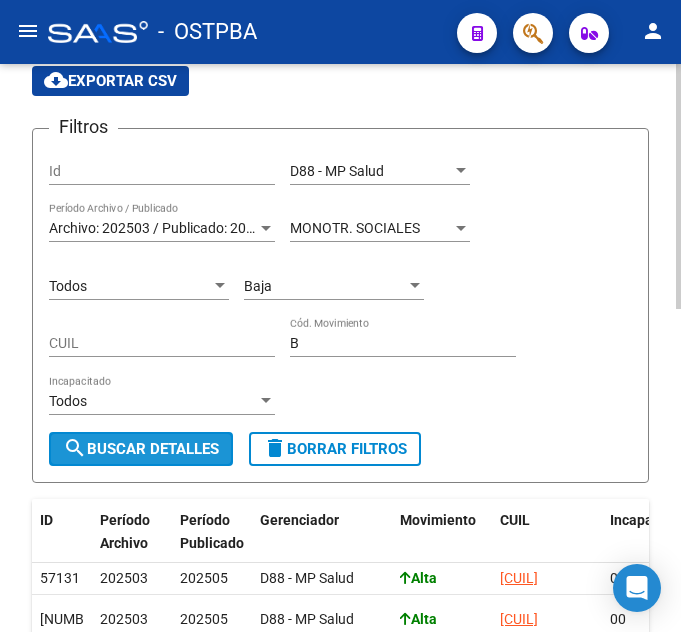 click on "search  Buscar Detalles" 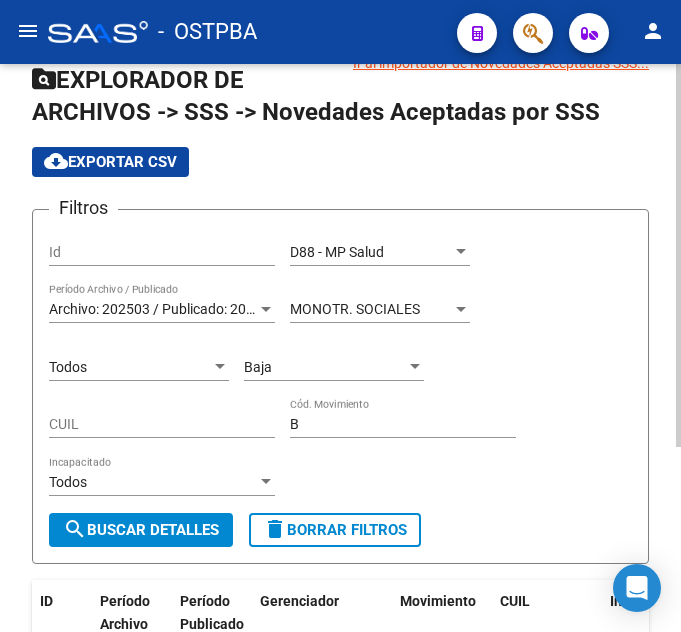 scroll, scrollTop: 100, scrollLeft: 0, axis: vertical 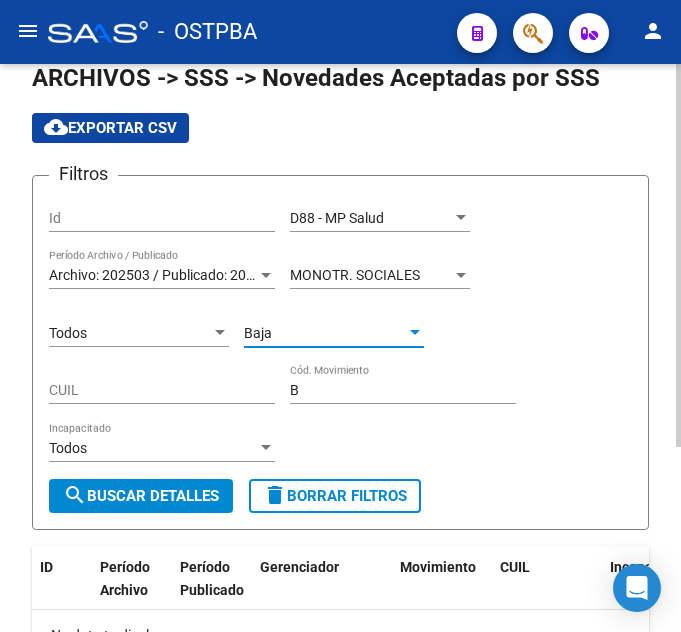 click on "Baja" at bounding box center (325, 333) 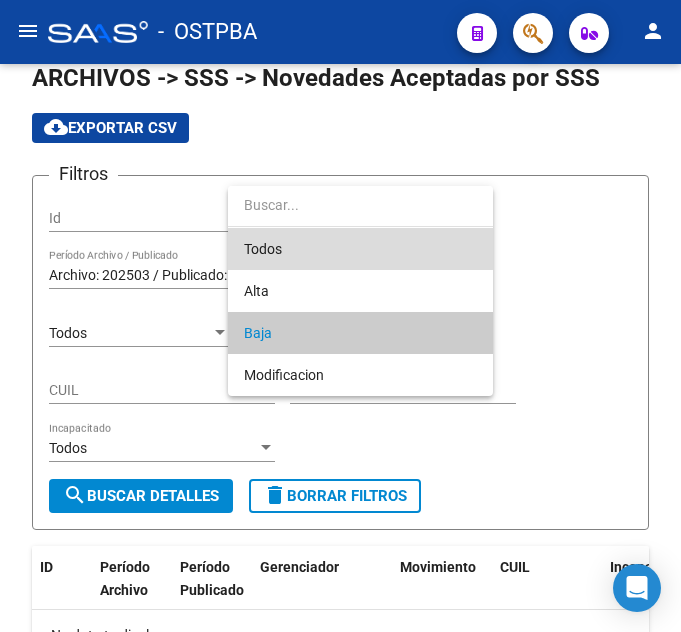 click on "Todos" at bounding box center [360, 249] 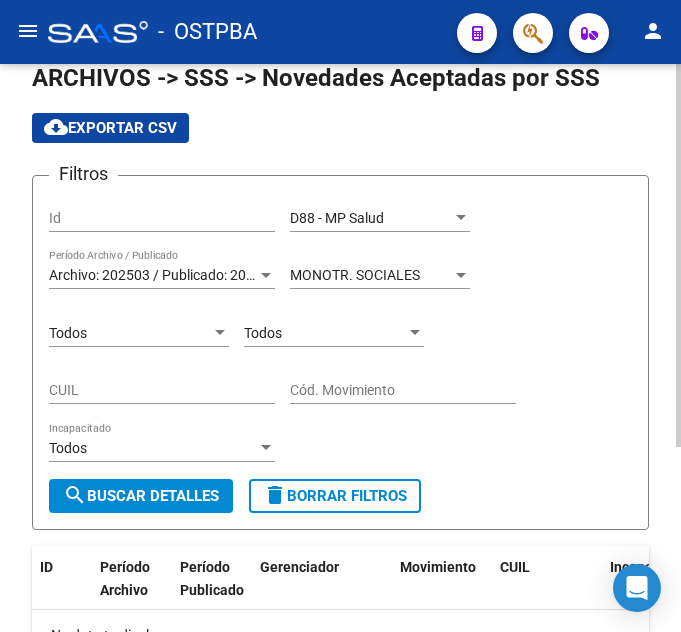 click on "MONOTR. SOCIALES Tipo de Beneficiario" 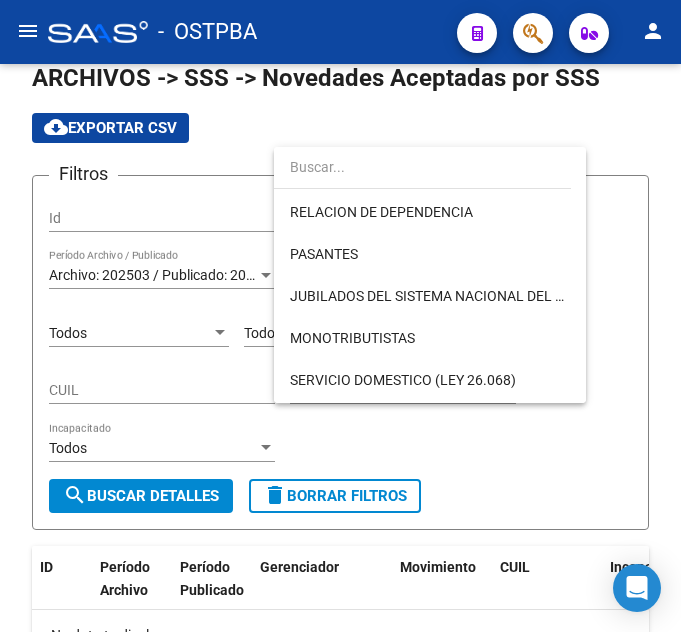 scroll, scrollTop: 29, scrollLeft: 0, axis: vertical 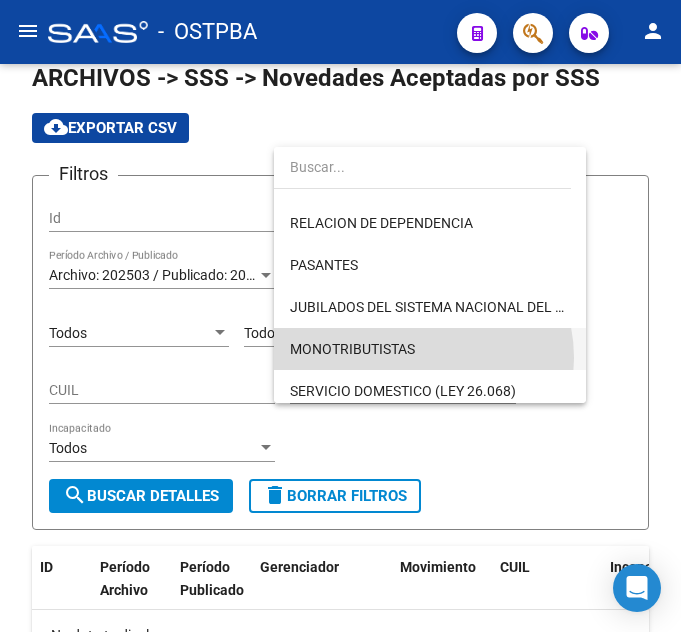 click on "MONOTRIBUTISTAS" at bounding box center (430, 349) 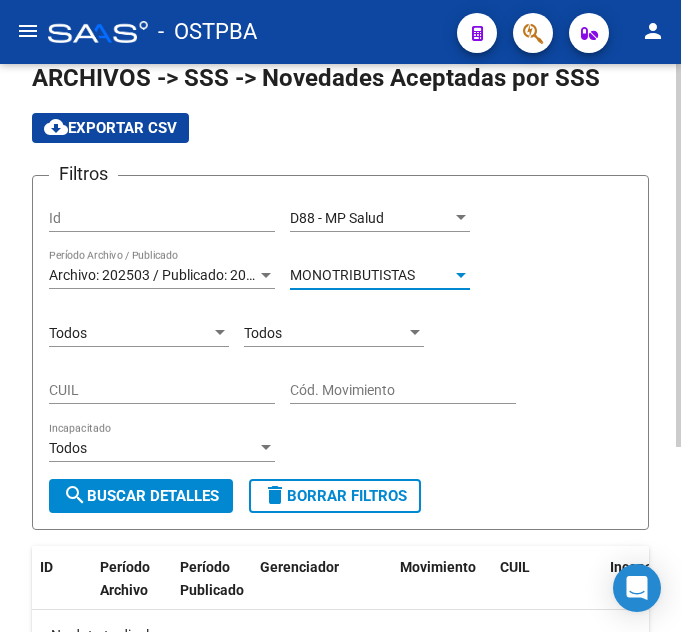click on "search  Buscar Detalles" 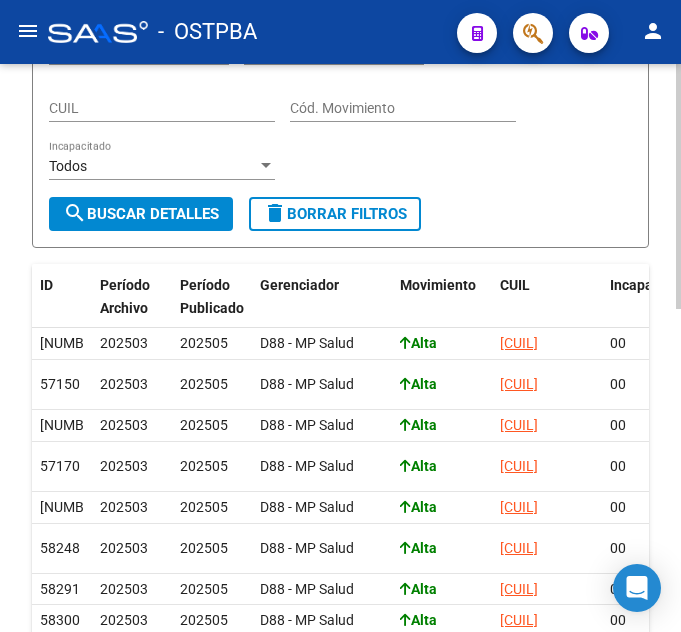 scroll, scrollTop: 147, scrollLeft: 0, axis: vertical 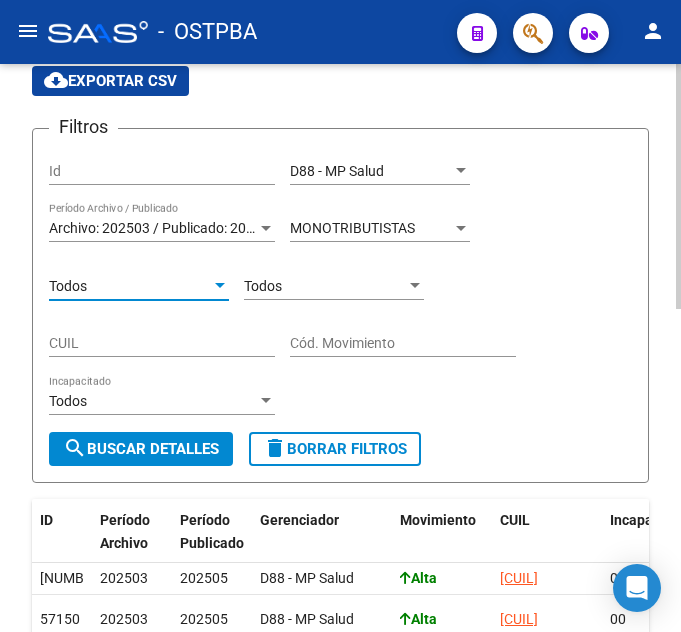click on "Todos" at bounding box center [130, 286] 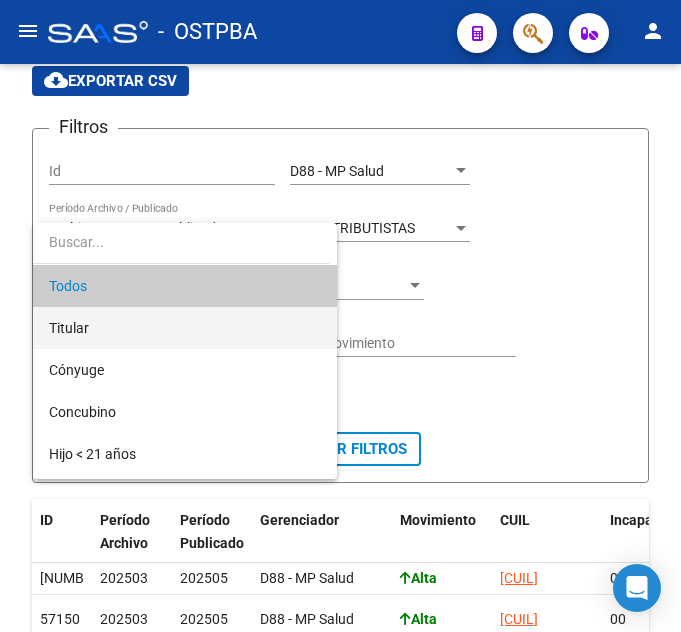 click on "Titular" at bounding box center [185, 328] 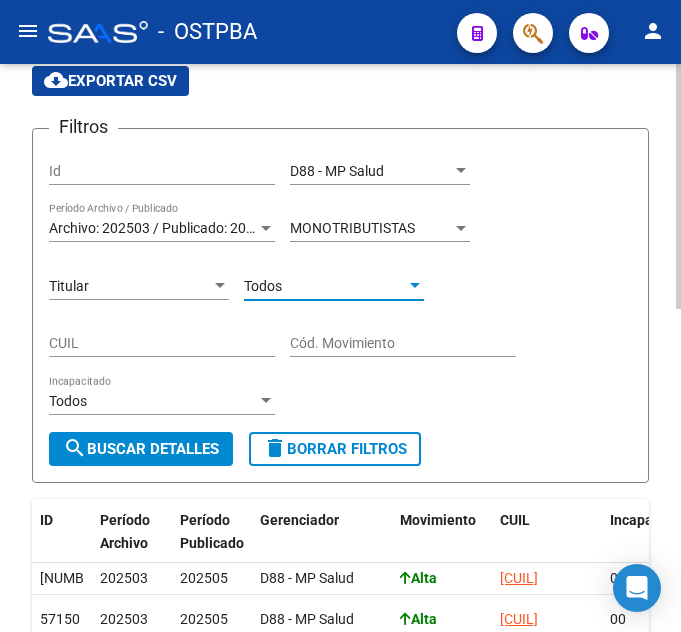 click on "Todos" at bounding box center [325, 286] 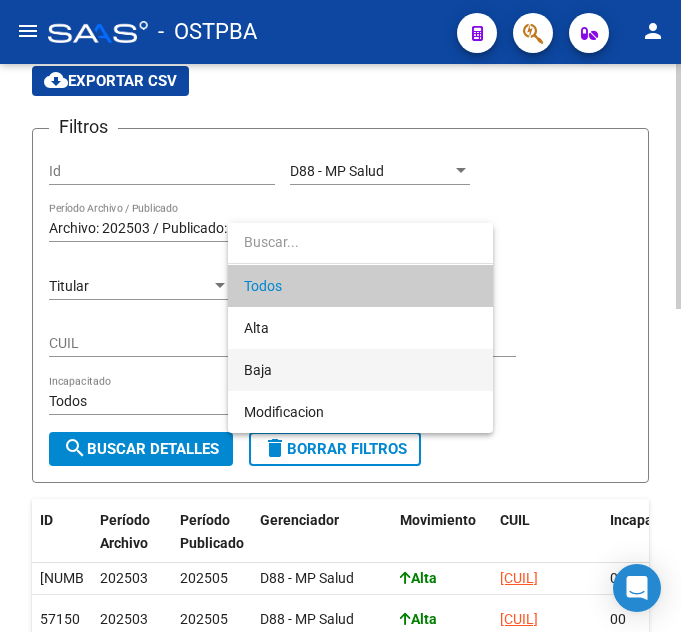 click on "Baja" at bounding box center [360, 370] 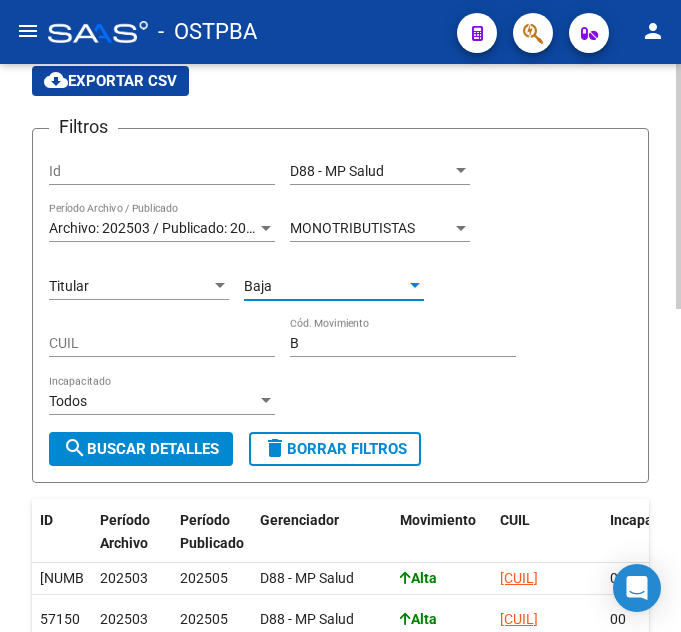 click on "search  Buscar Detalles" 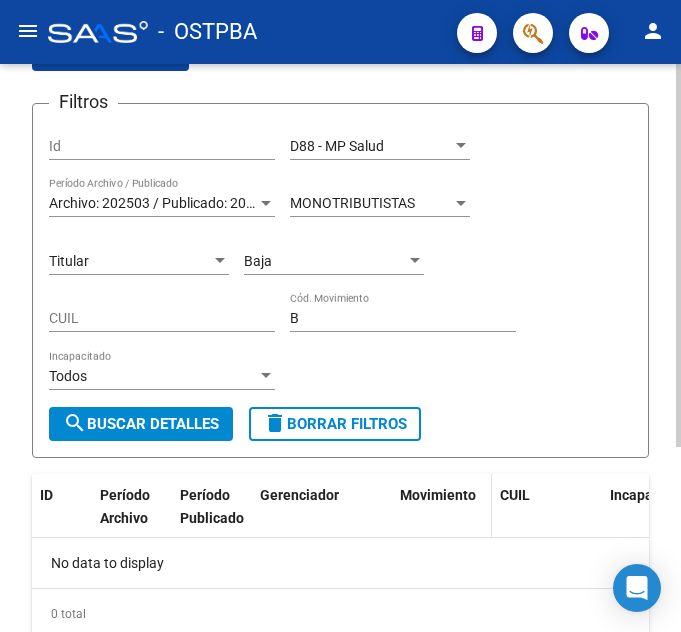 scroll, scrollTop: 0, scrollLeft: 0, axis: both 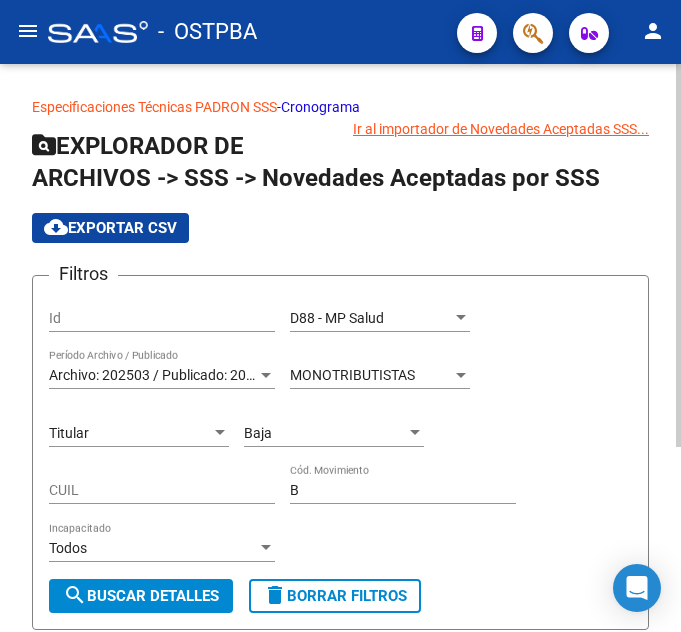click on "Baja Cód. Movimiento" 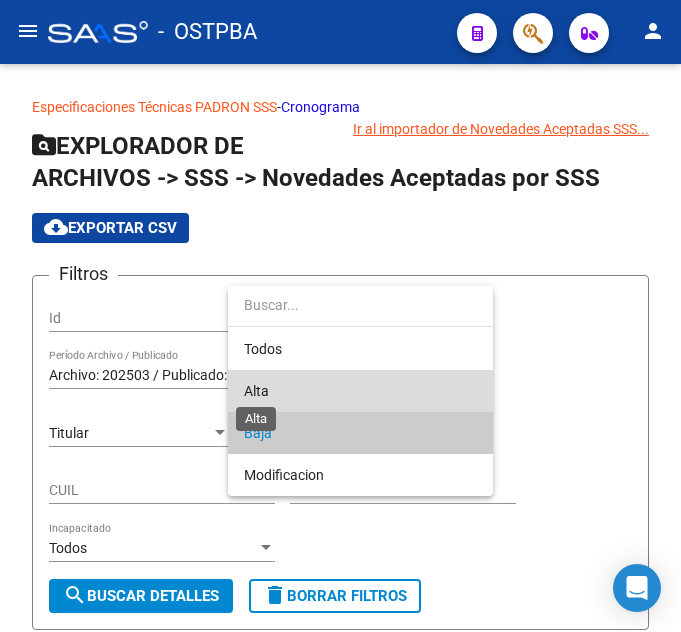 click on "Alta" at bounding box center (256, 391) 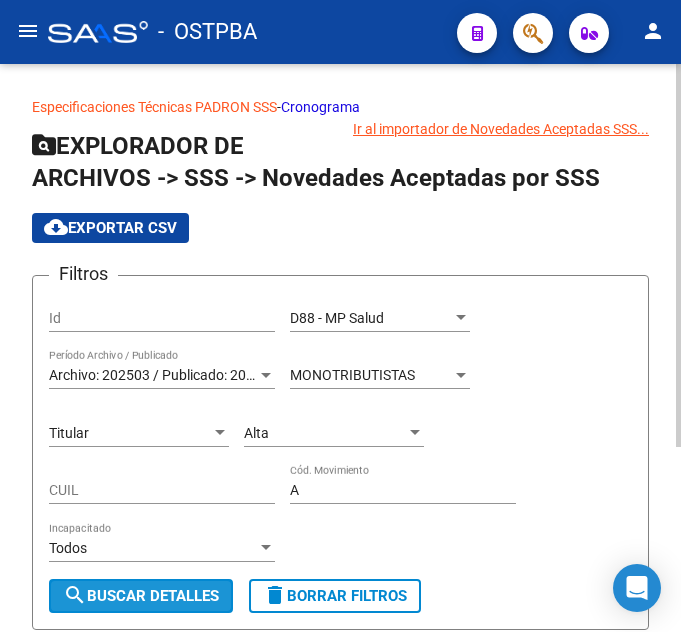 click on "search  Buscar Detalles" 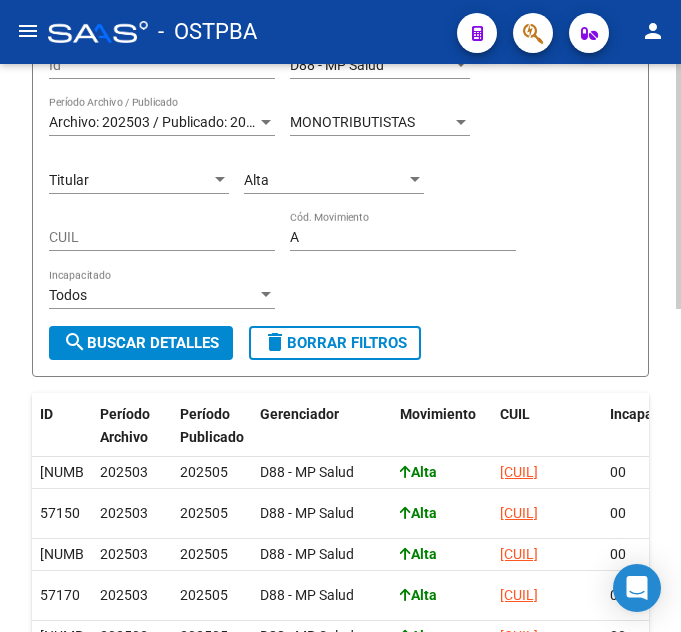 scroll, scrollTop: 247, scrollLeft: 0, axis: vertical 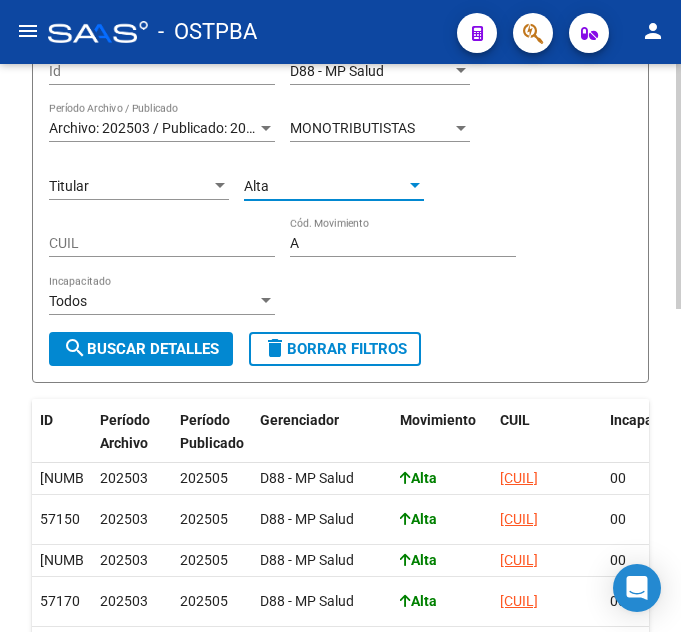 click on "Alta" at bounding box center (325, 186) 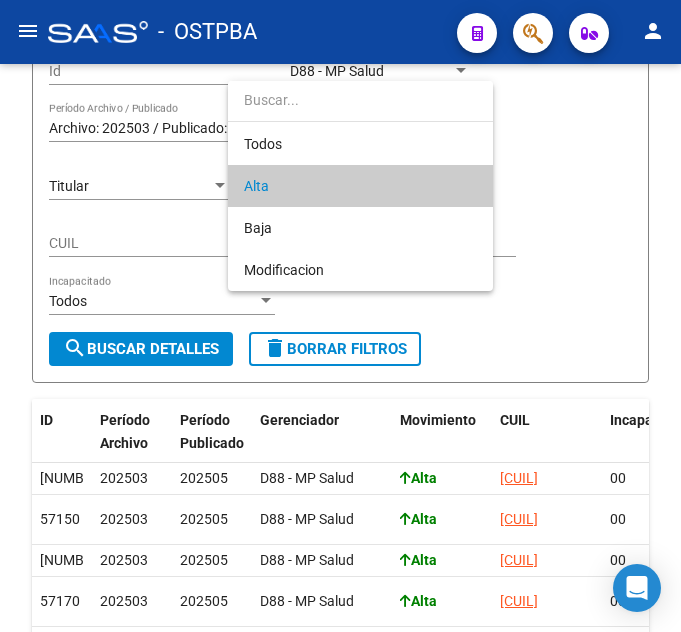 click at bounding box center (340, 316) 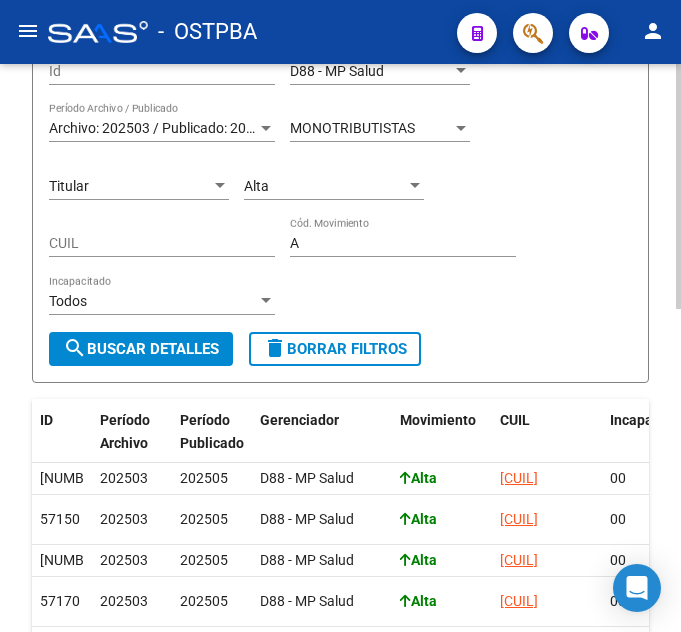 click on "Titular Parentesco" 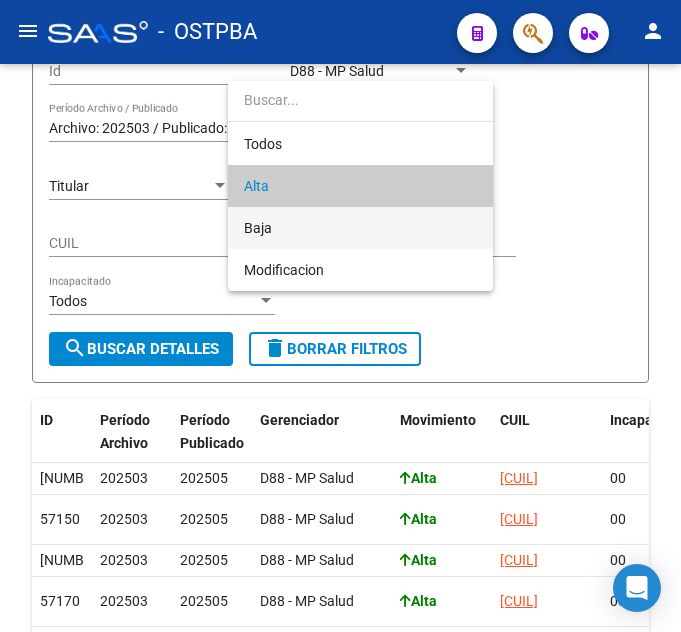 click on "Baja" at bounding box center (360, 228) 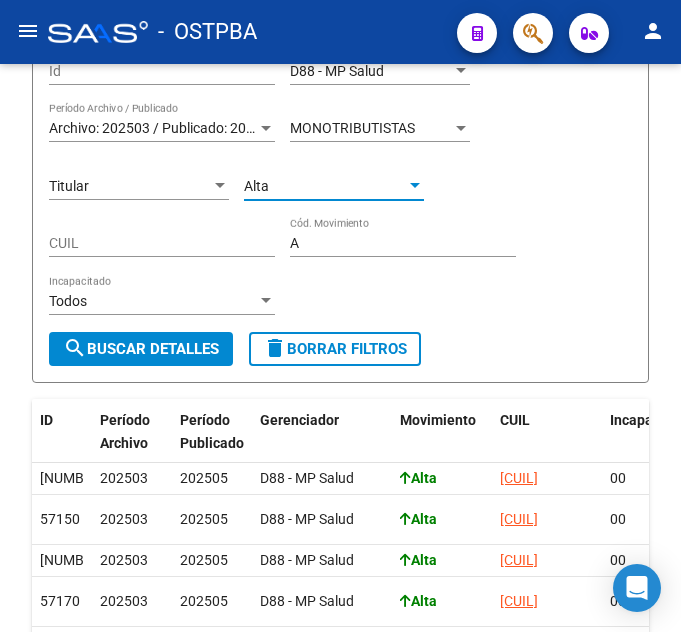 type on "B" 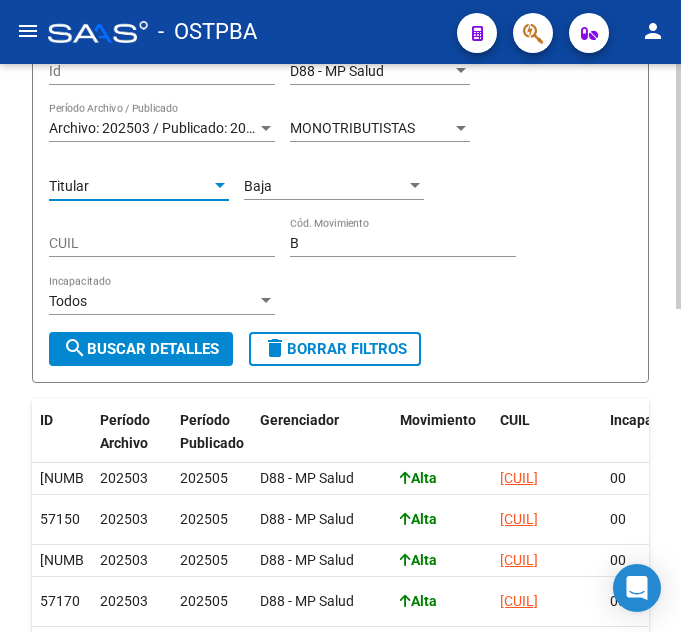 click on "Titular" at bounding box center [130, 186] 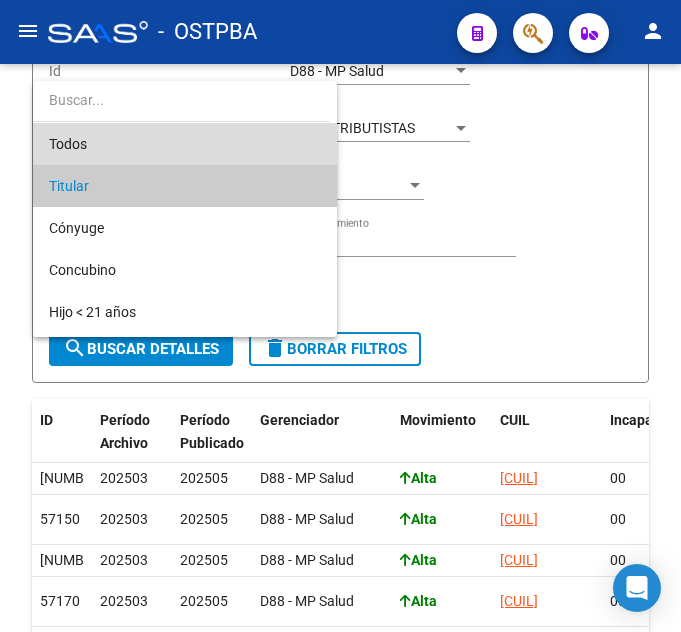 click on "Todos" at bounding box center [185, 144] 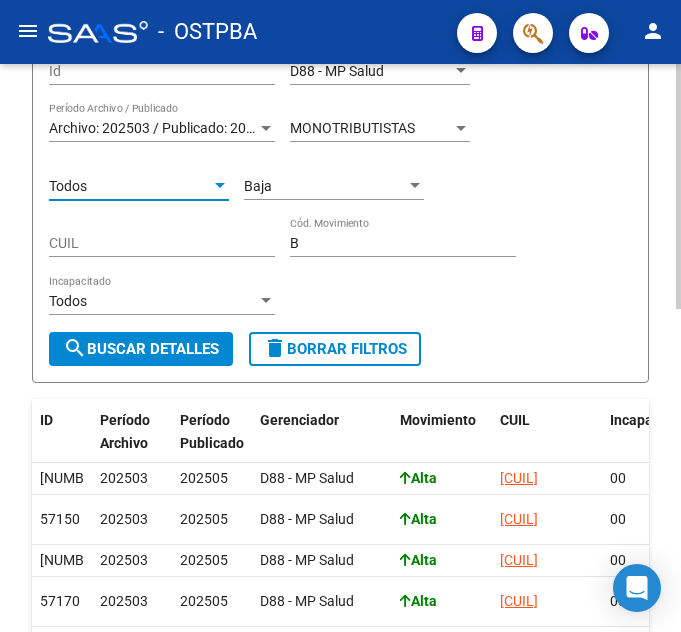 click on "search  Buscar Detalles" 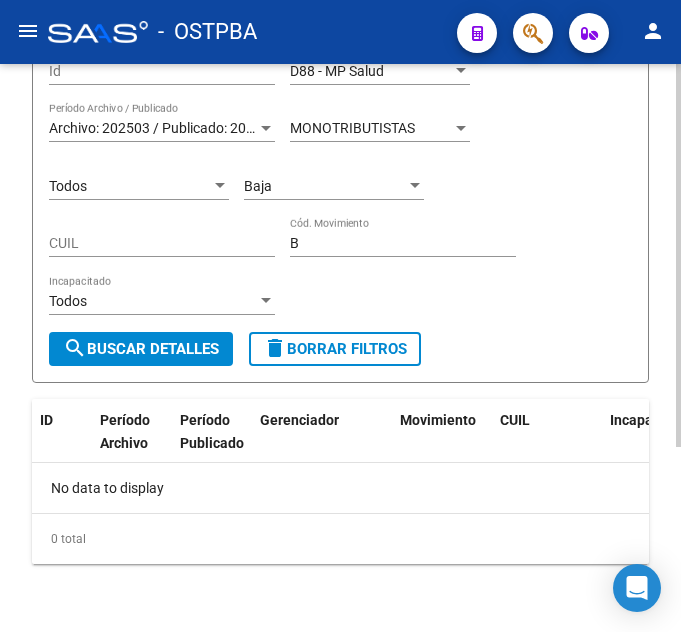 scroll, scrollTop: 147, scrollLeft: 0, axis: vertical 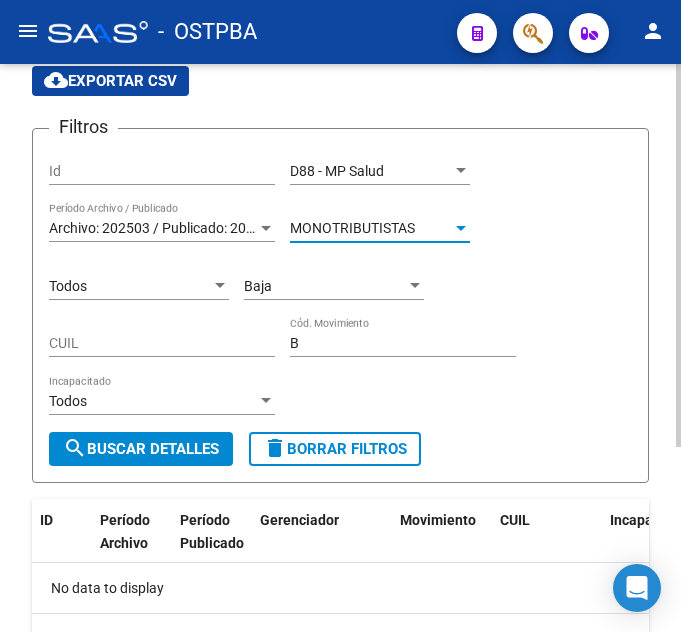 click on "MONOTRIBUTISTAS" at bounding box center [352, 228] 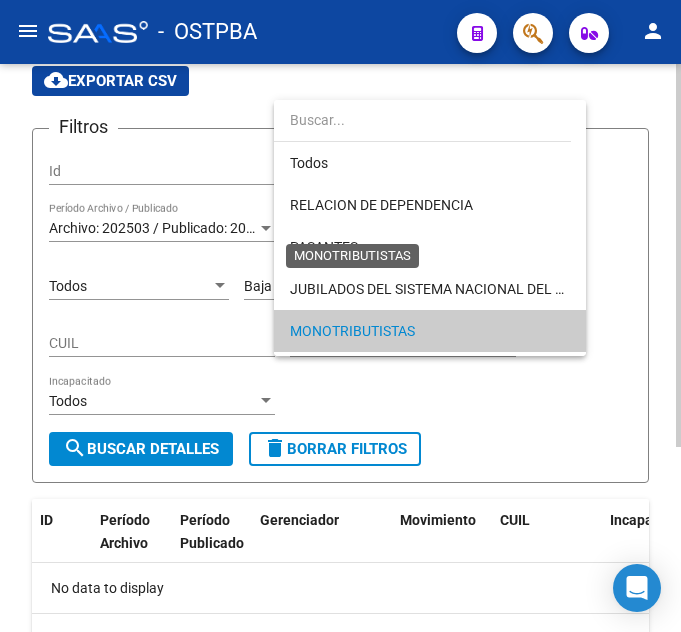 scroll, scrollTop: 103, scrollLeft: 0, axis: vertical 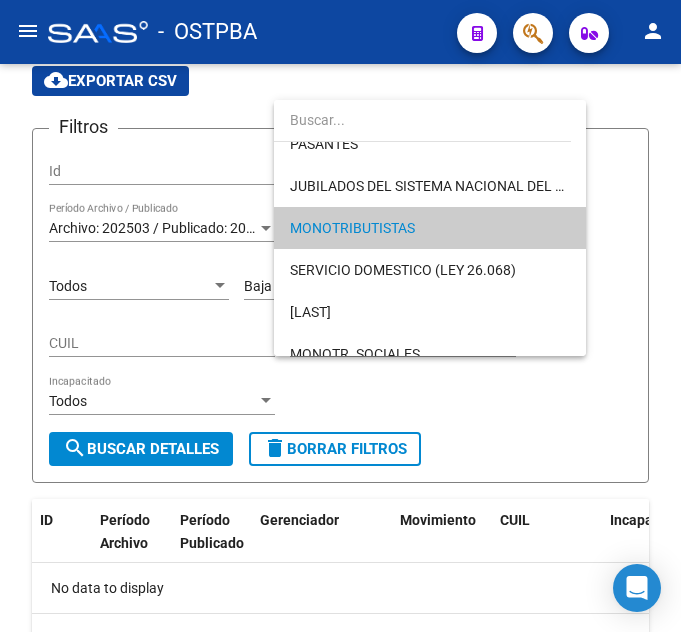 click at bounding box center (340, 316) 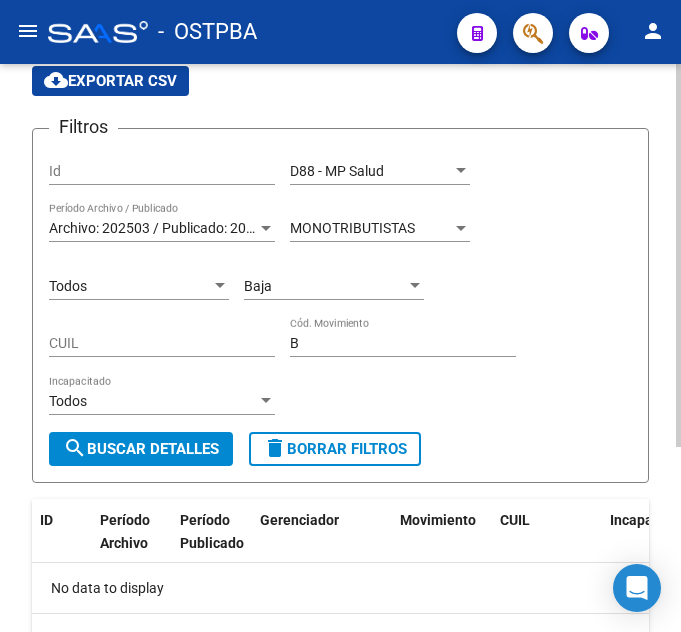 click on "Baja Cód. Movimiento" 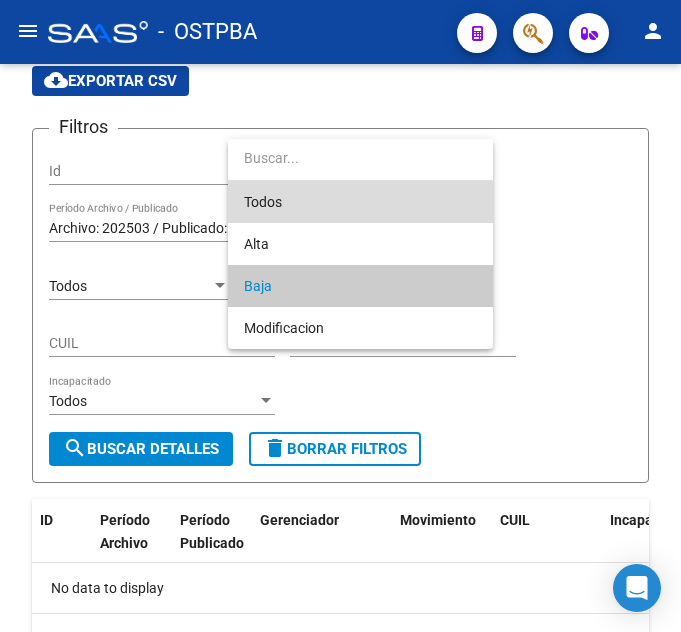 click on "Todos" at bounding box center [360, 202] 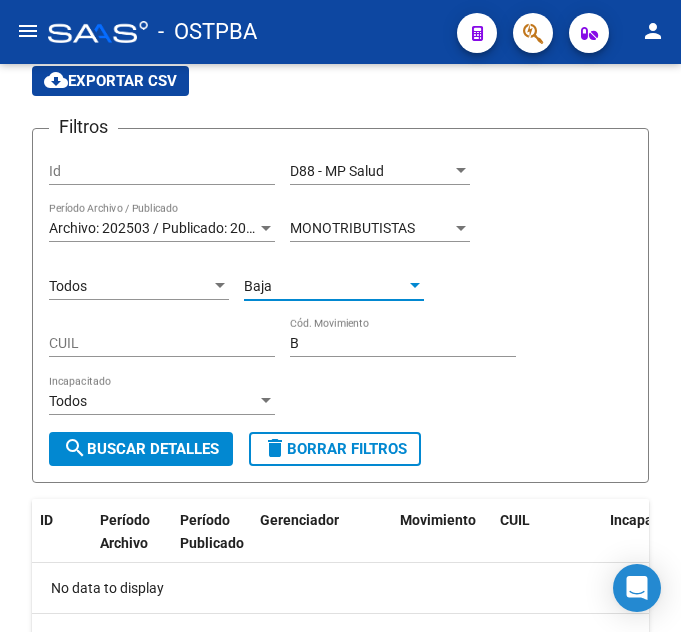 type 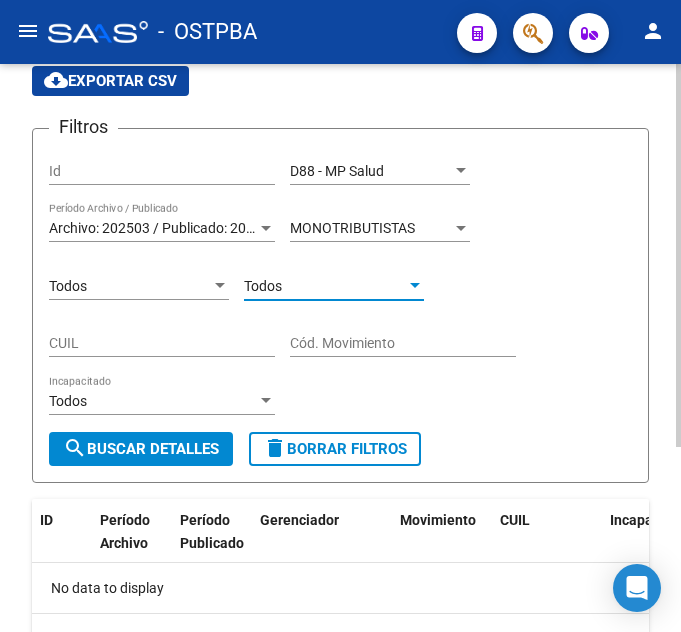 click on "MONOTRIBUTISTAS" at bounding box center [352, 228] 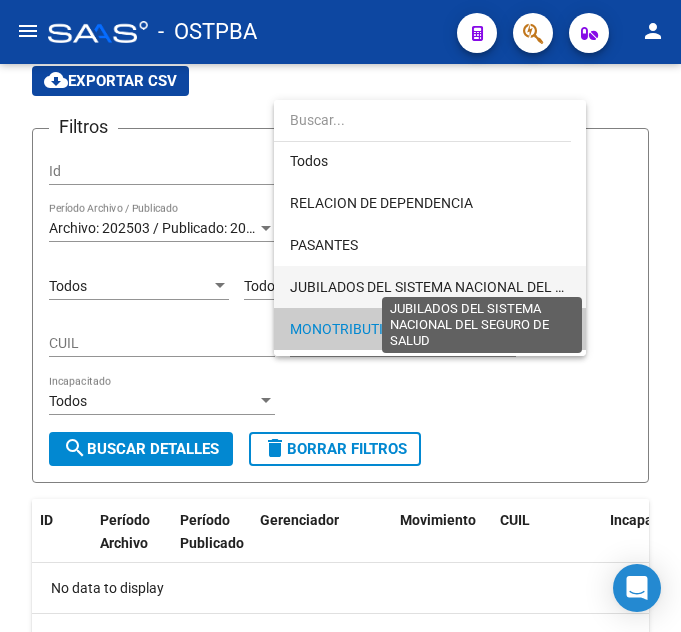 scroll, scrollTop: 0, scrollLeft: 0, axis: both 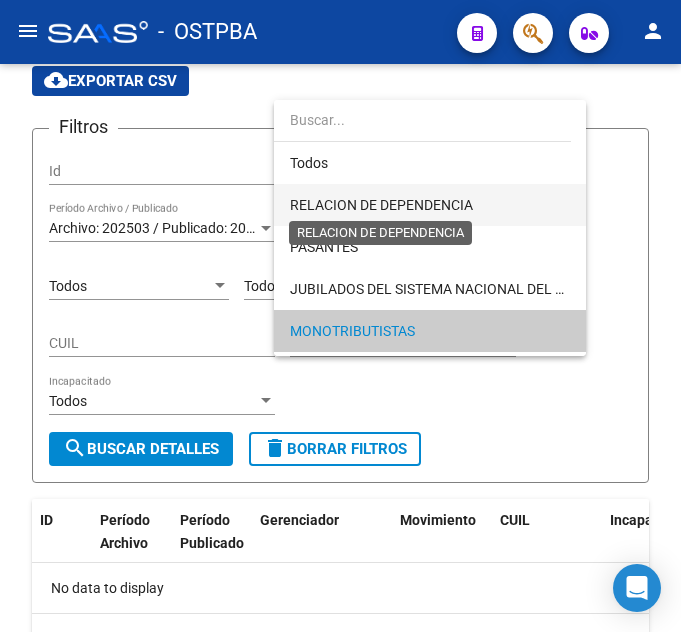 click on "RELACION DE DEPENDENCIA" at bounding box center [381, 205] 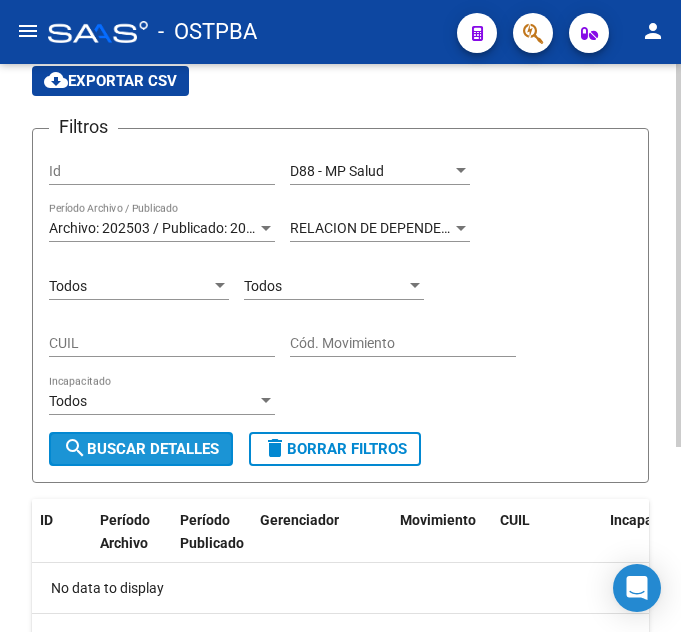 click on "search  Buscar Detalles" 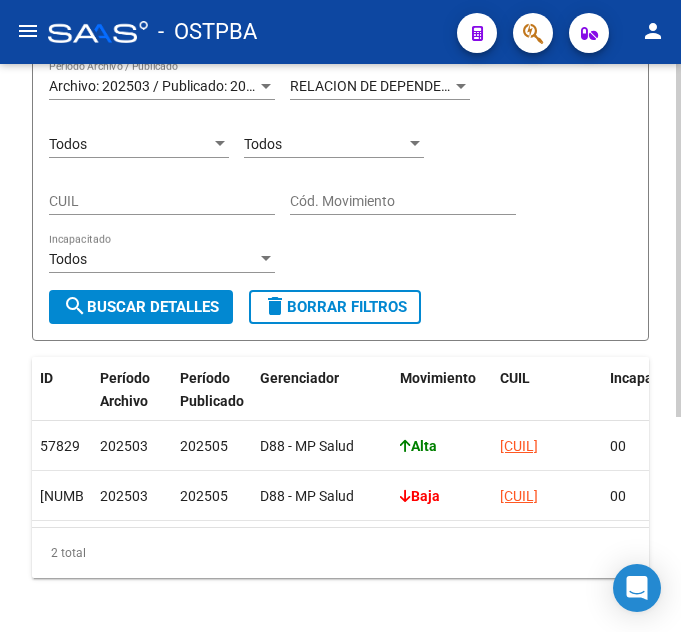scroll, scrollTop: 347, scrollLeft: 0, axis: vertical 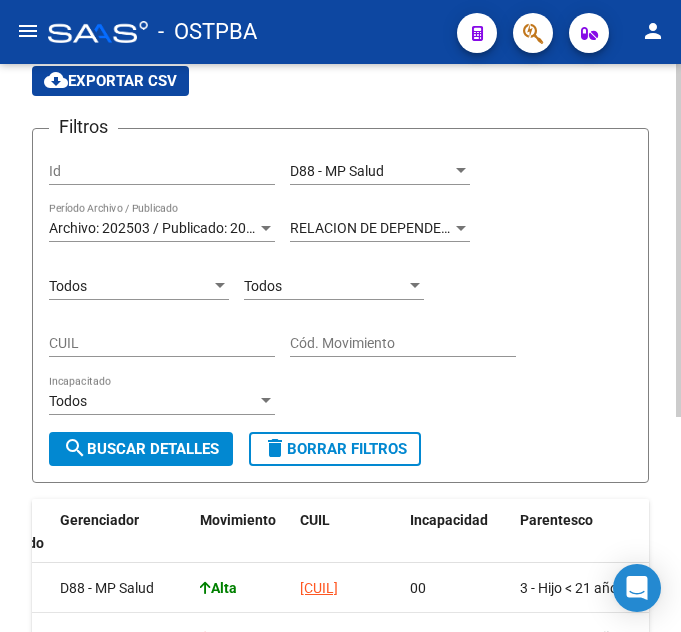 click on "RELACION DE DEPENDENCIA" at bounding box center (381, 228) 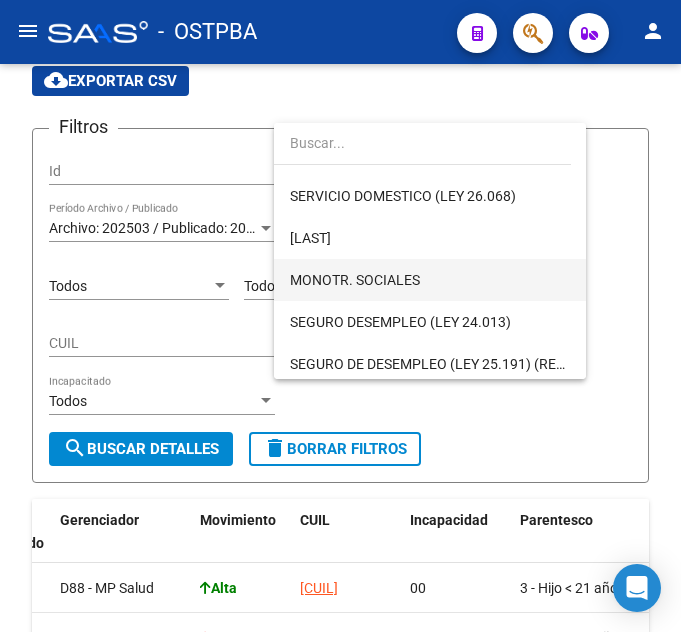 scroll, scrollTop: 300, scrollLeft: 0, axis: vertical 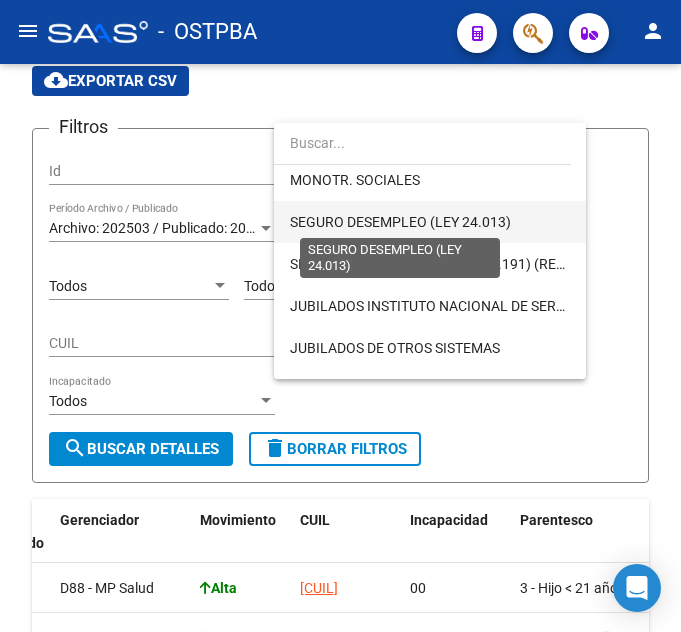 click on "SEGURO DESEMPLEO (LEY 24.013)" at bounding box center (400, 222) 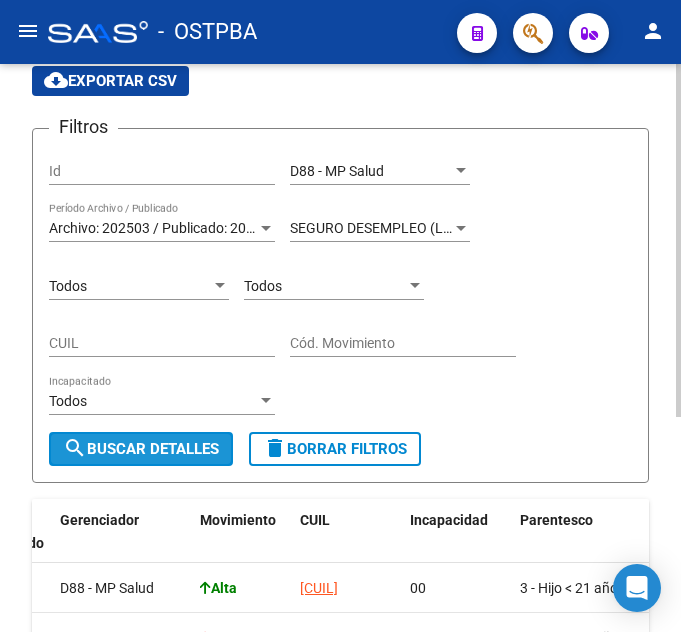 click on "search  Buscar Detalles" 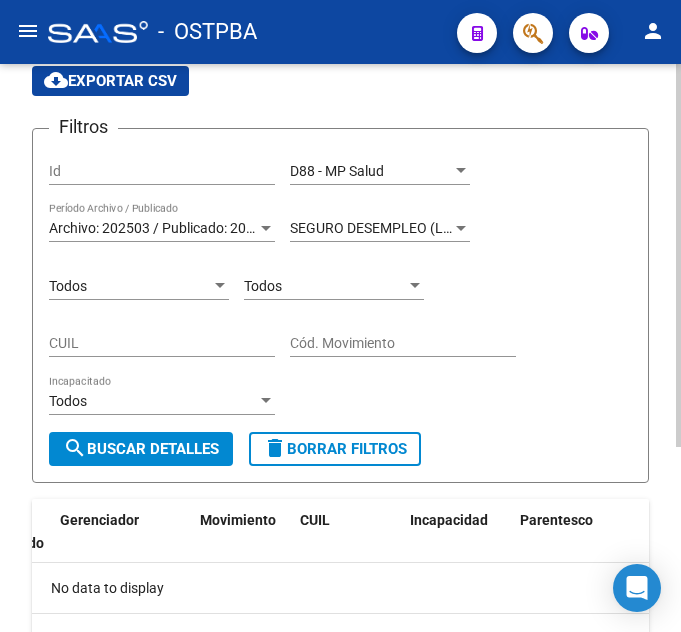 scroll, scrollTop: 0, scrollLeft: 0, axis: both 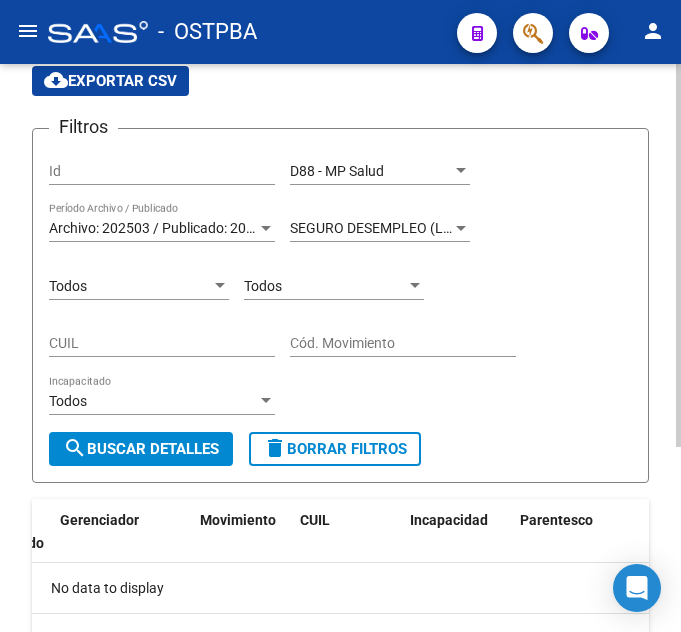 click on "SEGURO DESEMPLEO (LEY 24.013)" at bounding box center (400, 228) 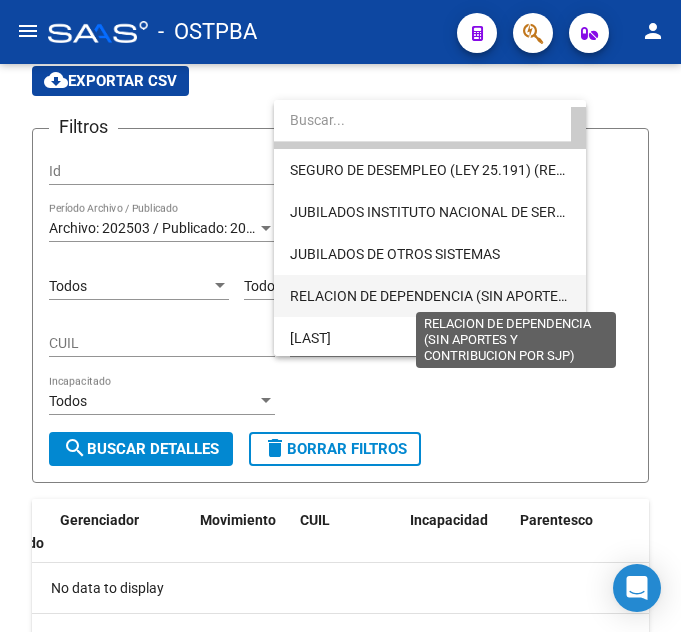 scroll, scrollTop: 374, scrollLeft: 0, axis: vertical 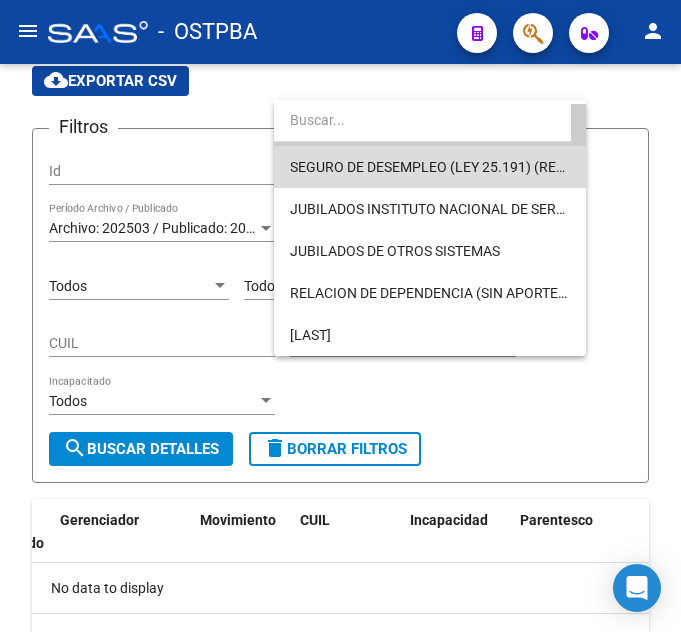 click on "SEGURO DE DESEMPLEO (LEY 25.191) (RENATRE)" at bounding box center (430, 167) 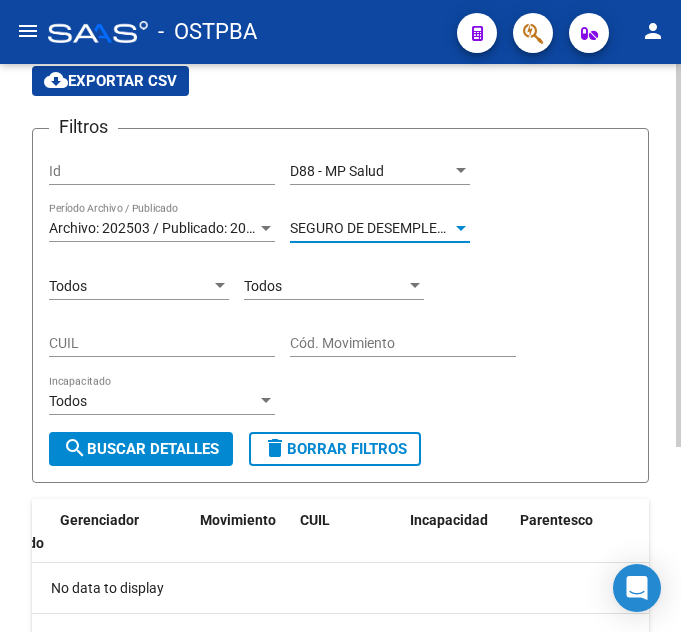 click on "search  Buscar Detalles" 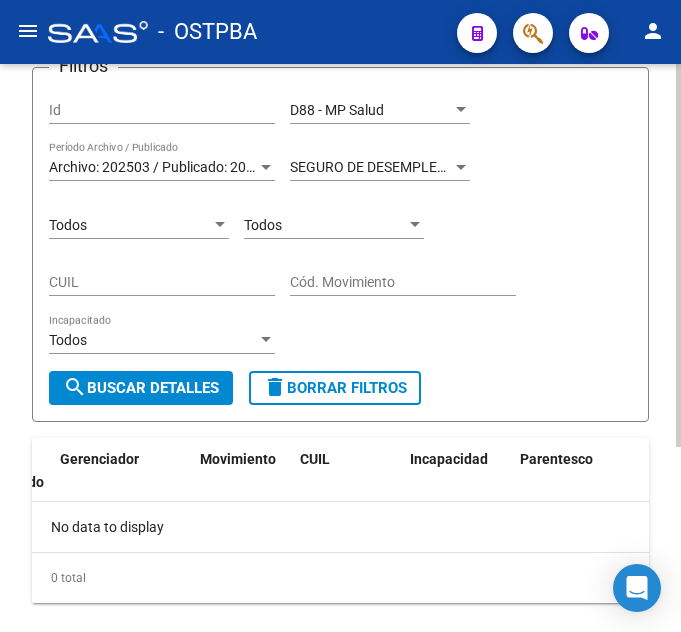 scroll, scrollTop: 175, scrollLeft: 0, axis: vertical 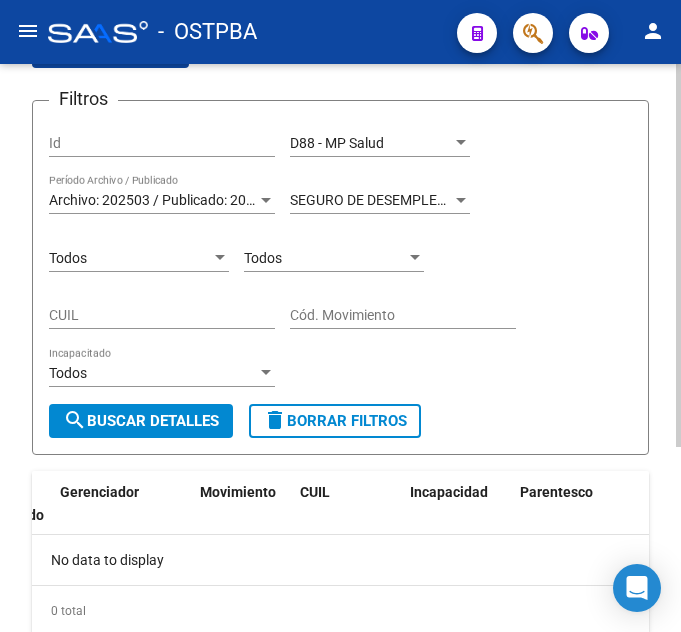 click on "SEGURO DE DESEMPLEO (LEY 25.191) (RENATRE)" at bounding box center (447, 200) 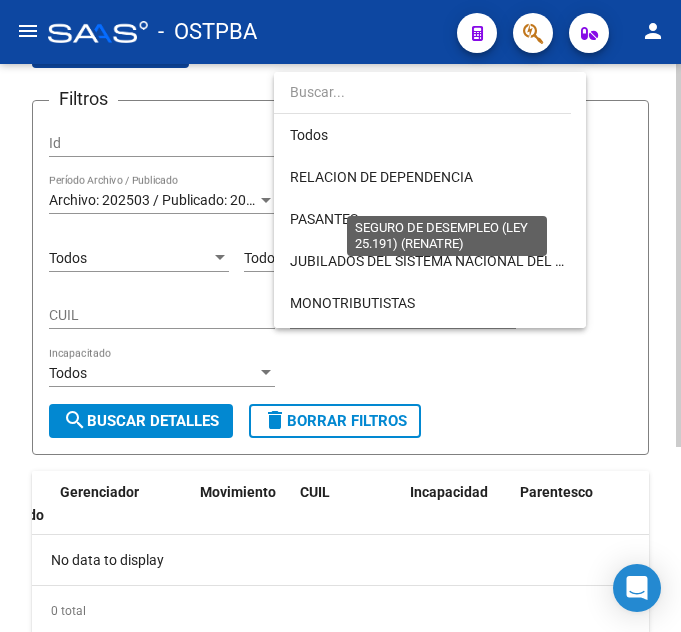 scroll, scrollTop: 313, scrollLeft: 0, axis: vertical 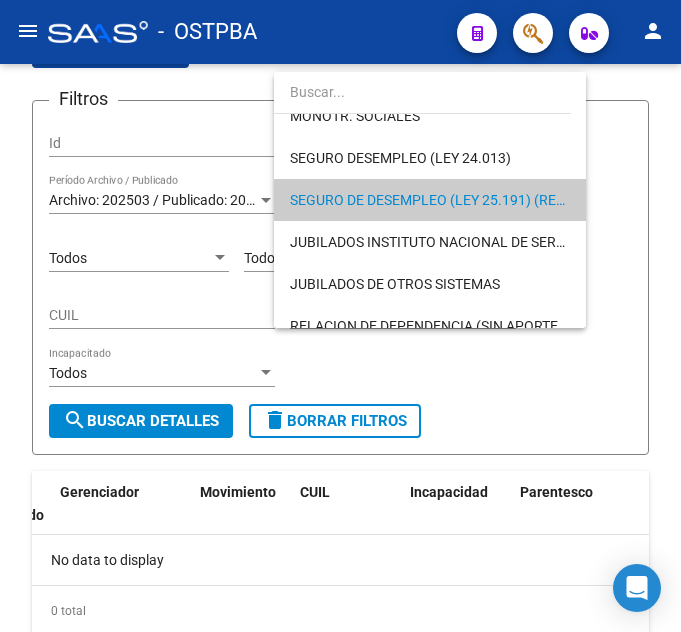 click at bounding box center (340, 316) 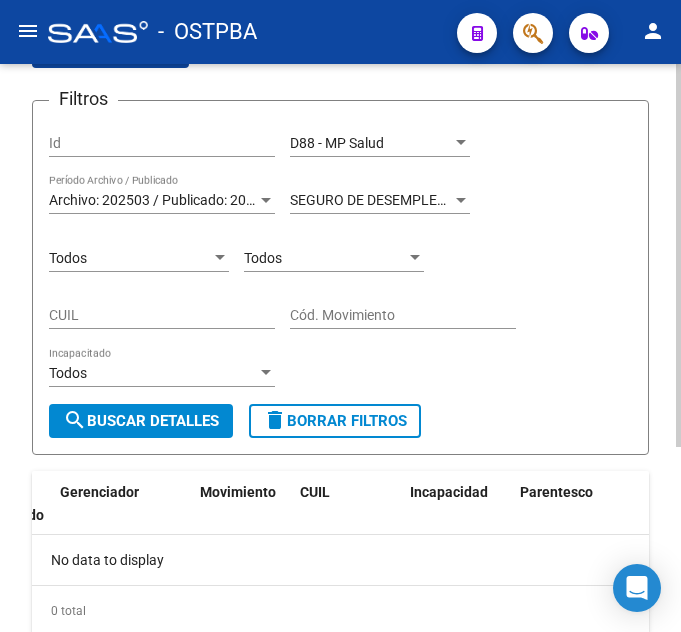 click on "Cód. Movimiento" 